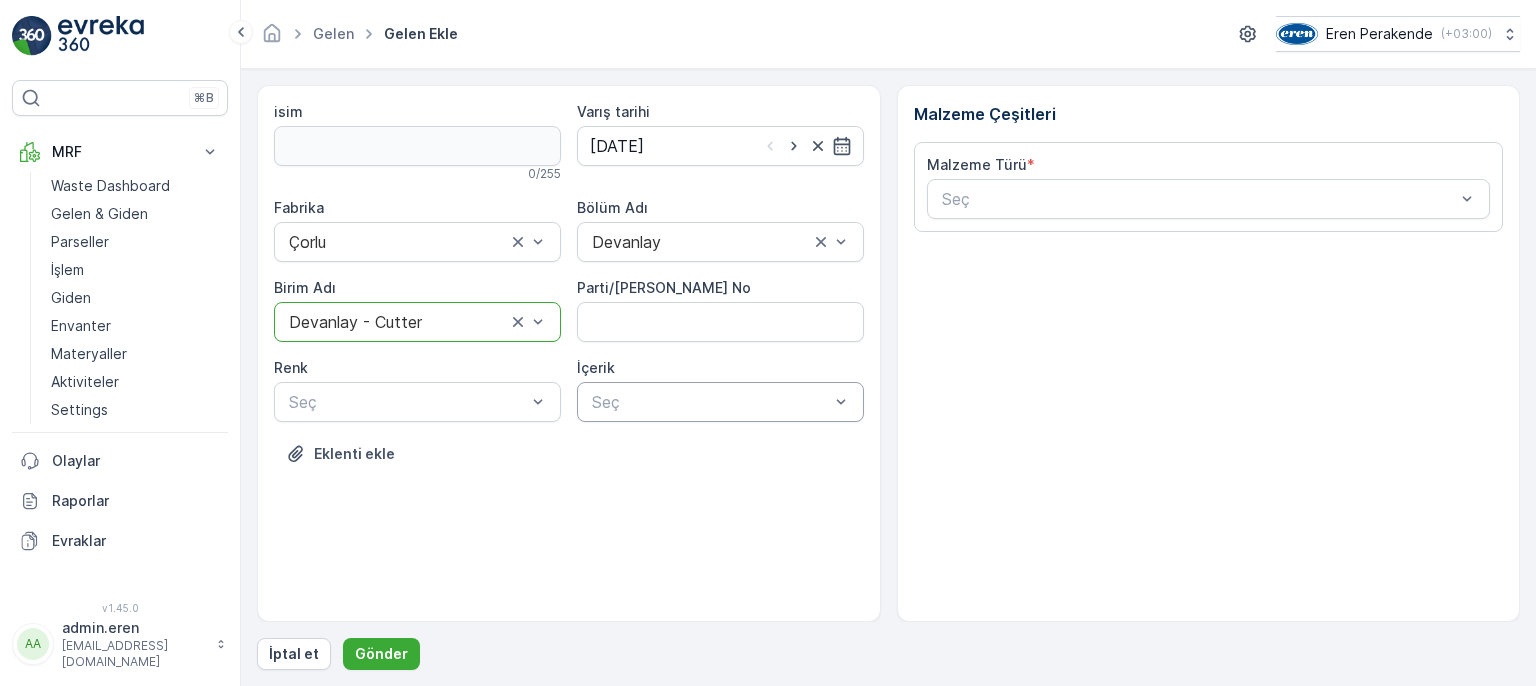 scroll, scrollTop: 0, scrollLeft: 0, axis: both 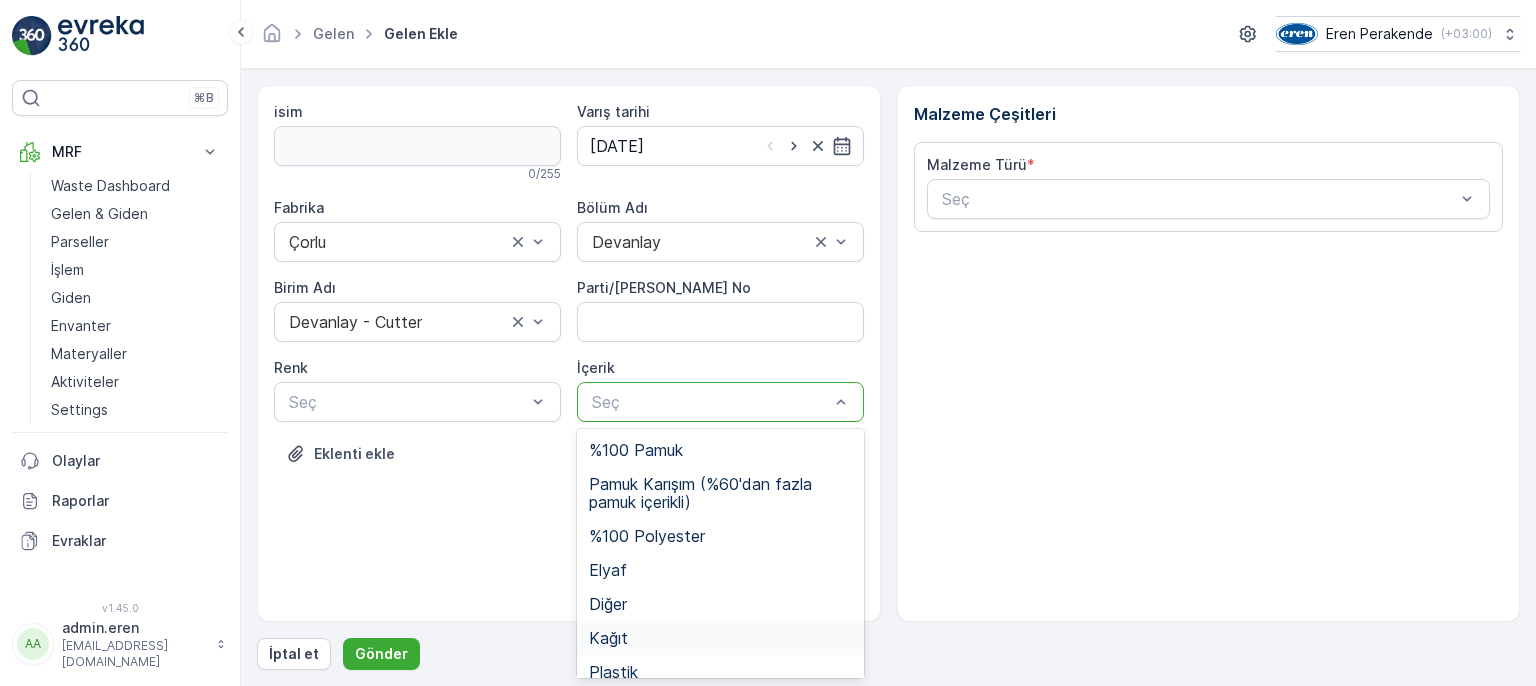 click on "Kağıt" at bounding box center [720, 638] 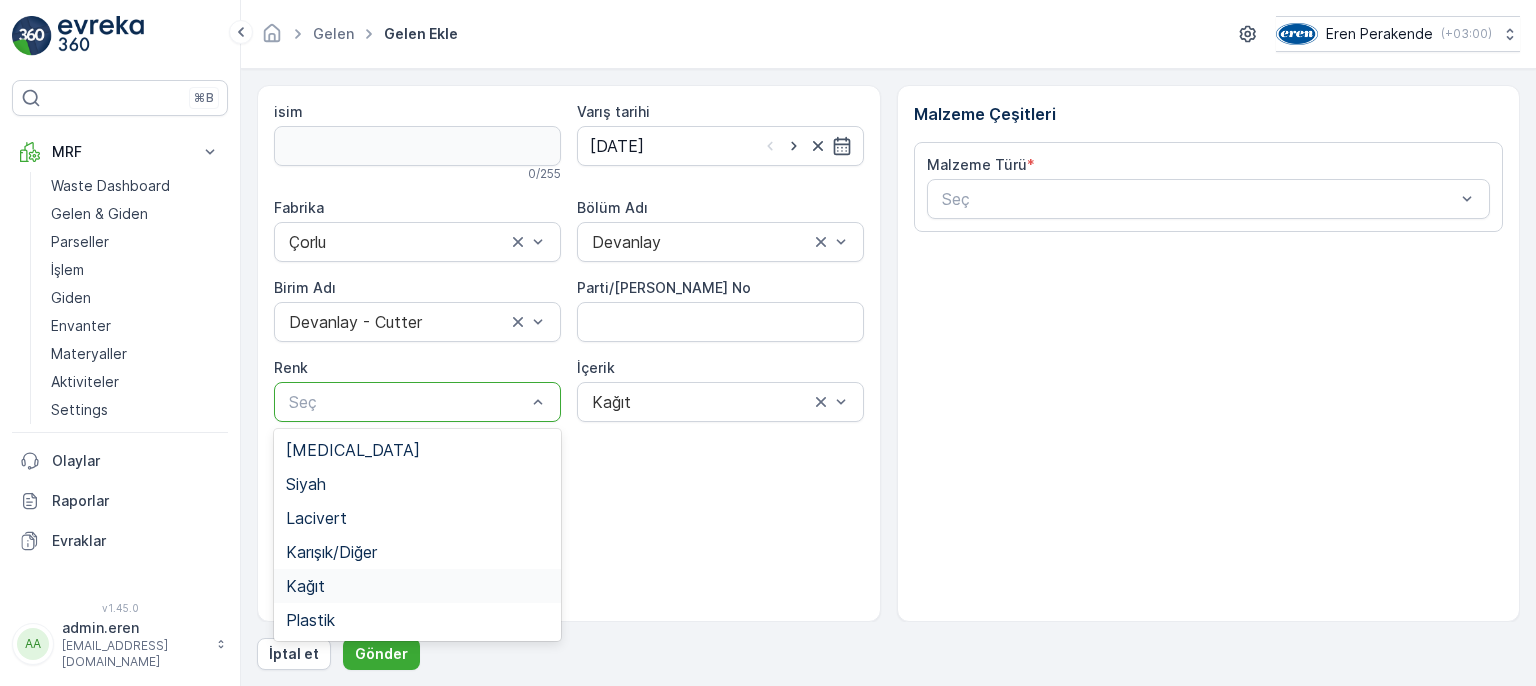 drag, startPoint x: 456, startPoint y: 589, endPoint x: 677, endPoint y: 496, distance: 239.77072 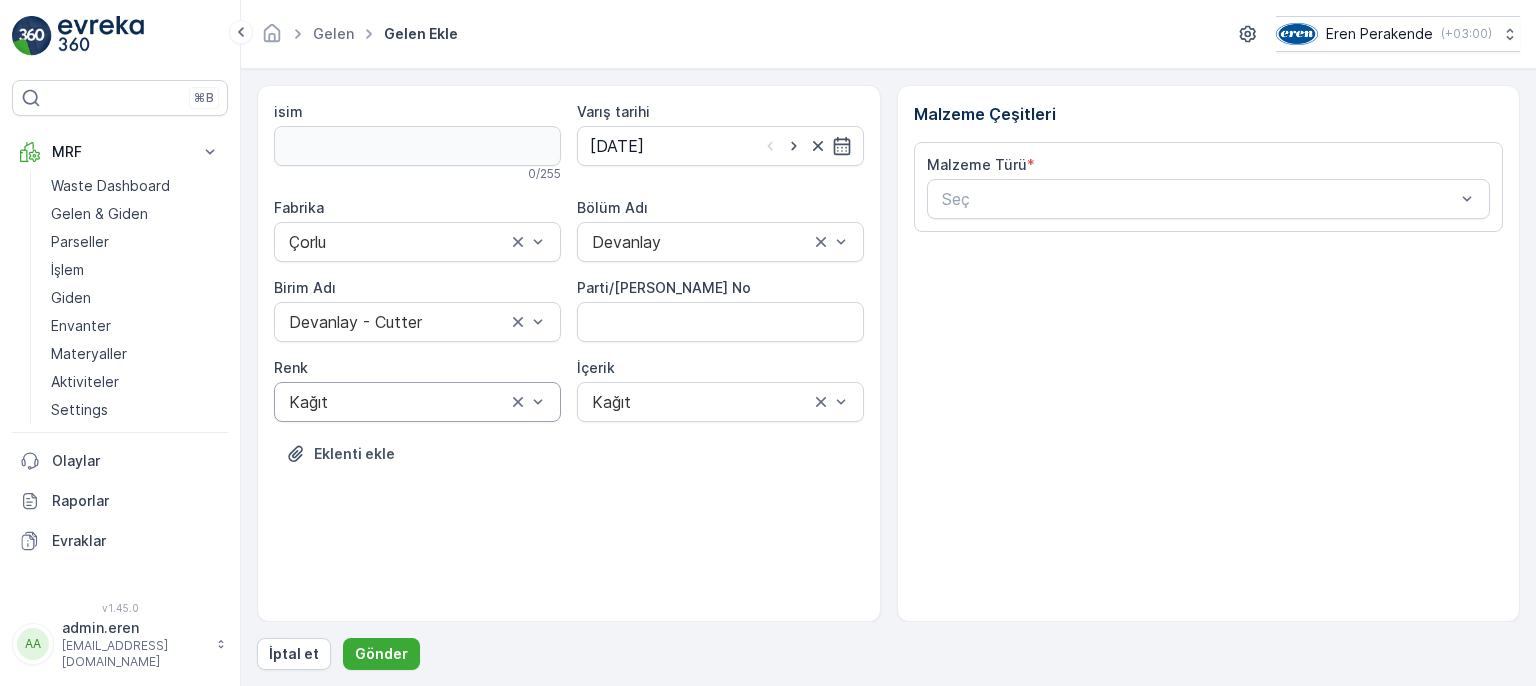 click on "Malzeme Türü * Seç" at bounding box center (1209, 187) 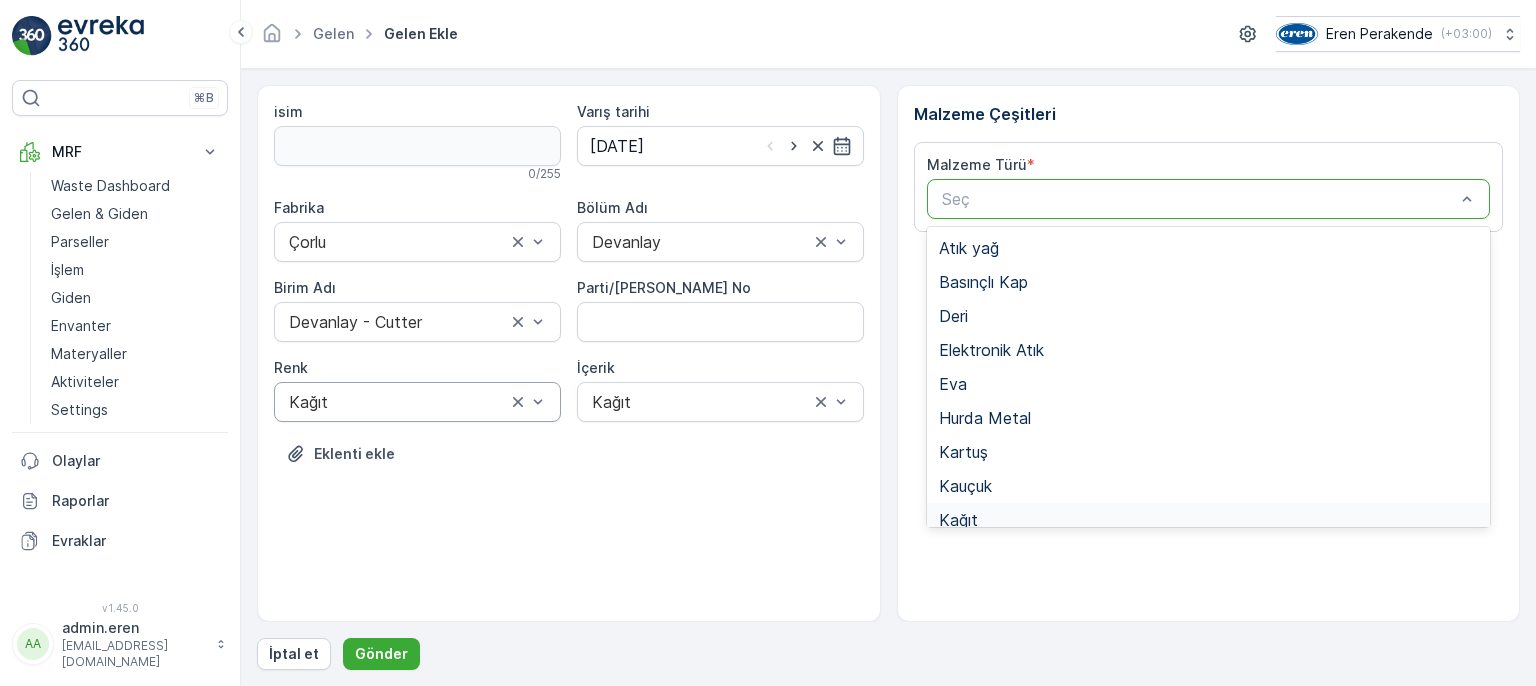 drag, startPoint x: 1002, startPoint y: 507, endPoint x: 1024, endPoint y: 525, distance: 28.42534 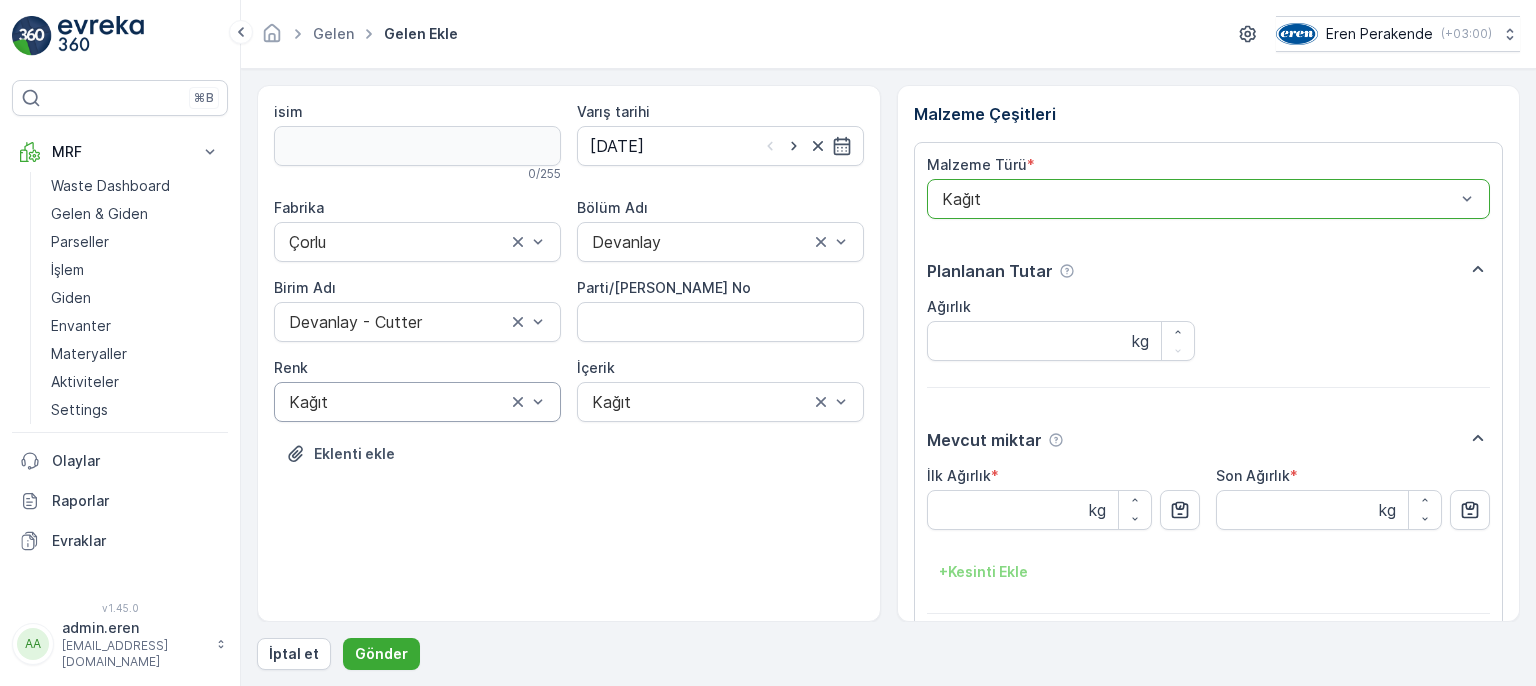 click 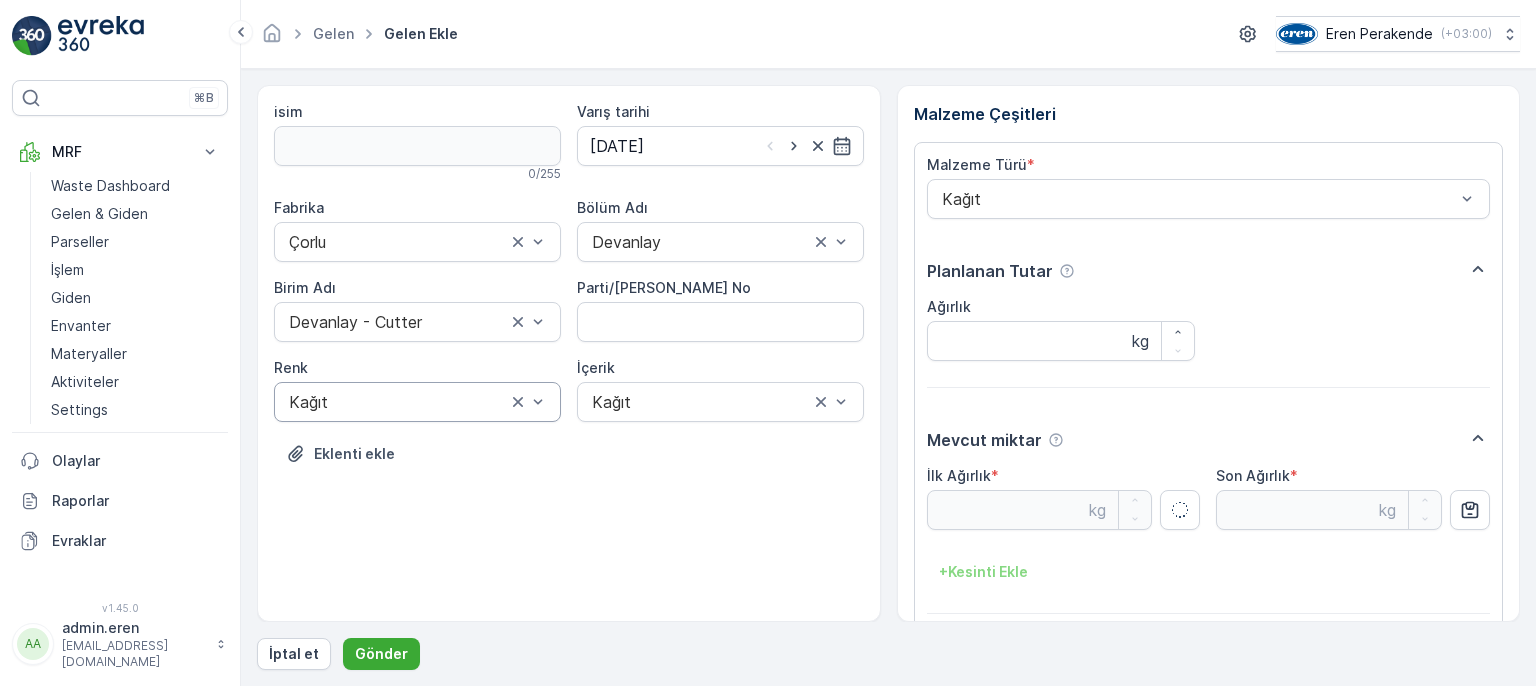 type on "2.13" 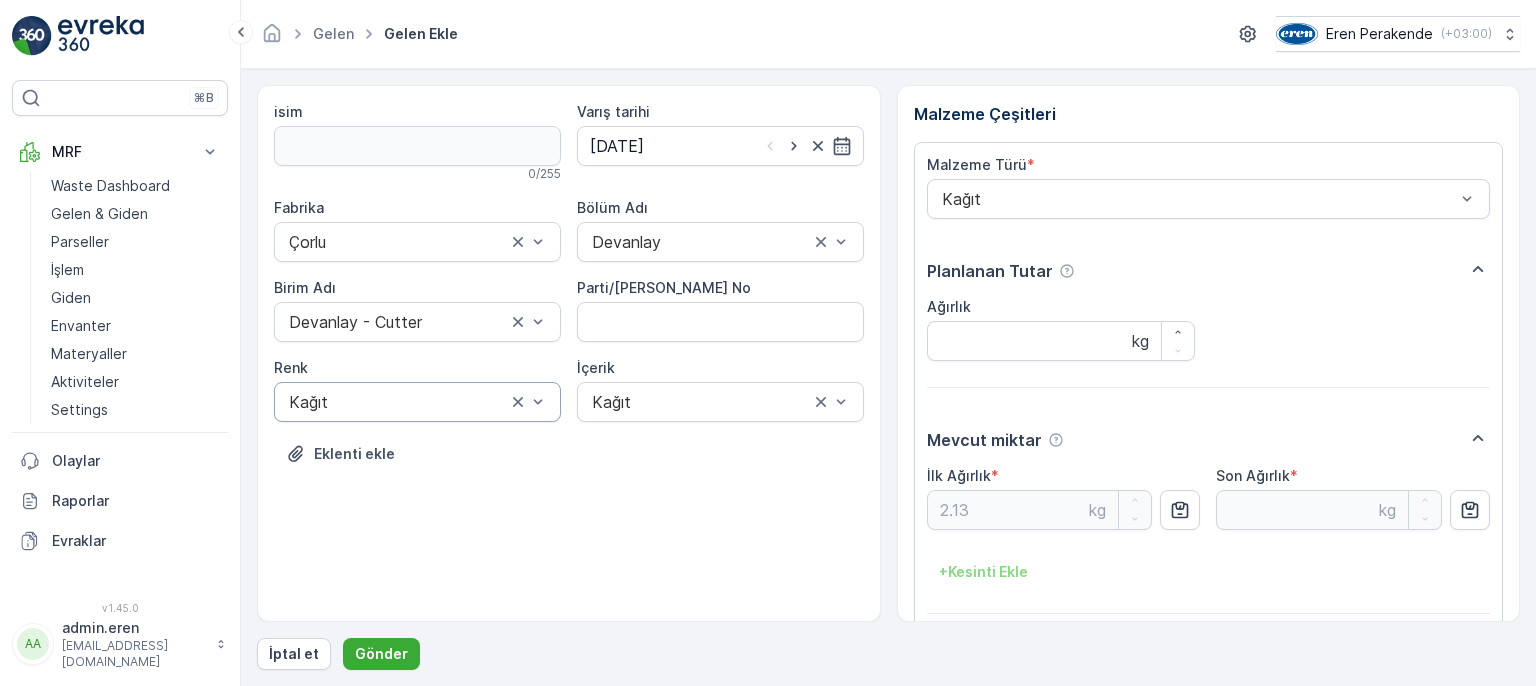 scroll, scrollTop: 84, scrollLeft: 0, axis: vertical 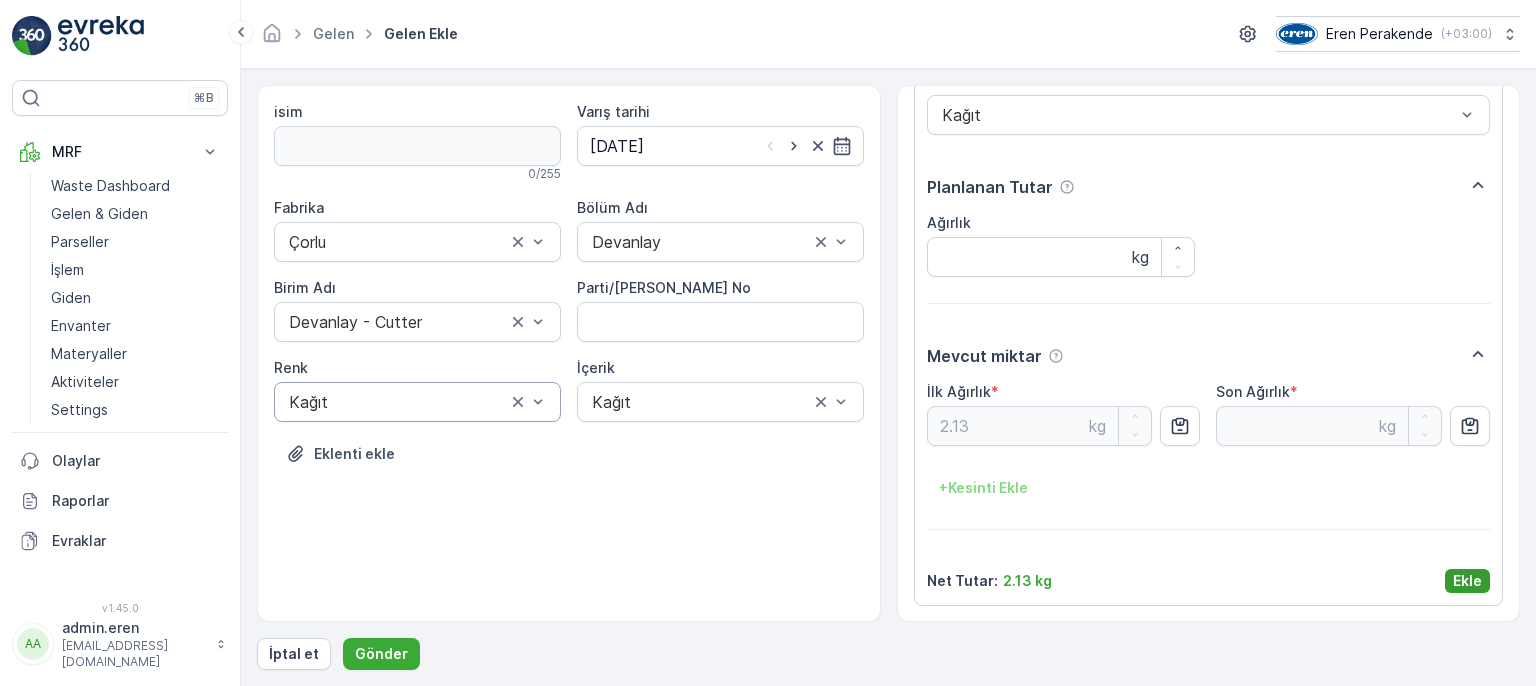 click on "Ekle" at bounding box center (1467, 581) 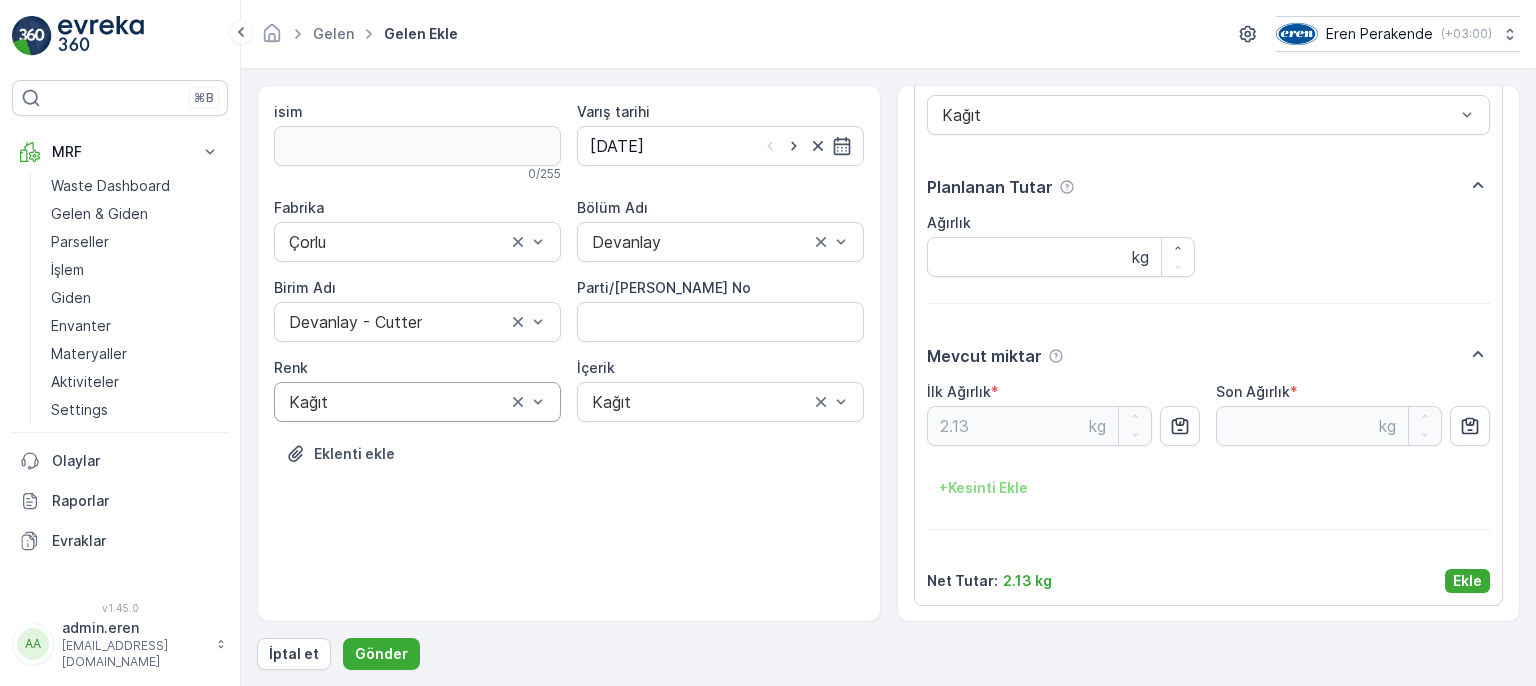 scroll, scrollTop: 0, scrollLeft: 0, axis: both 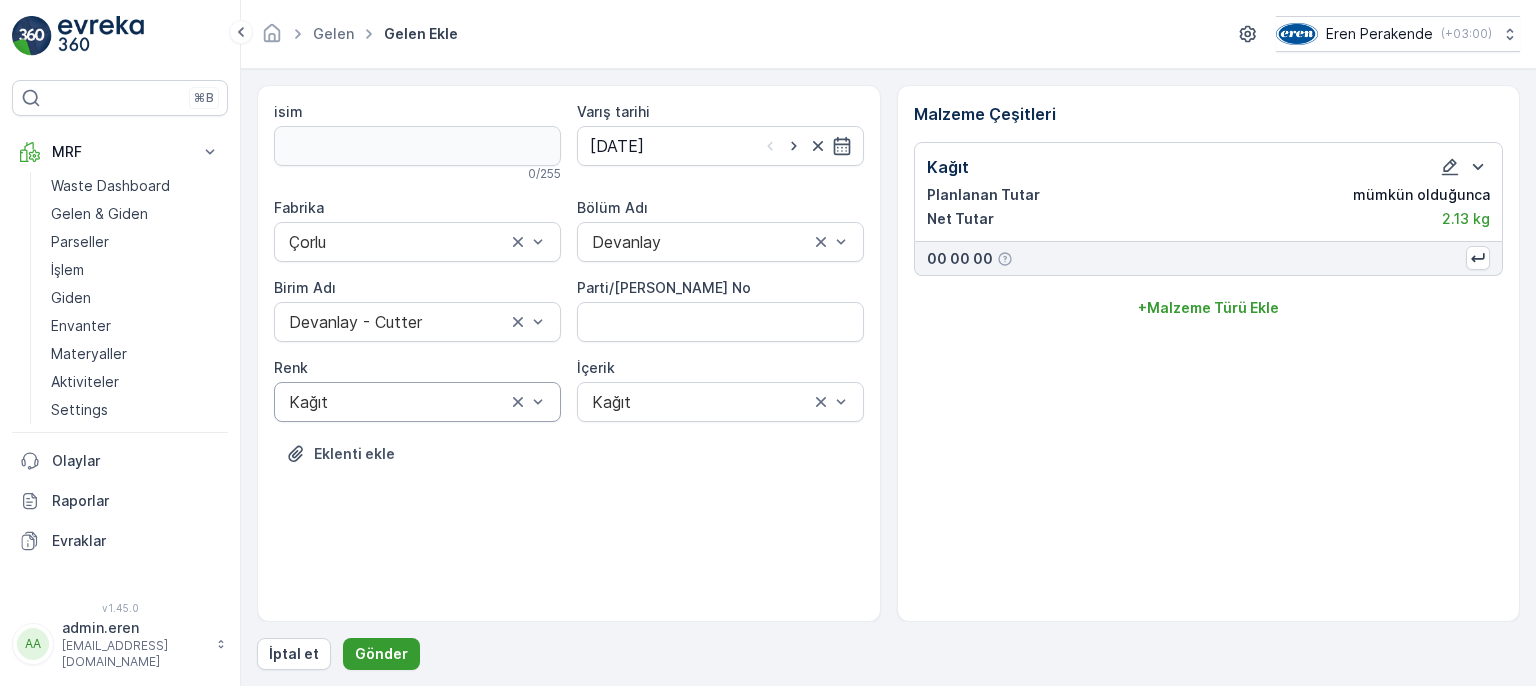 click on "Gönder" at bounding box center [381, 654] 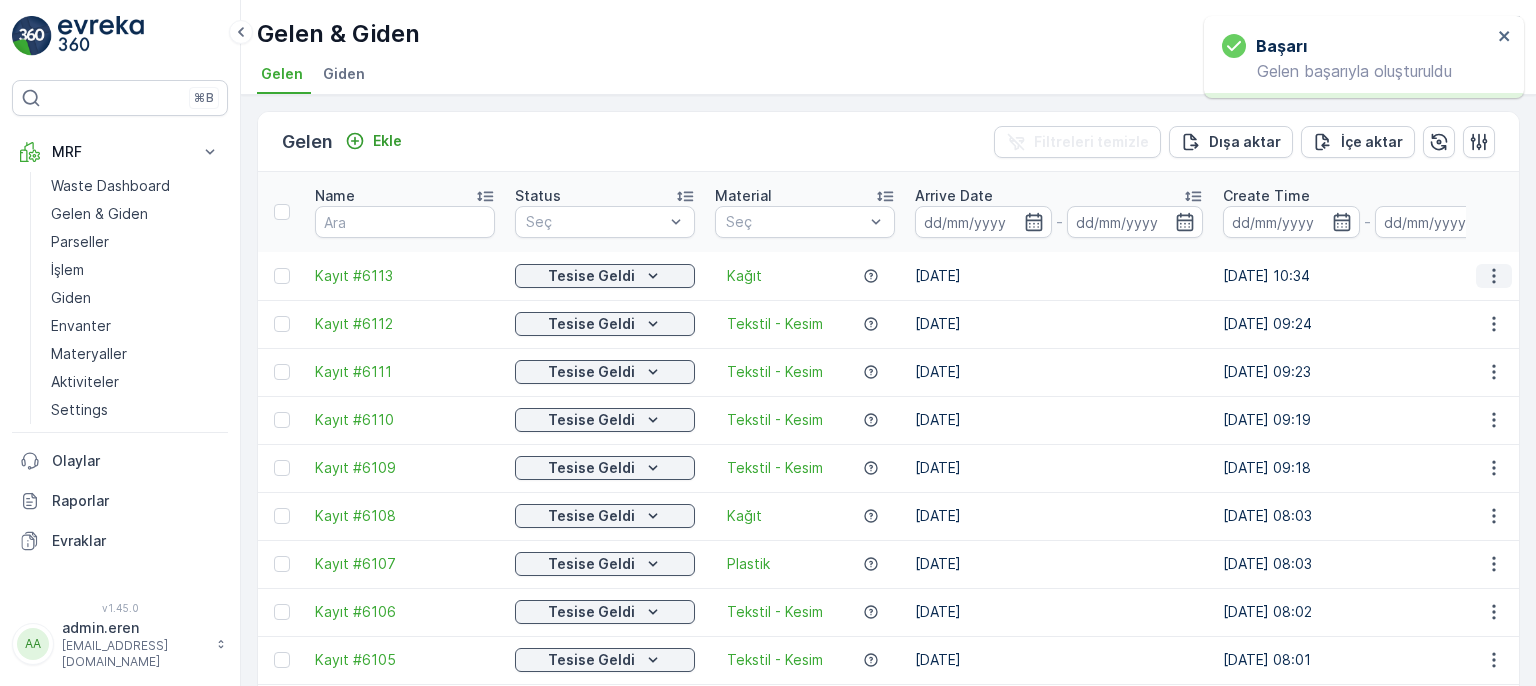 click 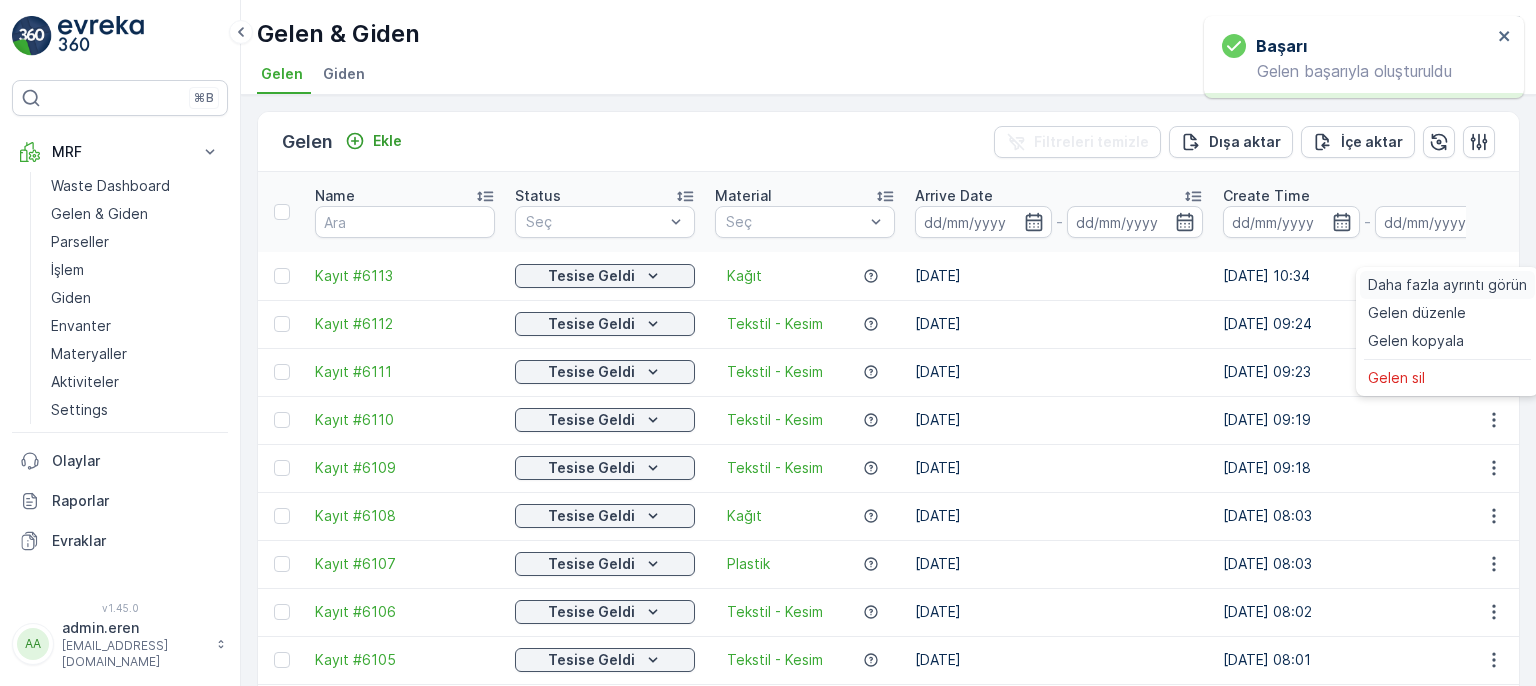 drag, startPoint x: 1436, startPoint y: 269, endPoint x: 1435, endPoint y: 281, distance: 12.0415945 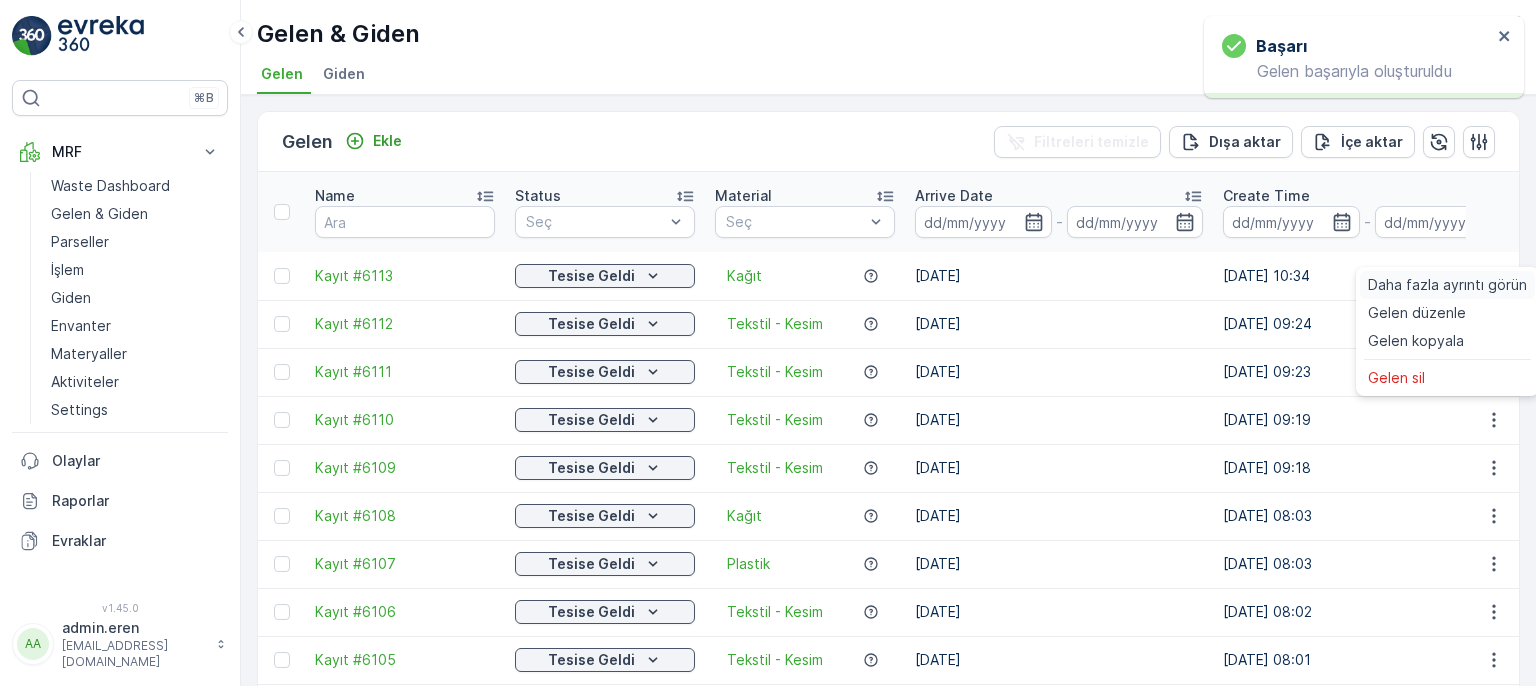 click on "Daha fazla ayrıntı görün  Gelen düzenle  Gelen kopyala  Gelen sil" at bounding box center [1447, 331] 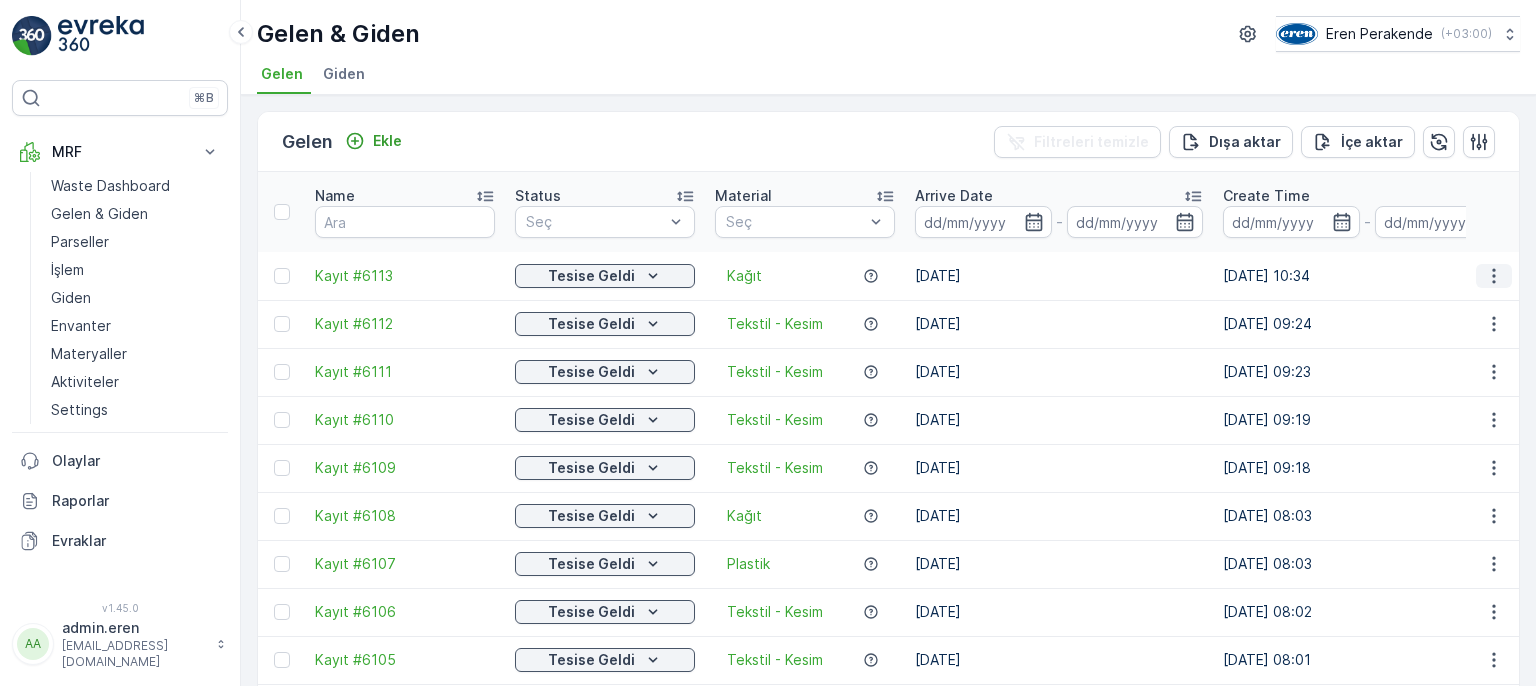 click 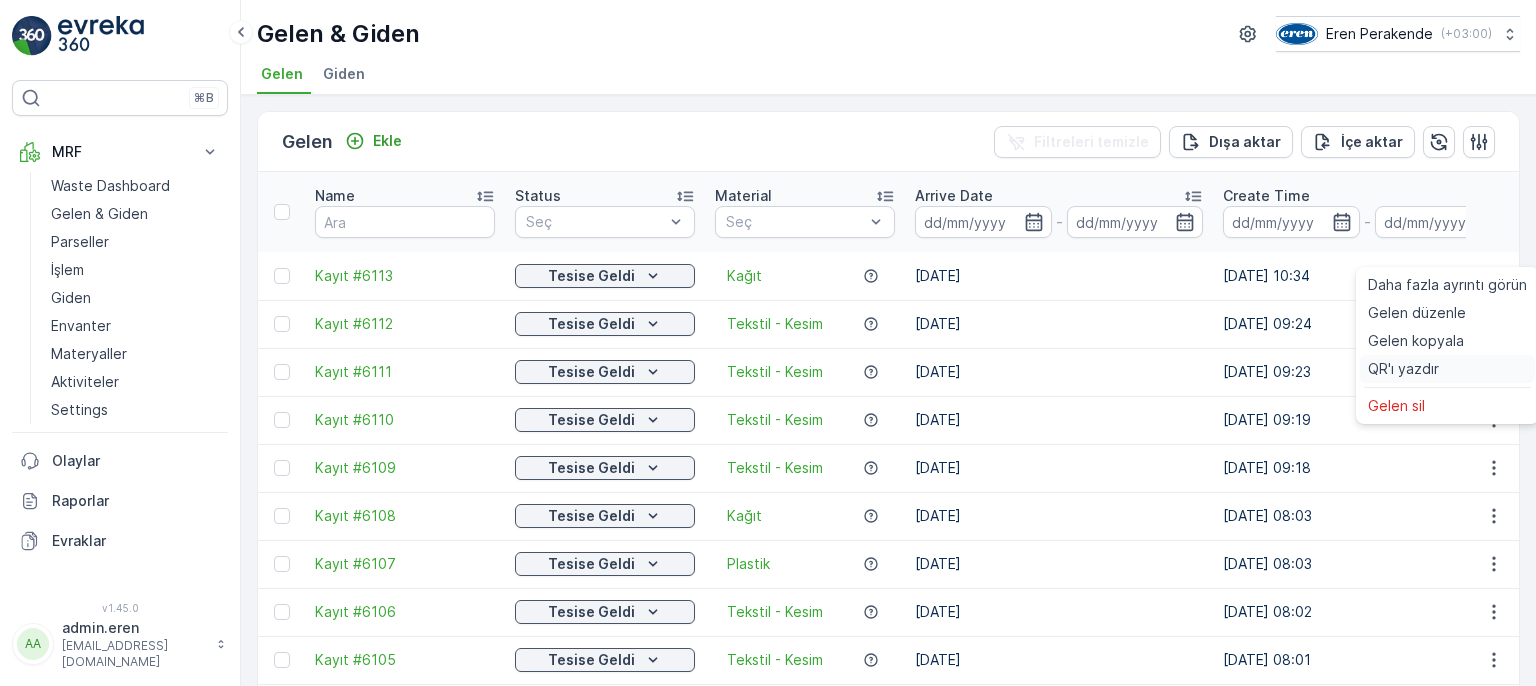 click on "QR'ı yazdır" at bounding box center [1447, 369] 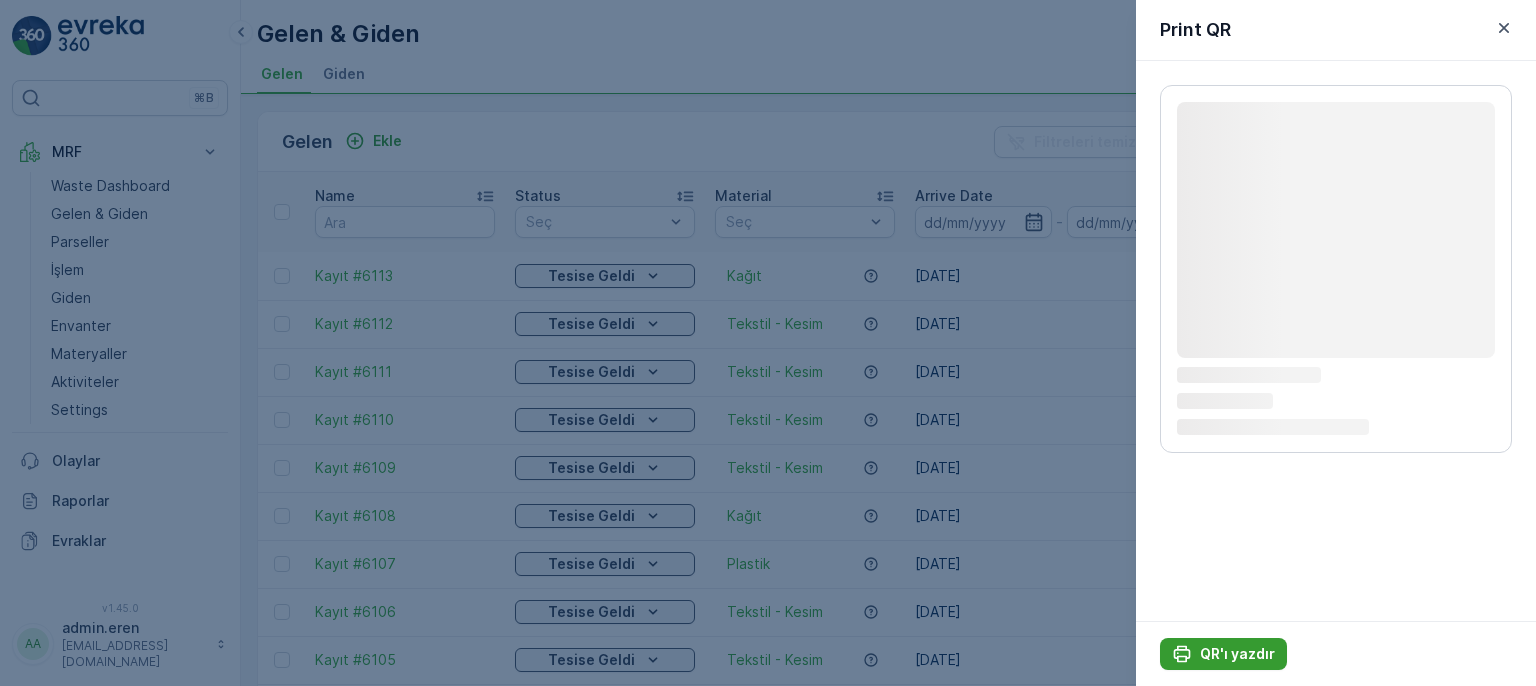 click on "QR'ı yazdır" at bounding box center [1237, 654] 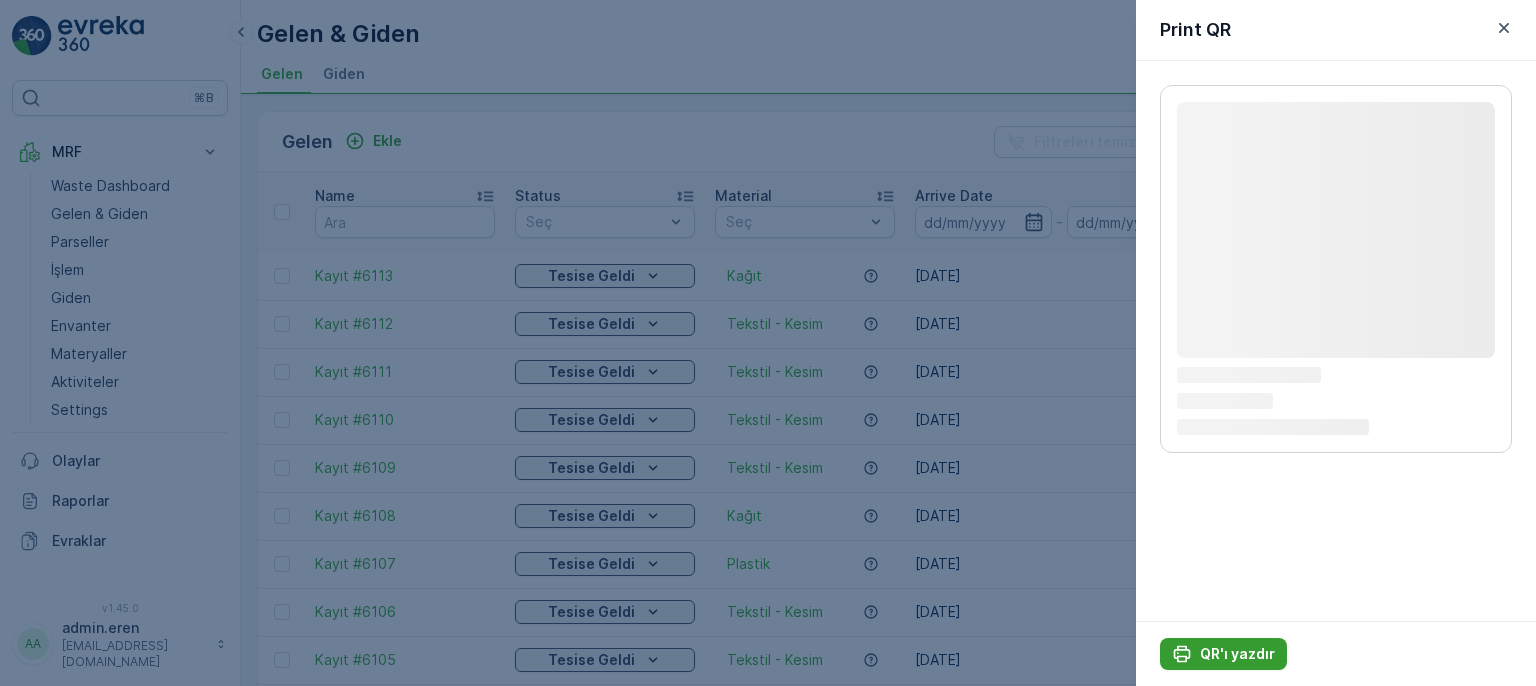 click on "QR'ı yazdır" at bounding box center (1237, 654) 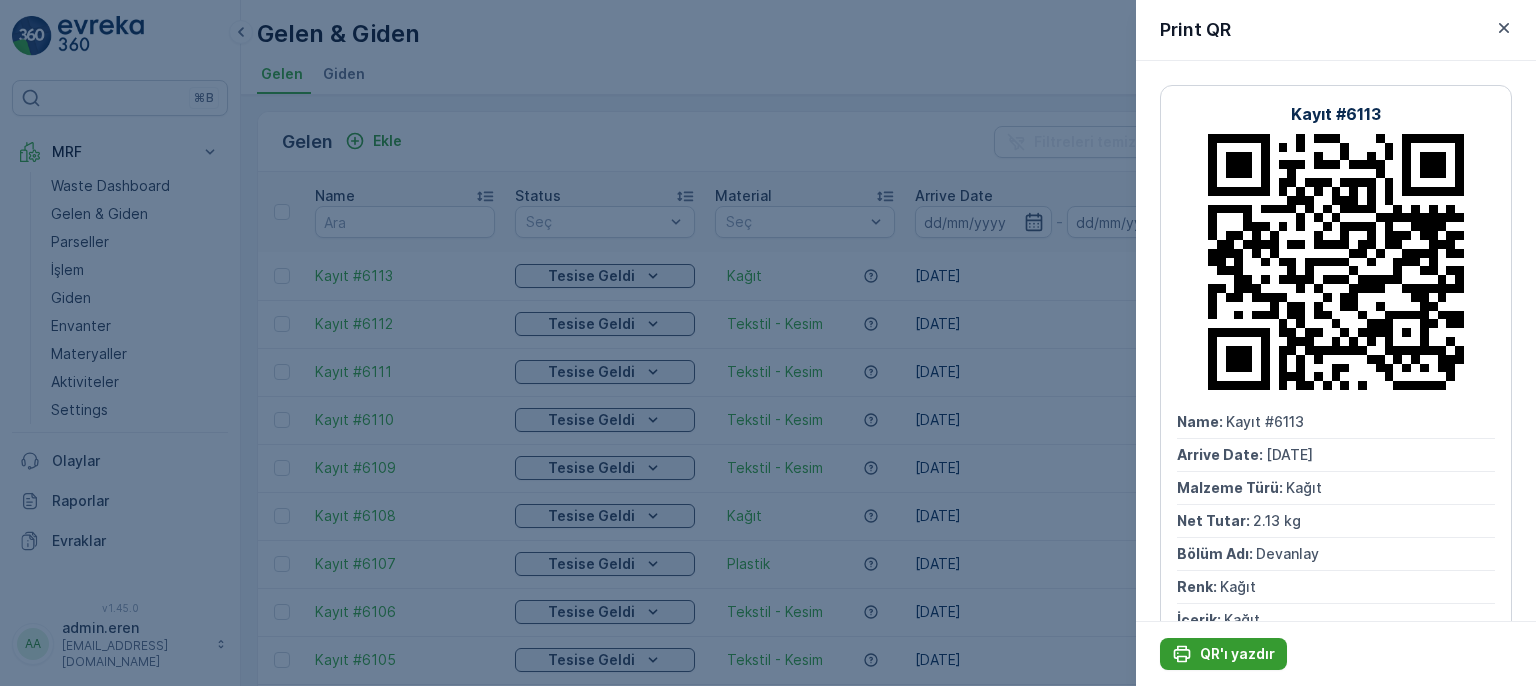 click on "QR'ı yazdır" at bounding box center (1237, 654) 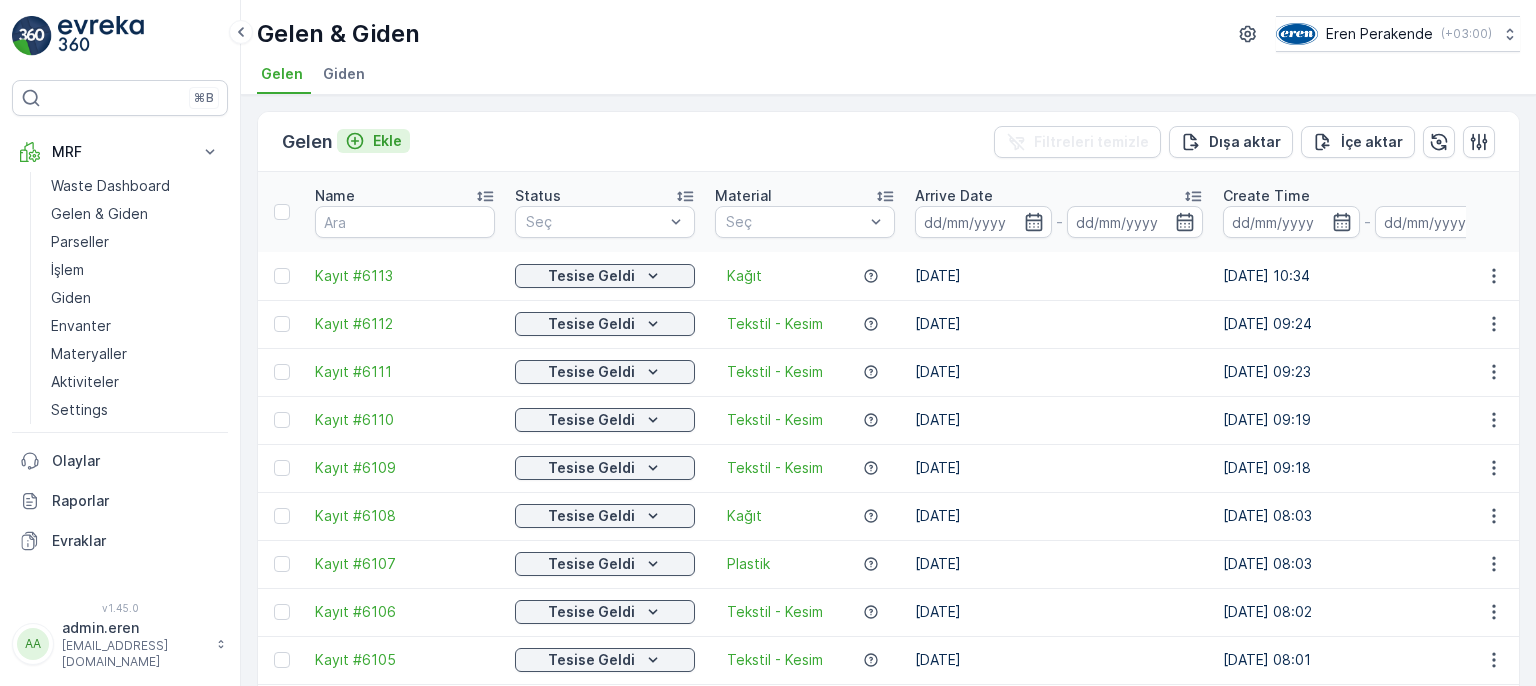 click on "Ekle" at bounding box center (387, 141) 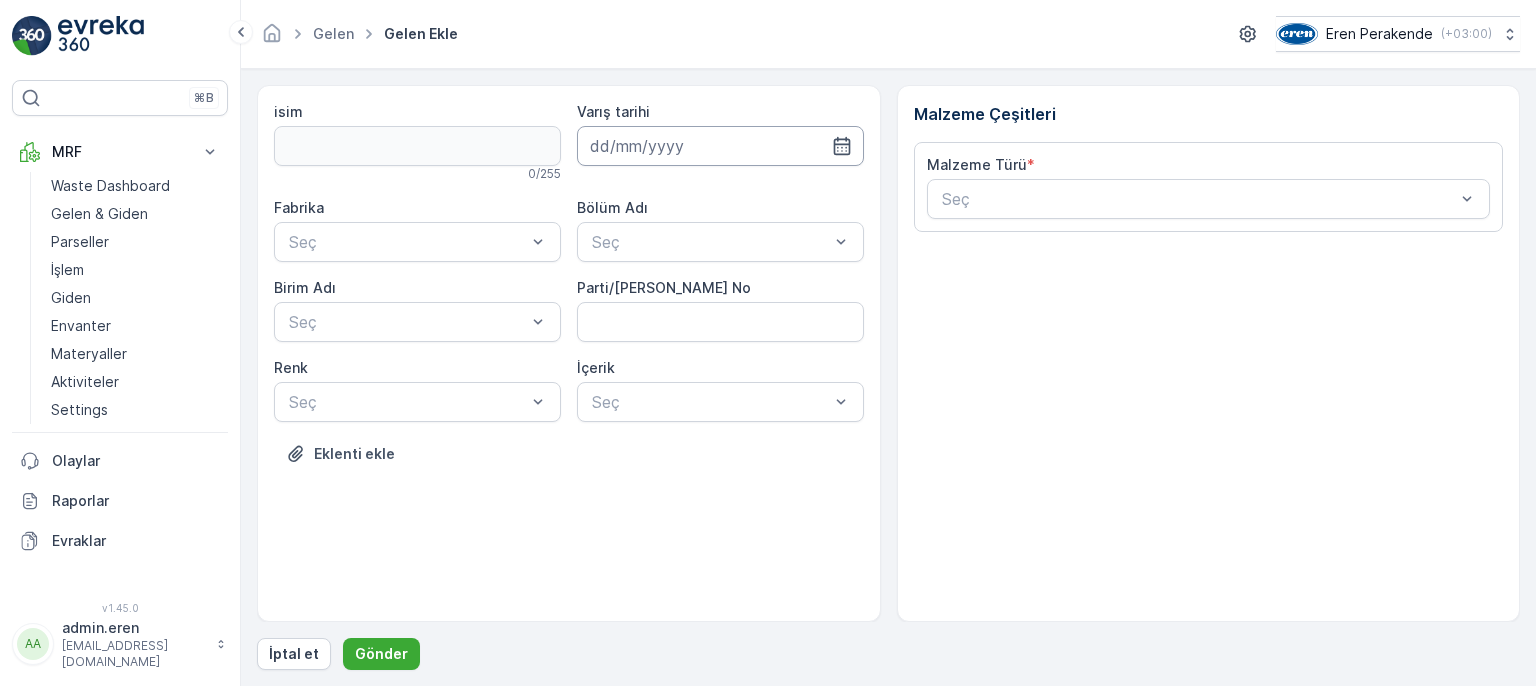 click at bounding box center [720, 146] 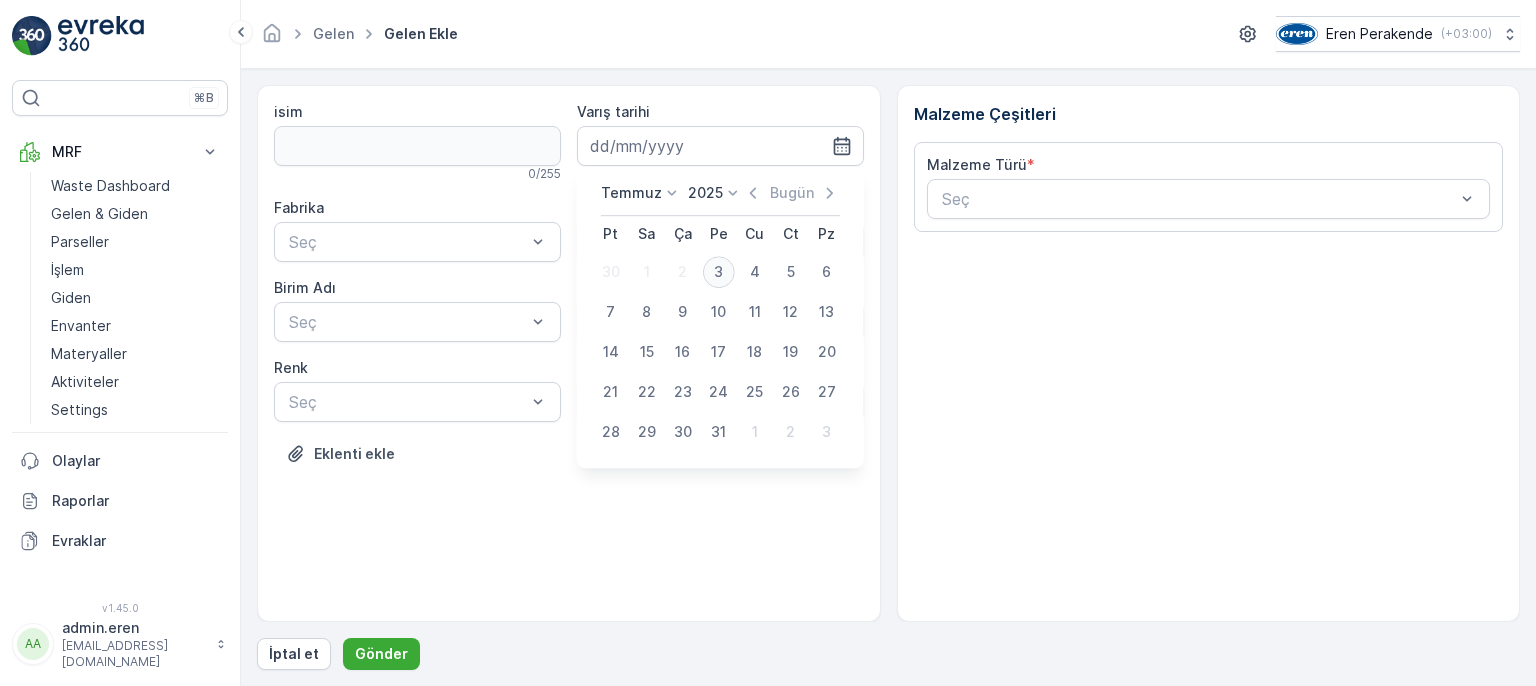click on "3" at bounding box center [719, 272] 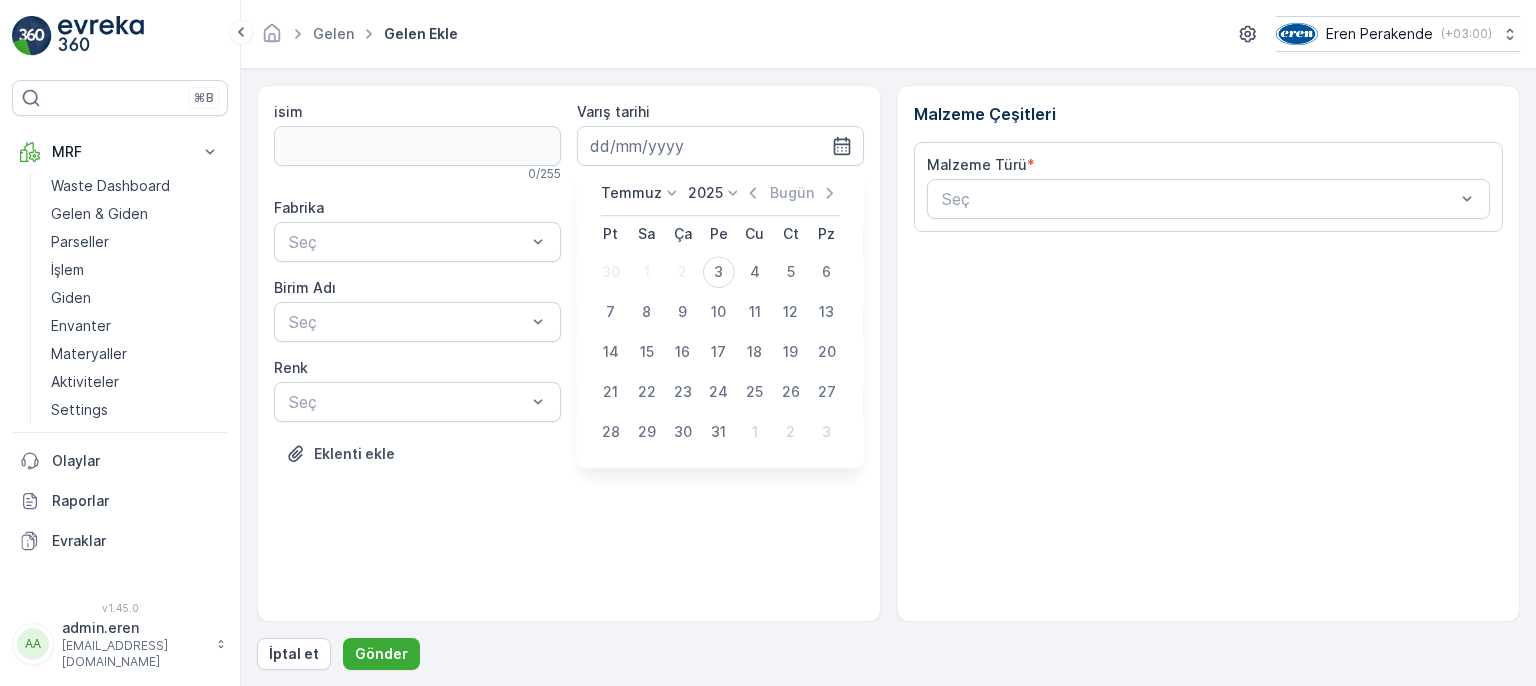 type on "[DATE]" 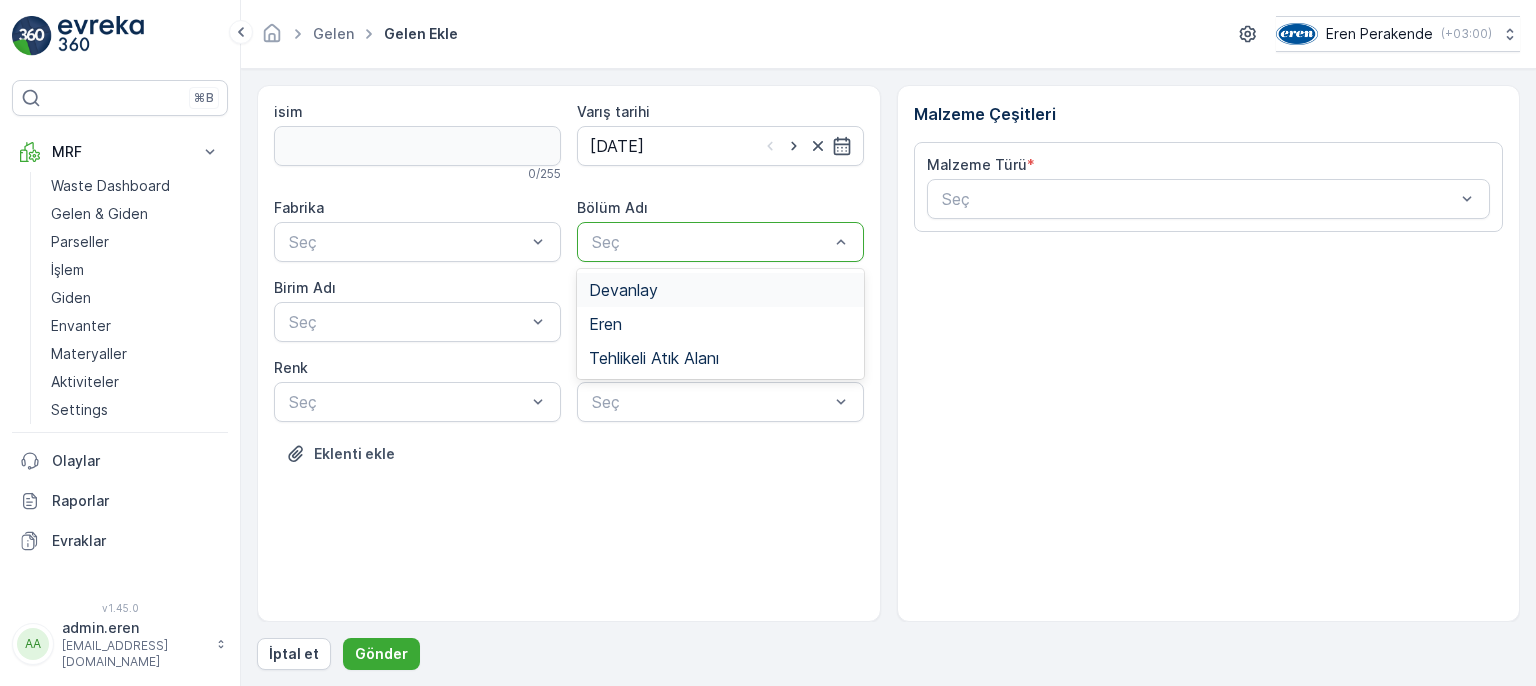 click at bounding box center (710, 242) 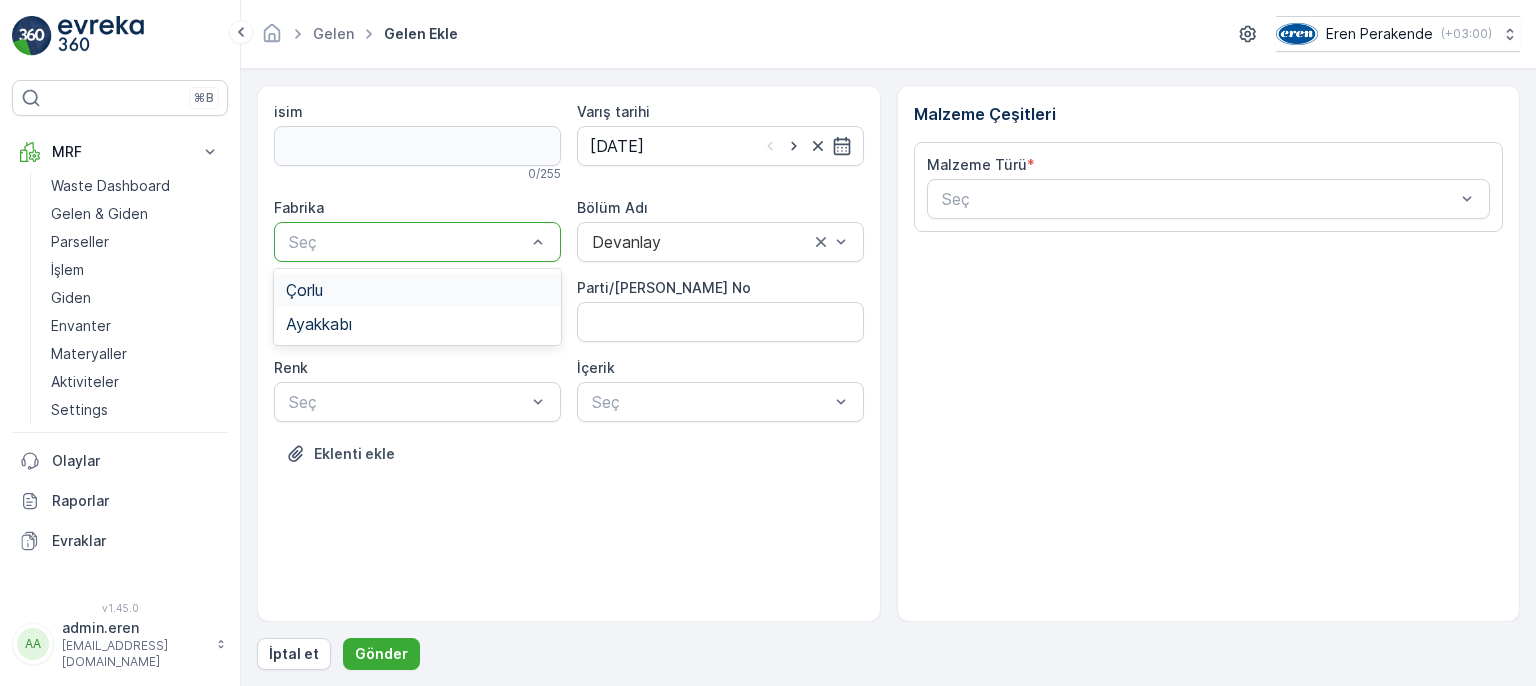 drag, startPoint x: 420, startPoint y: 233, endPoint x: 405, endPoint y: 281, distance: 50.289165 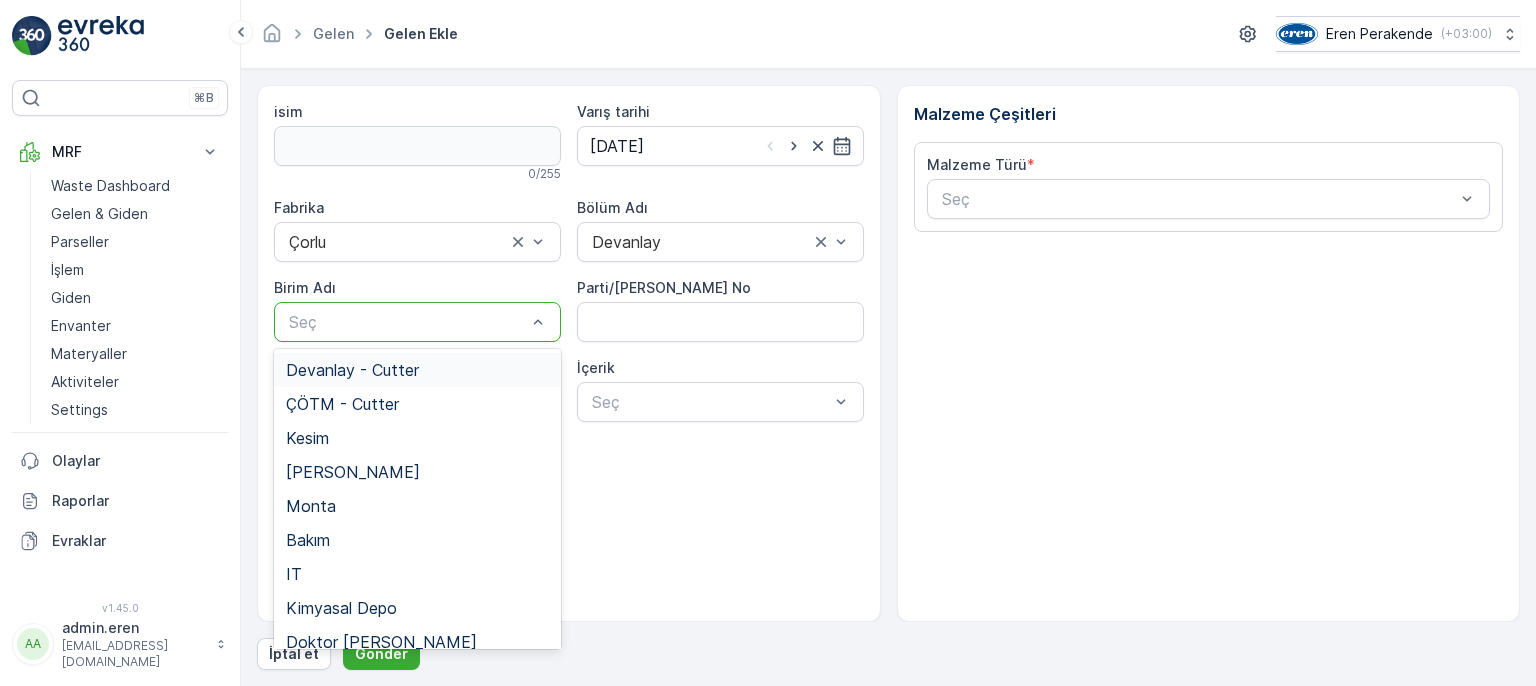 drag, startPoint x: 404, startPoint y: 301, endPoint x: 413, endPoint y: 333, distance: 33.24154 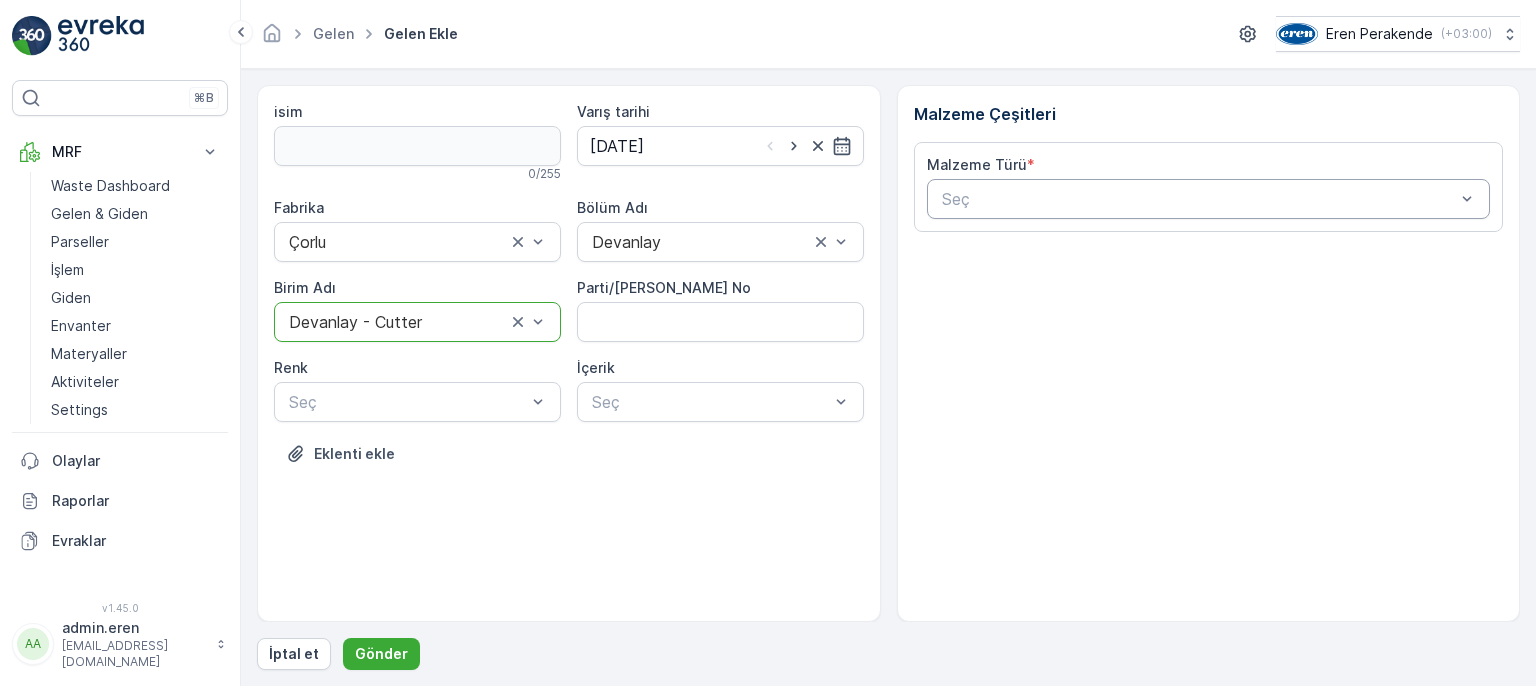 click on "Seç" at bounding box center [1209, 199] 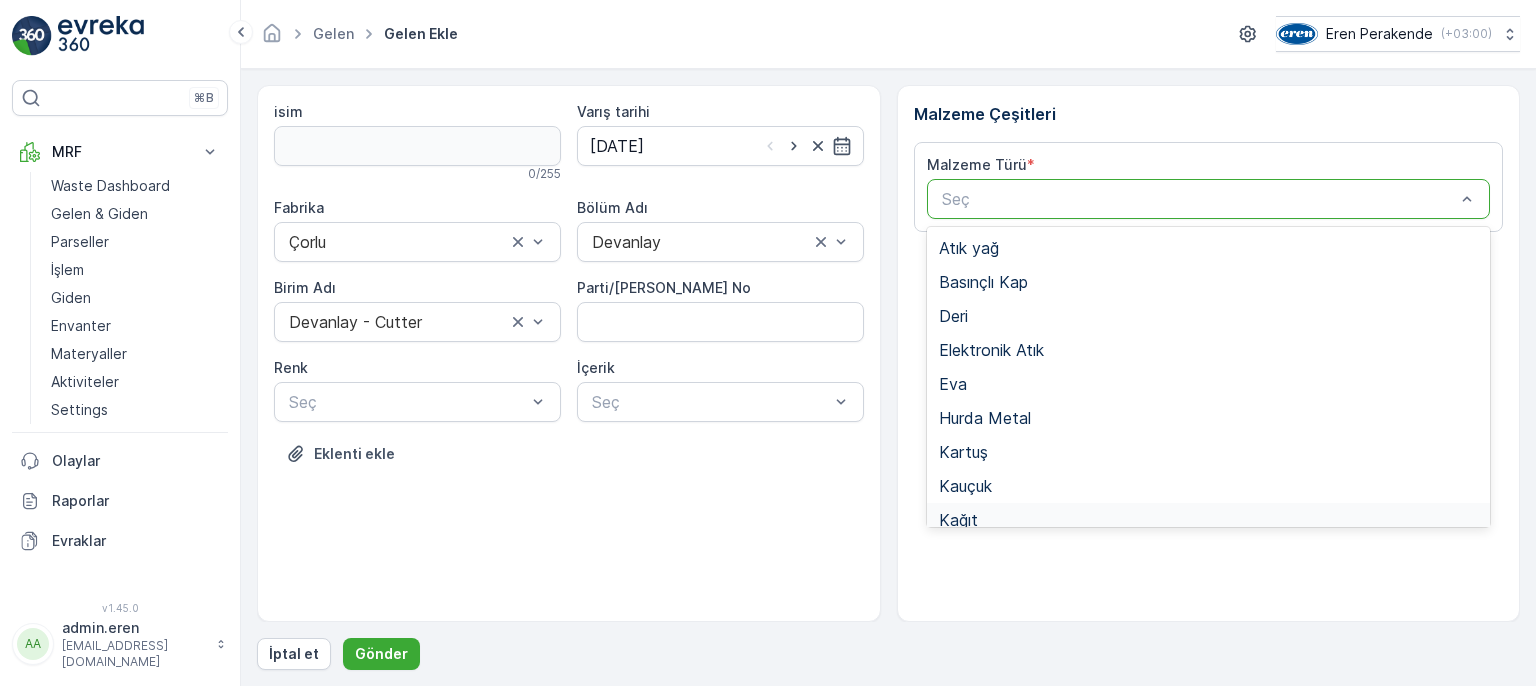 scroll, scrollTop: 200, scrollLeft: 0, axis: vertical 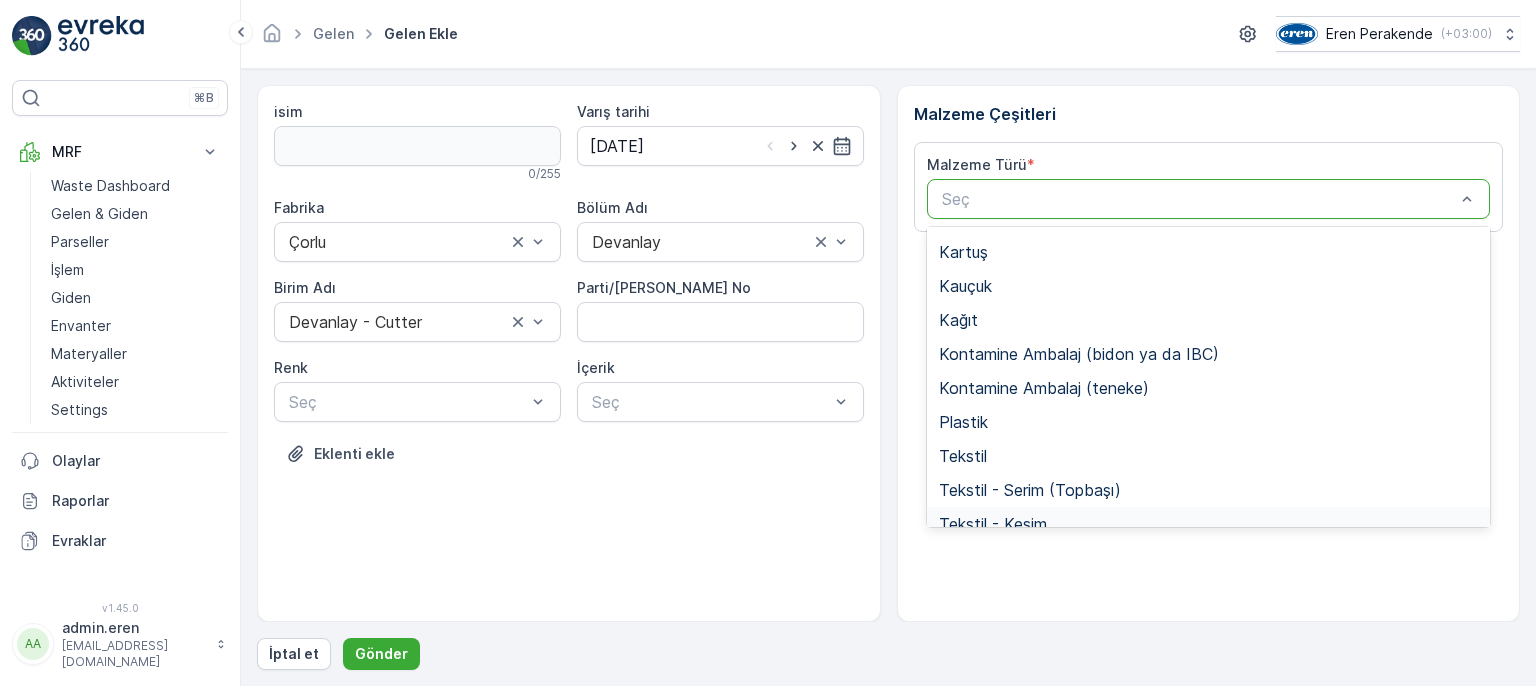 click on "Tekstil - Kesim" at bounding box center (993, 524) 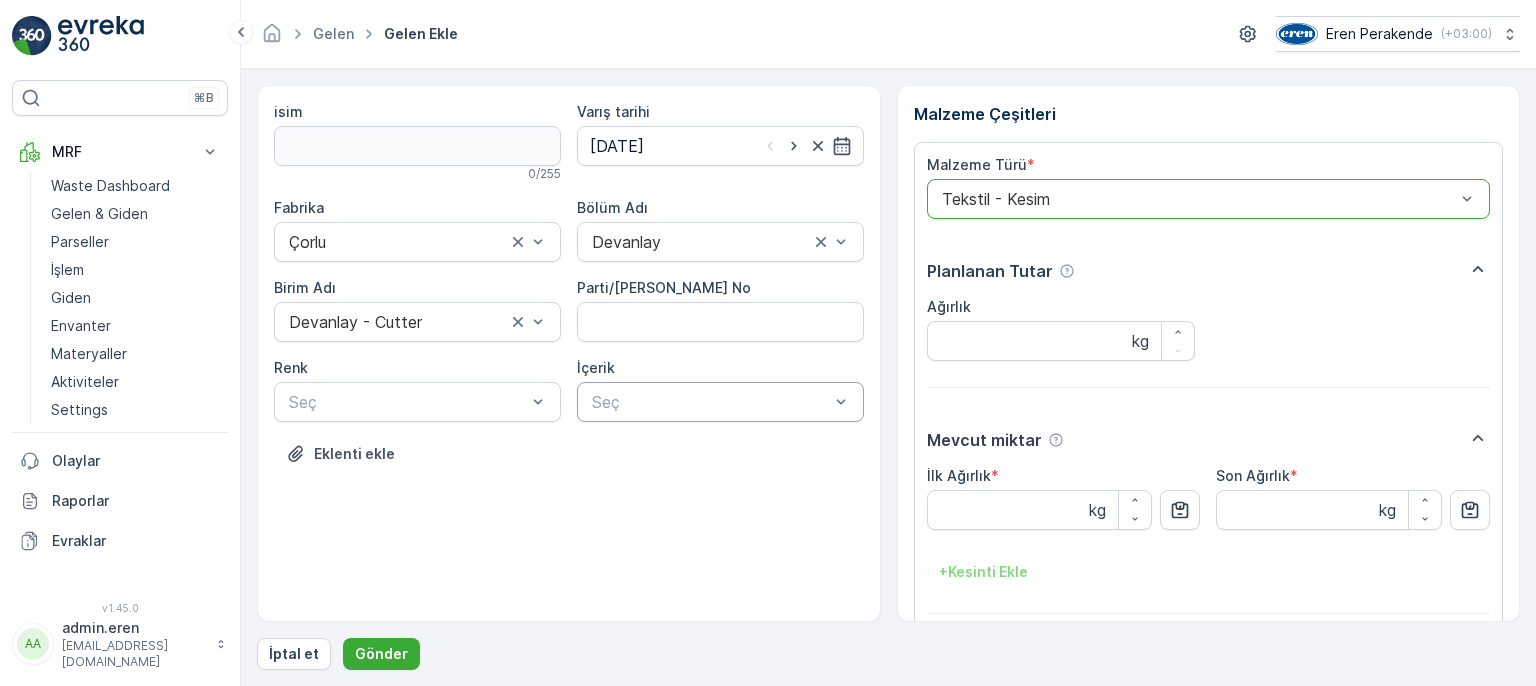 click on "Seç" at bounding box center (720, 402) 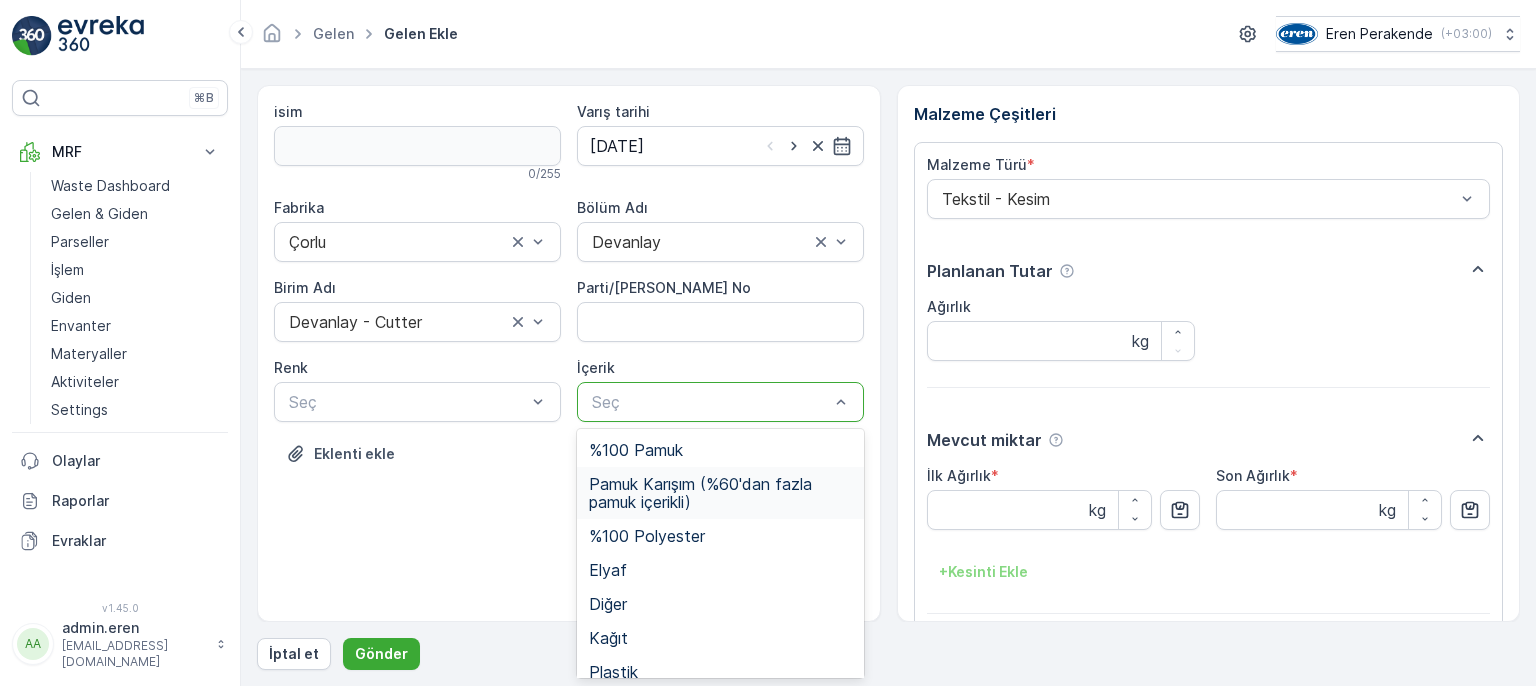 click on "Pamuk Karışım (%60'dan fazla pamuk içerikli)" at bounding box center (720, 493) 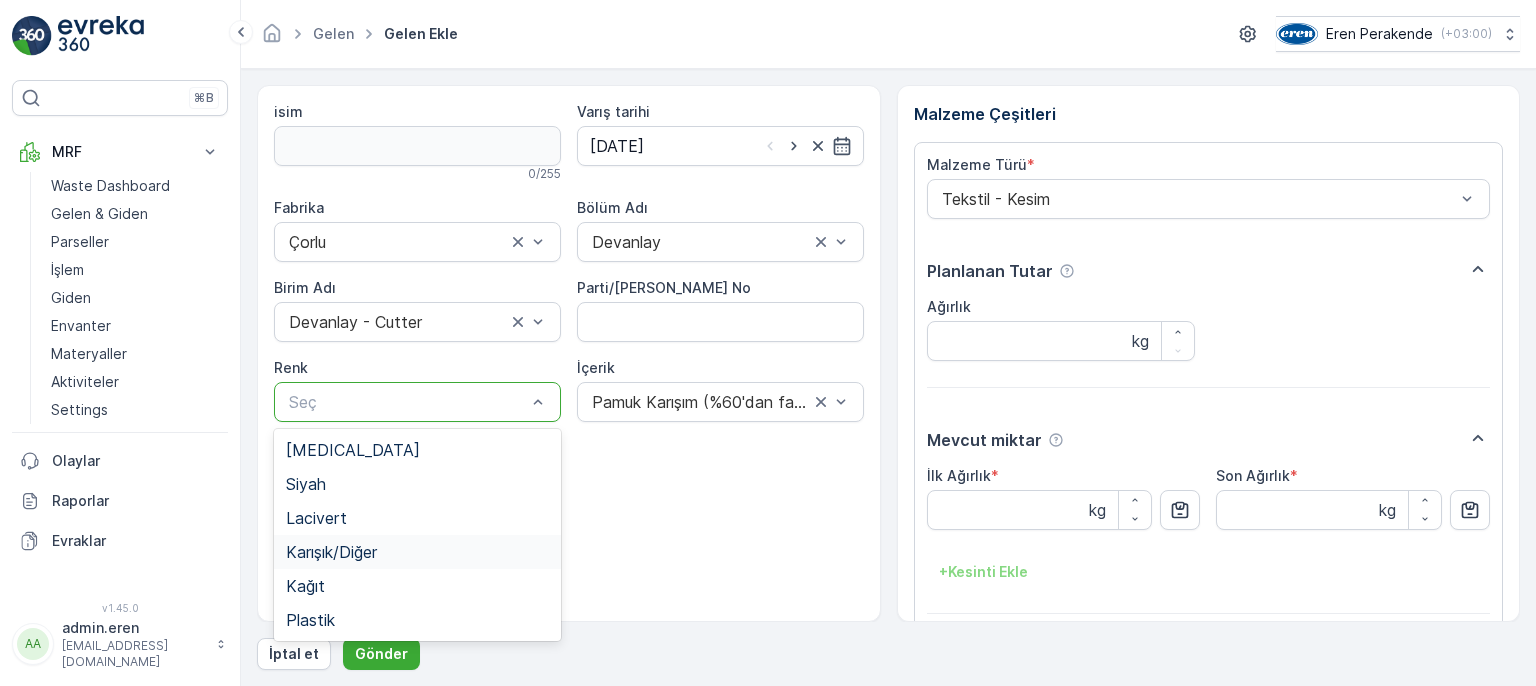 click on "Karışık/Diğer" at bounding box center [417, 552] 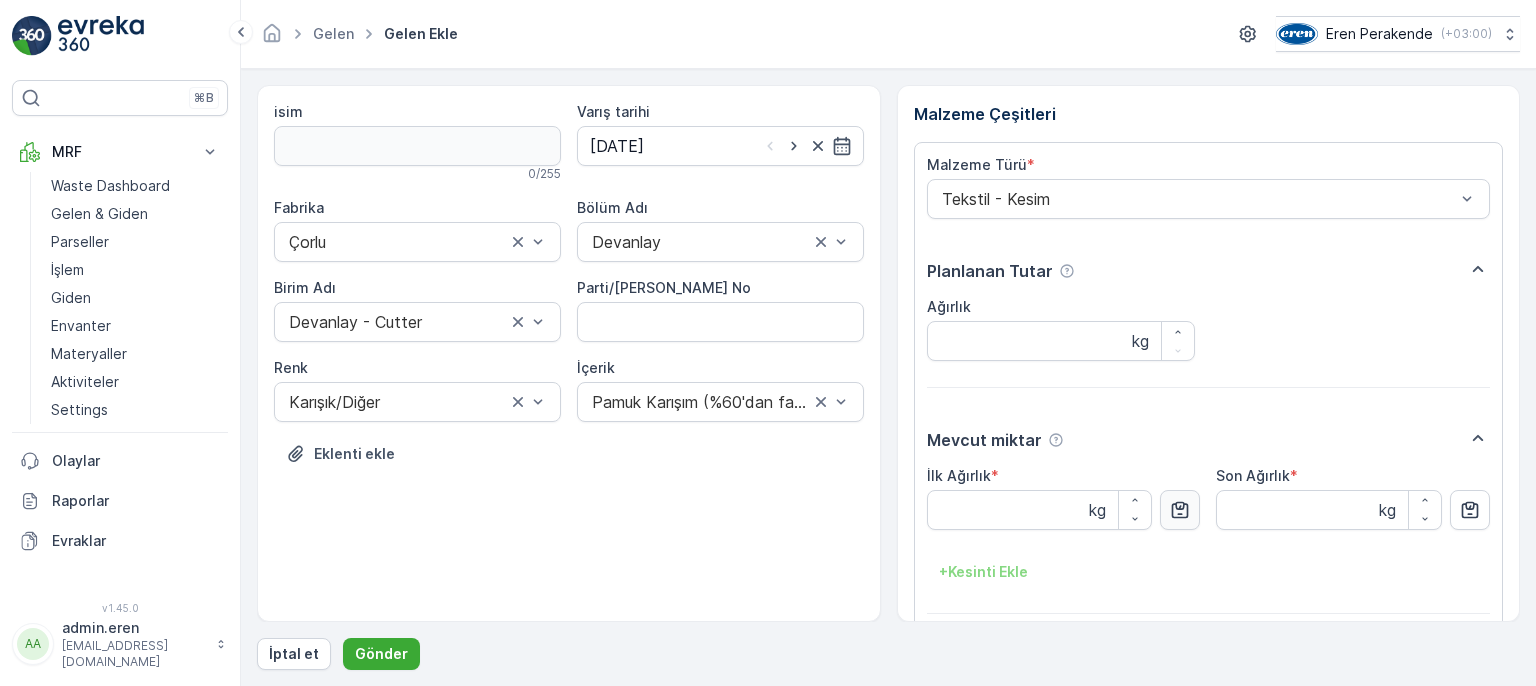 click 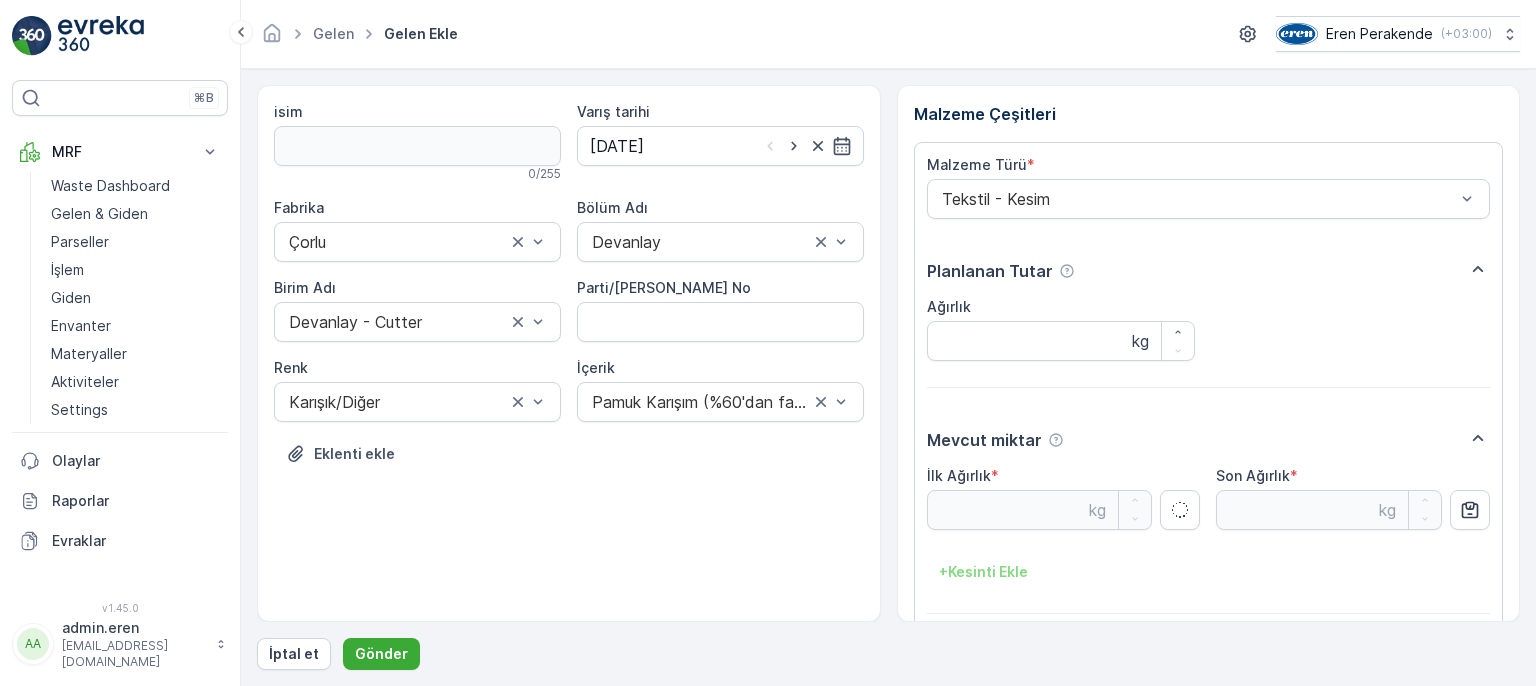 type on "7.71" 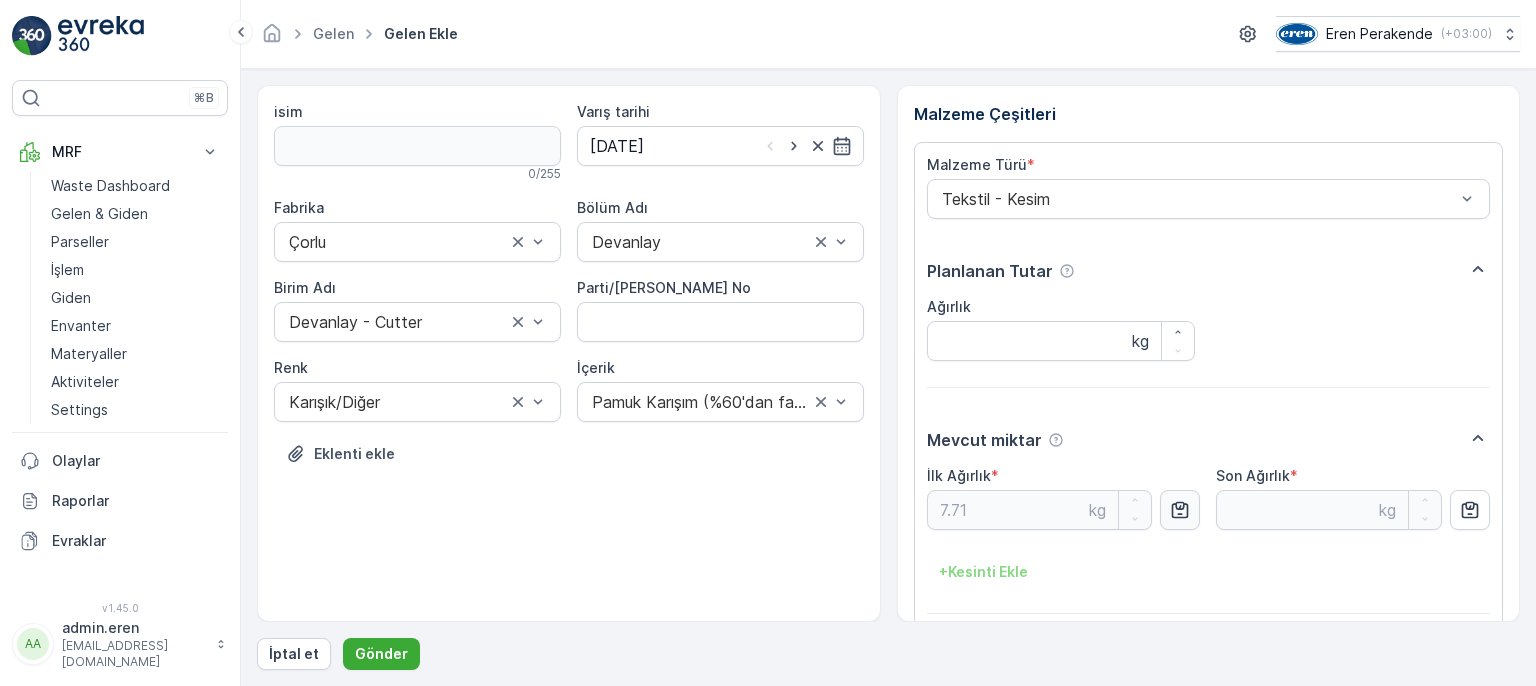 scroll, scrollTop: 84, scrollLeft: 0, axis: vertical 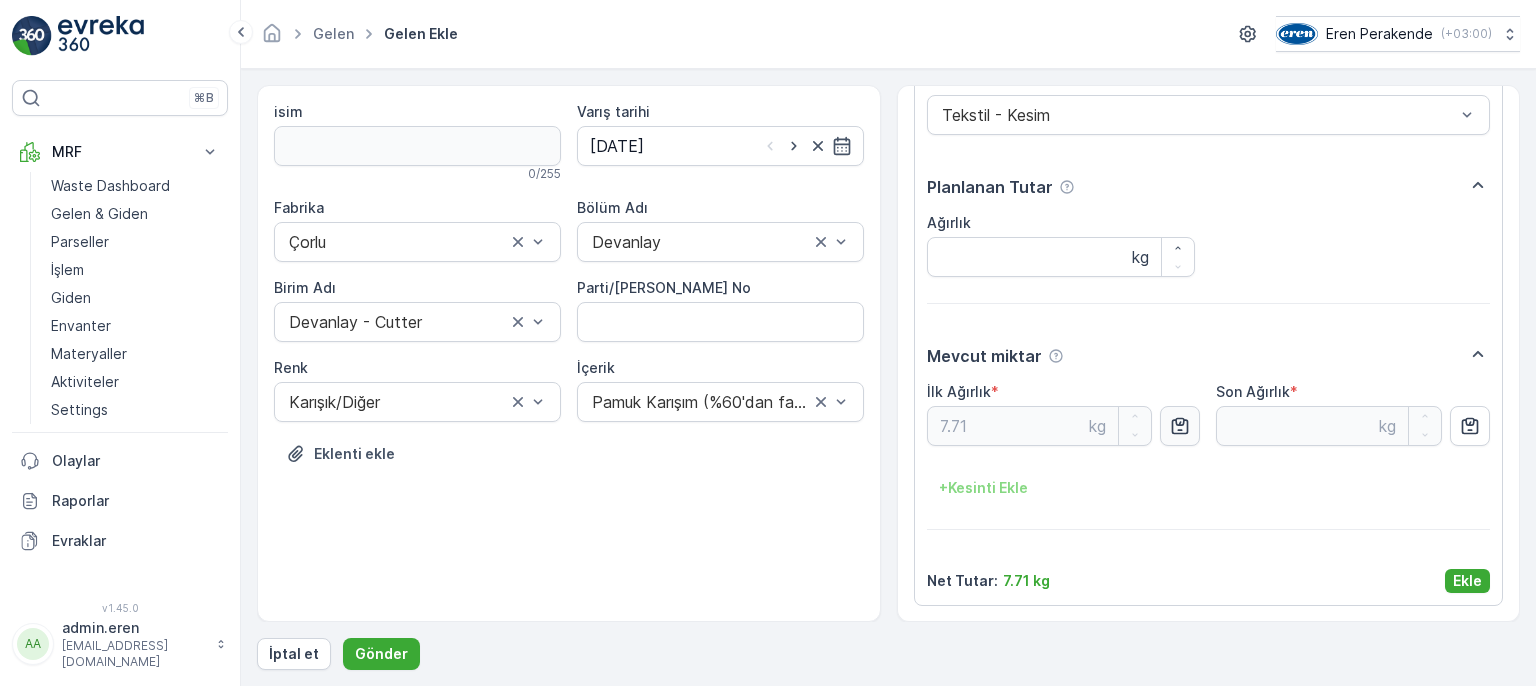 drag, startPoint x: 1464, startPoint y: 579, endPoint x: 1354, endPoint y: 612, distance: 114.84337 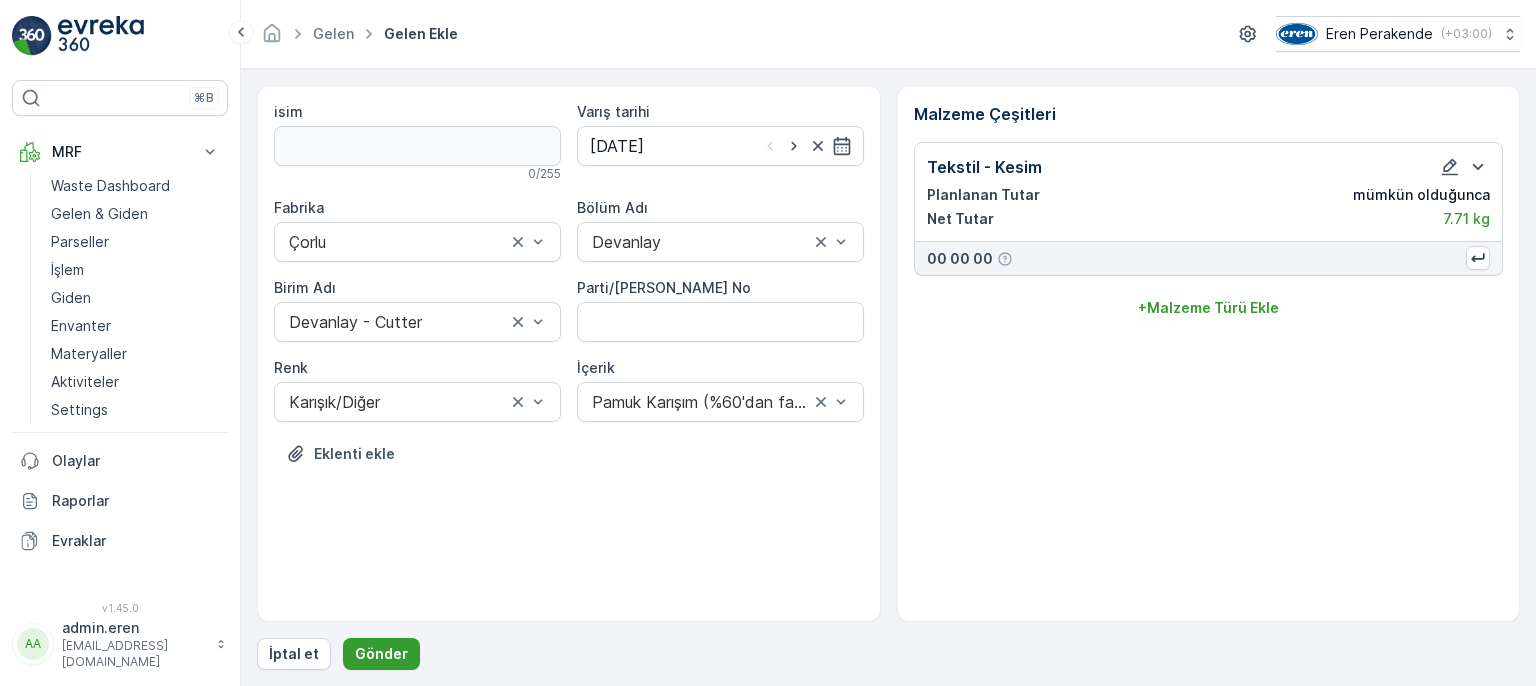 click on "Gönder" at bounding box center [381, 654] 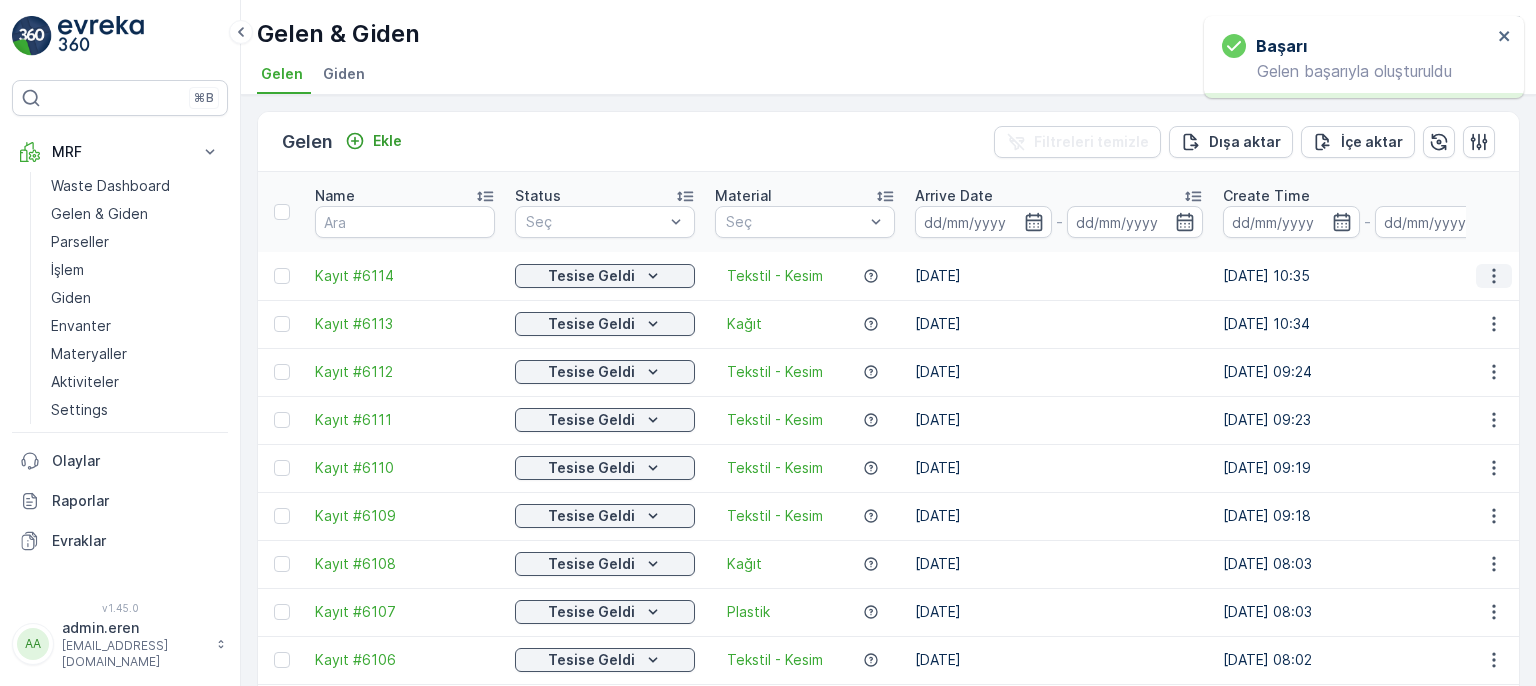 click 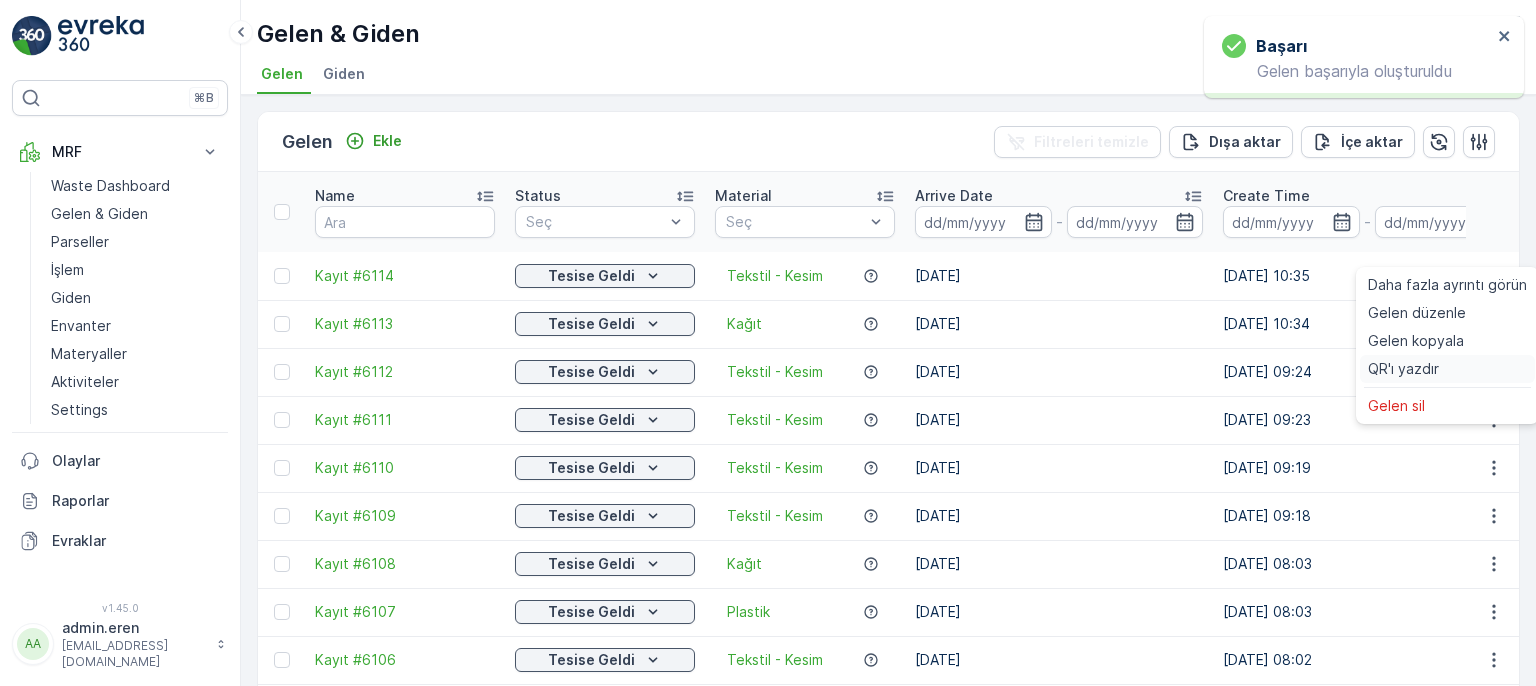 click on "QR'ı yazdır" at bounding box center [1447, 369] 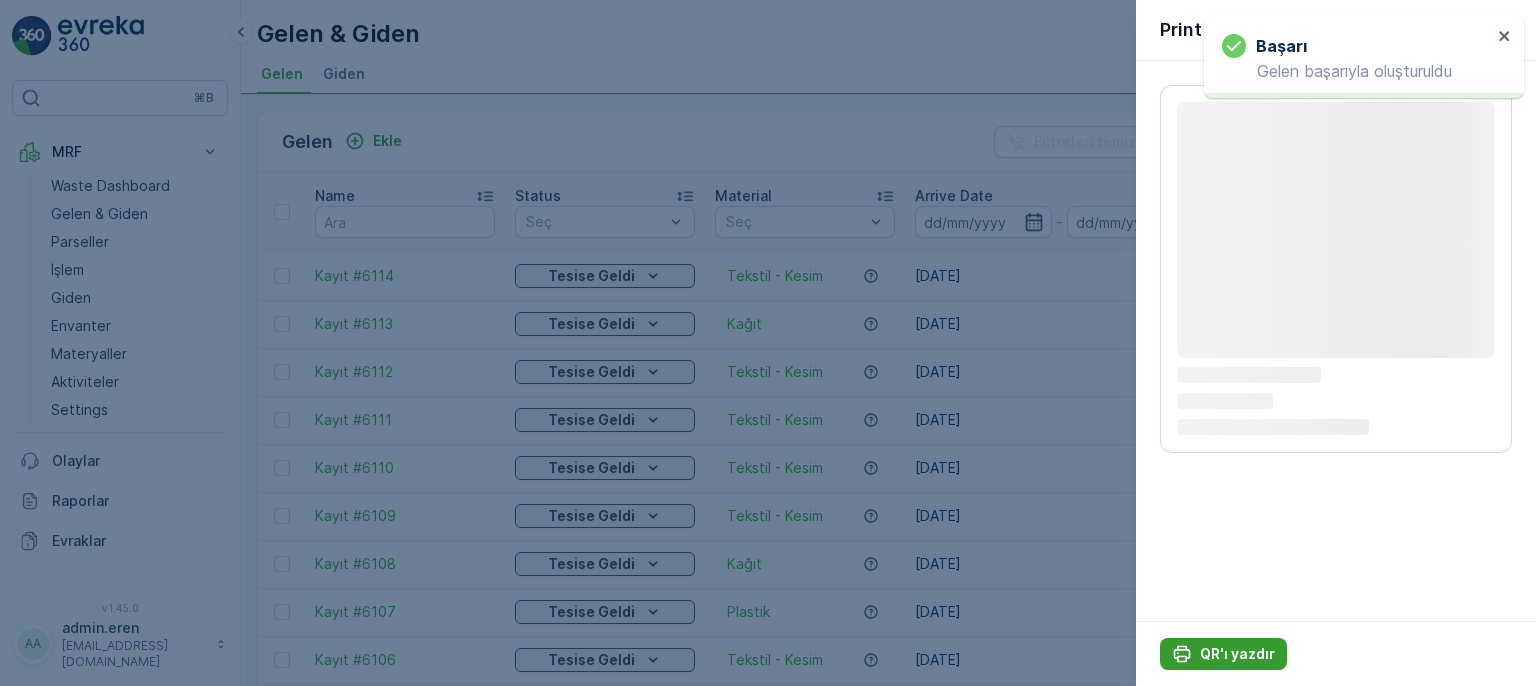 click on "QR'ı yazdır" at bounding box center (1237, 654) 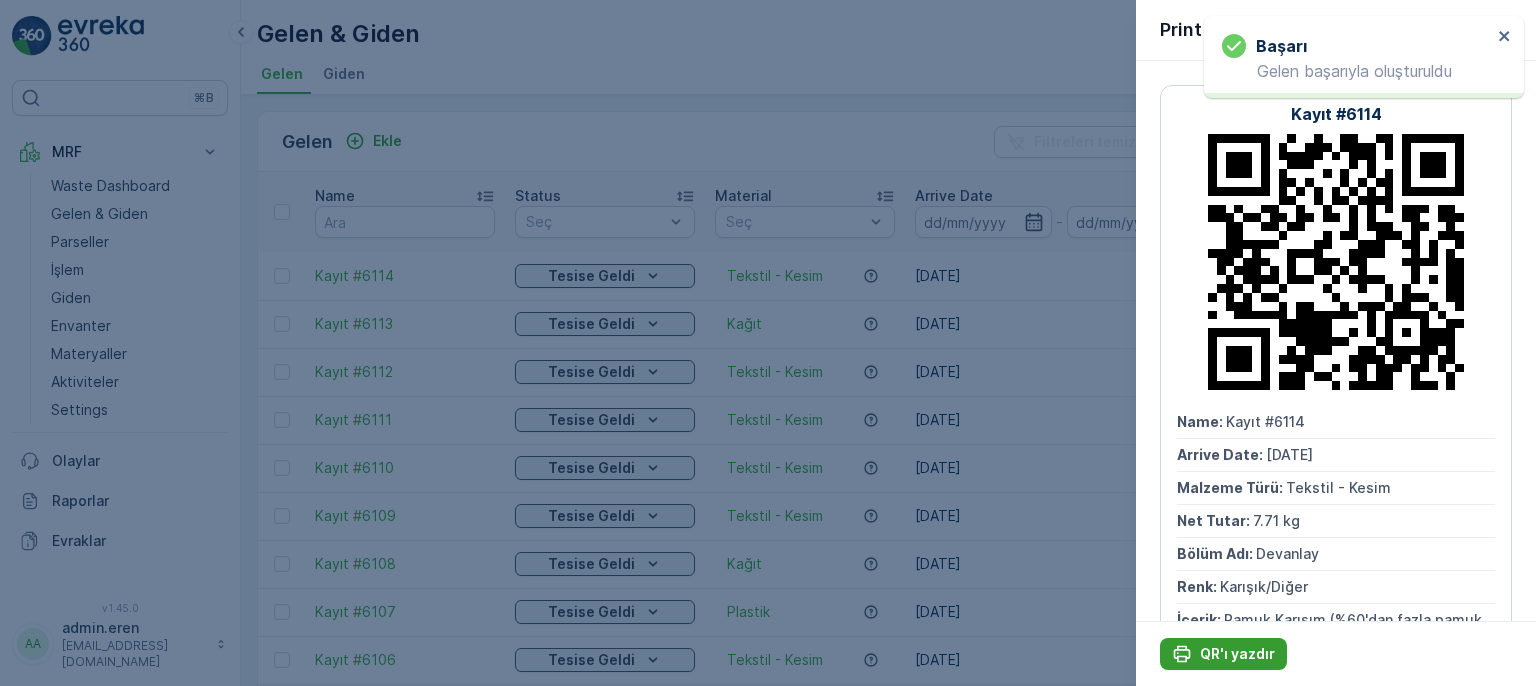 click on "QR'ı yazdır" at bounding box center (1237, 654) 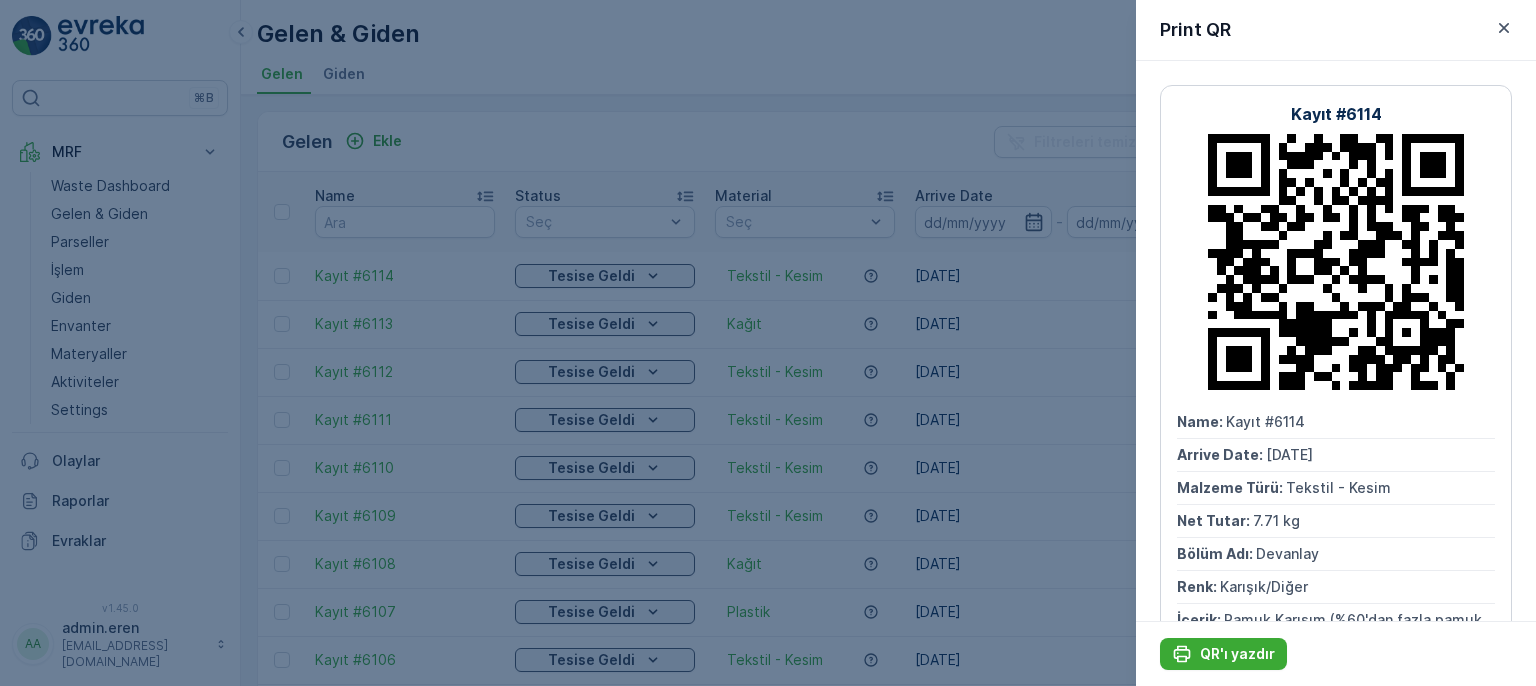 click at bounding box center (768, 343) 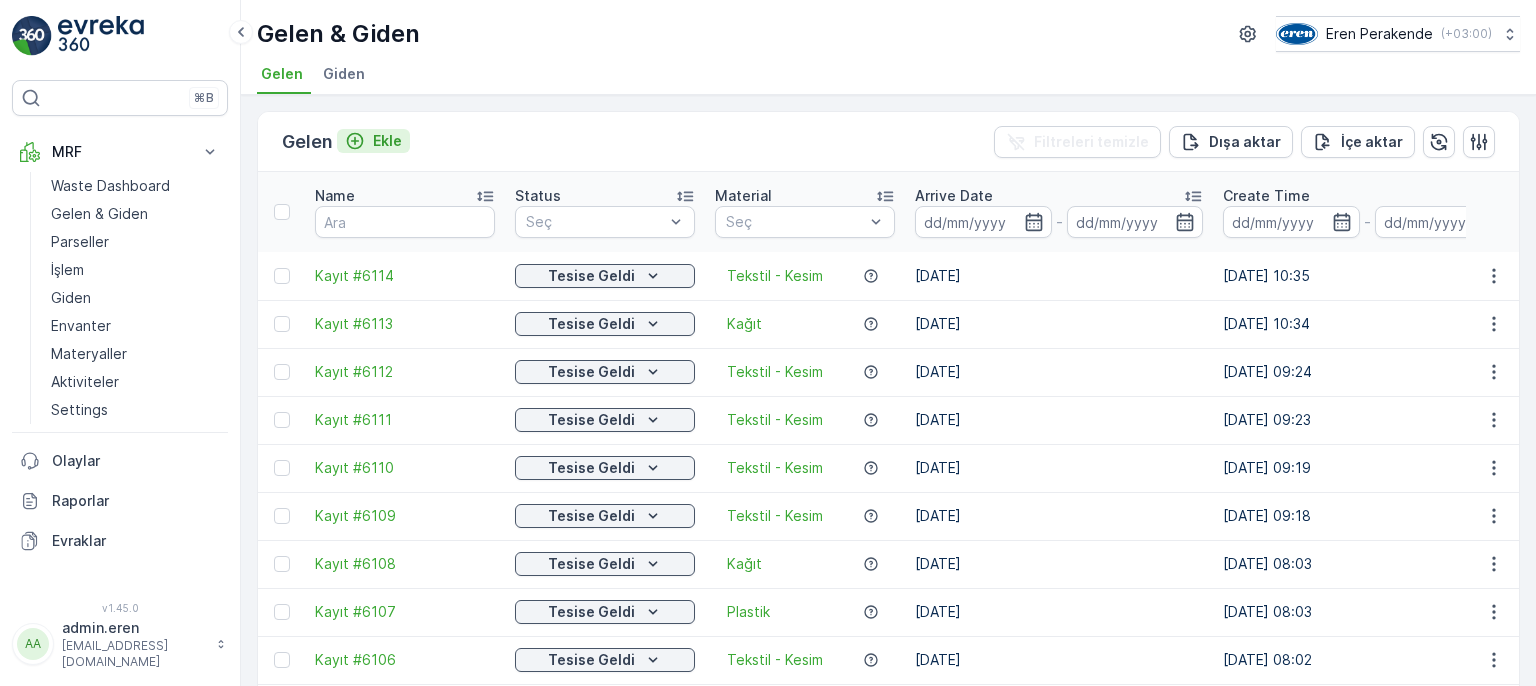 click on "Ekle" at bounding box center (387, 141) 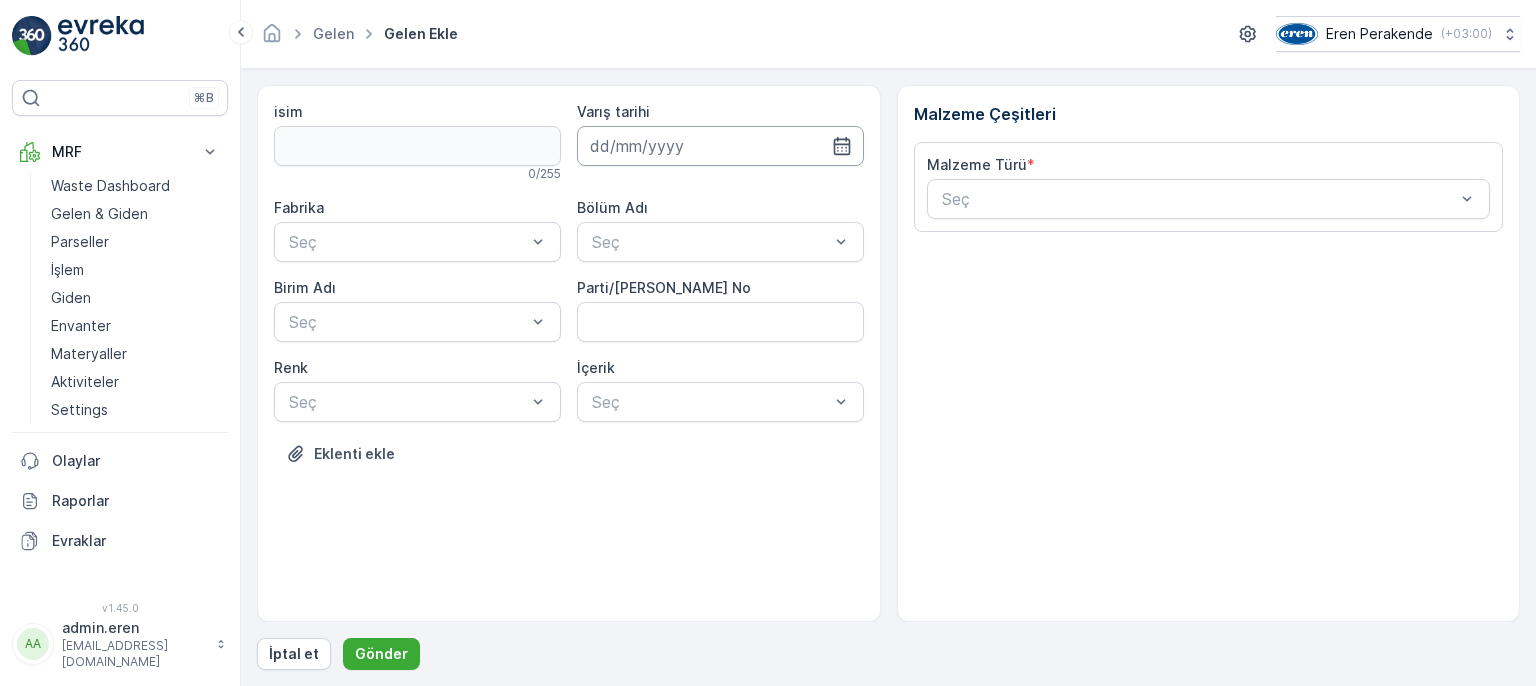 click at bounding box center (720, 146) 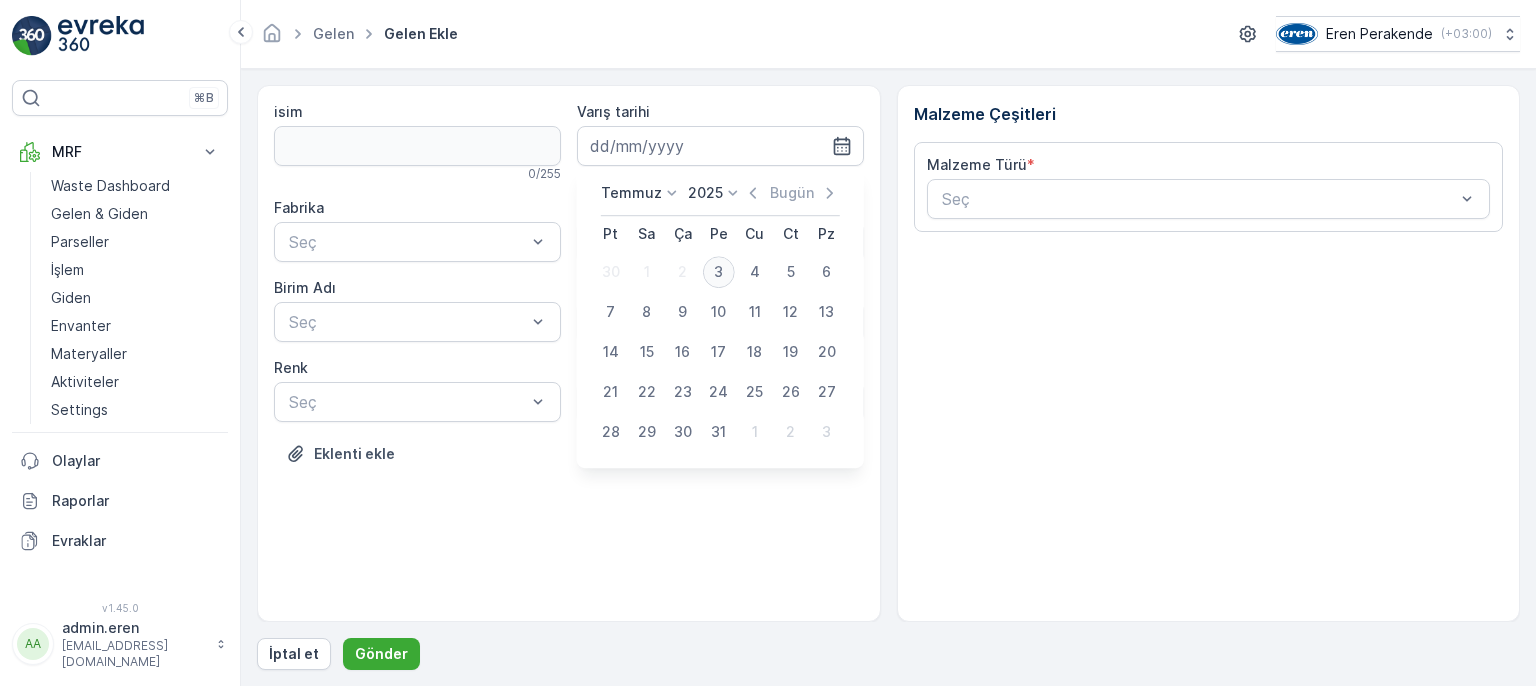 click on "3" at bounding box center (719, 272) 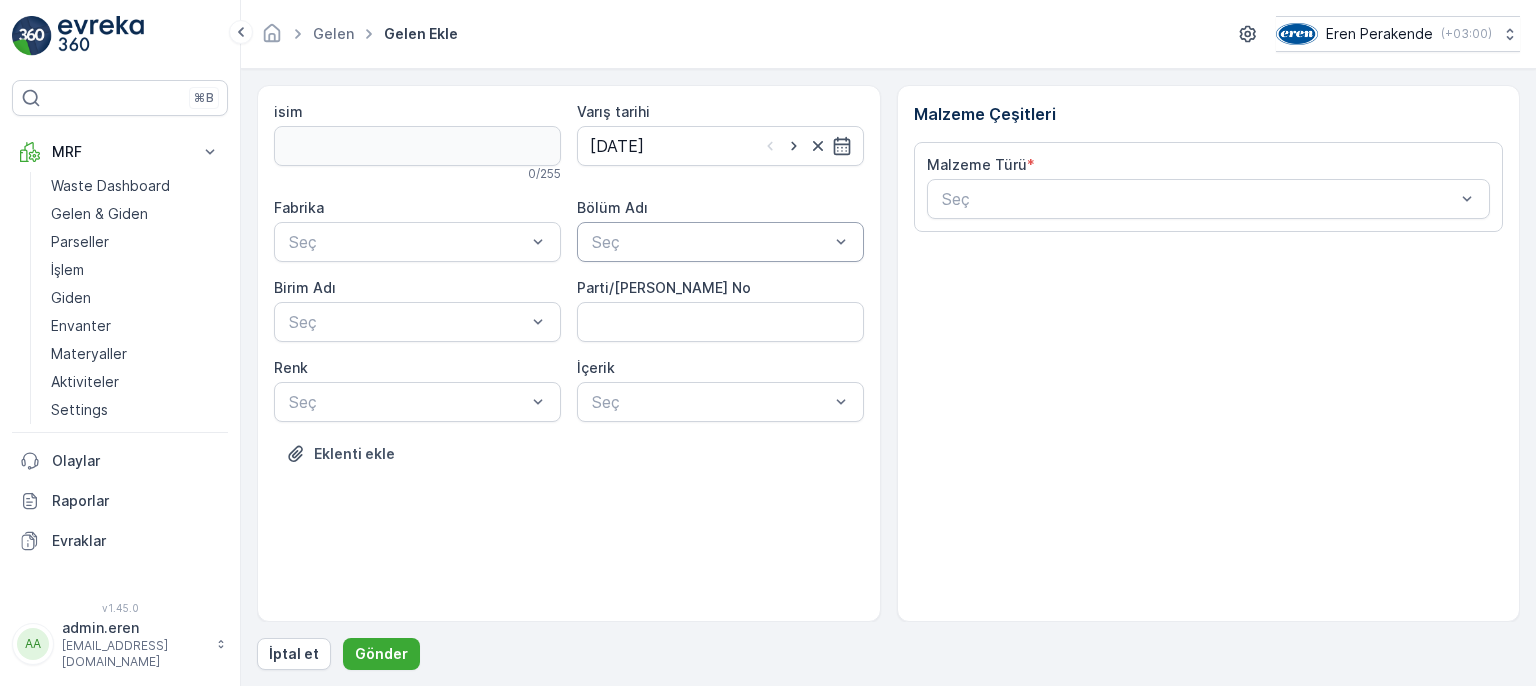 click on "Seç" at bounding box center (720, 242) 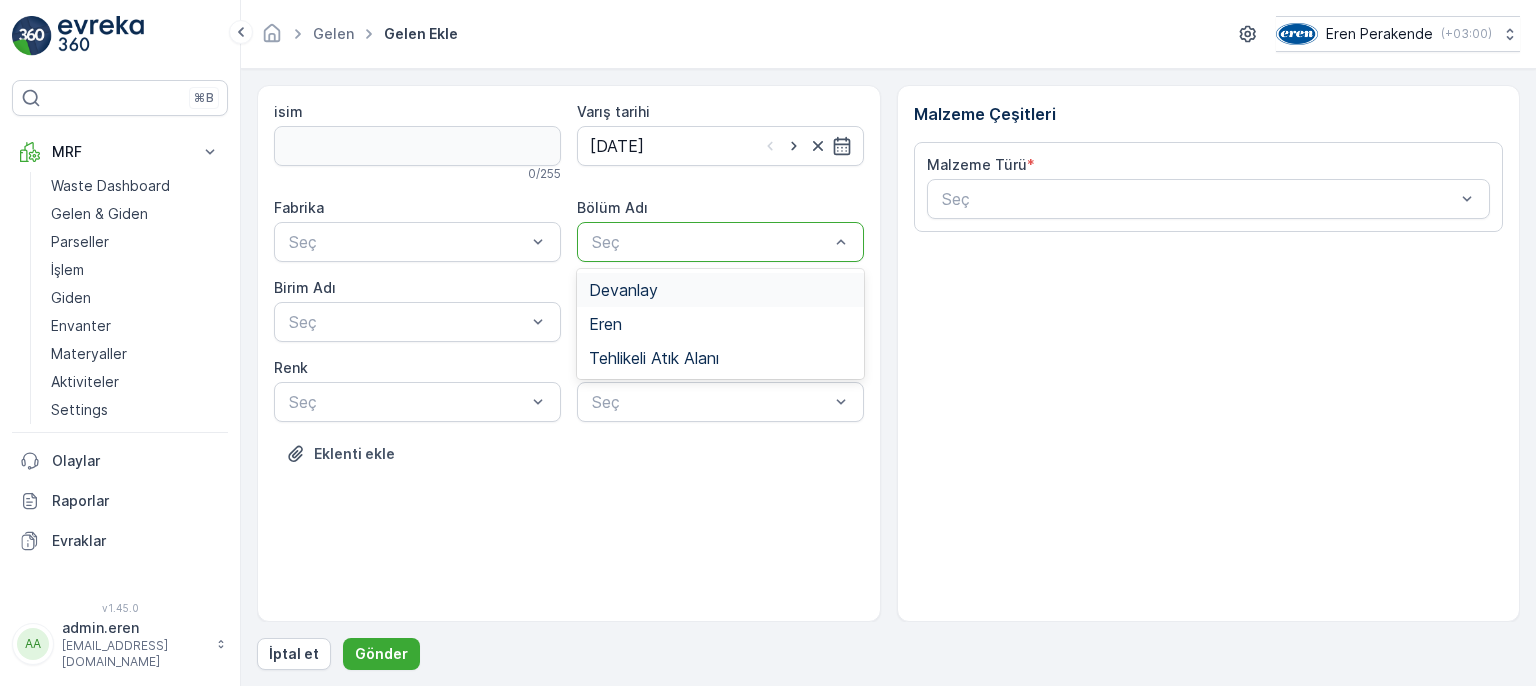 click on "Devanlay" at bounding box center [720, 290] 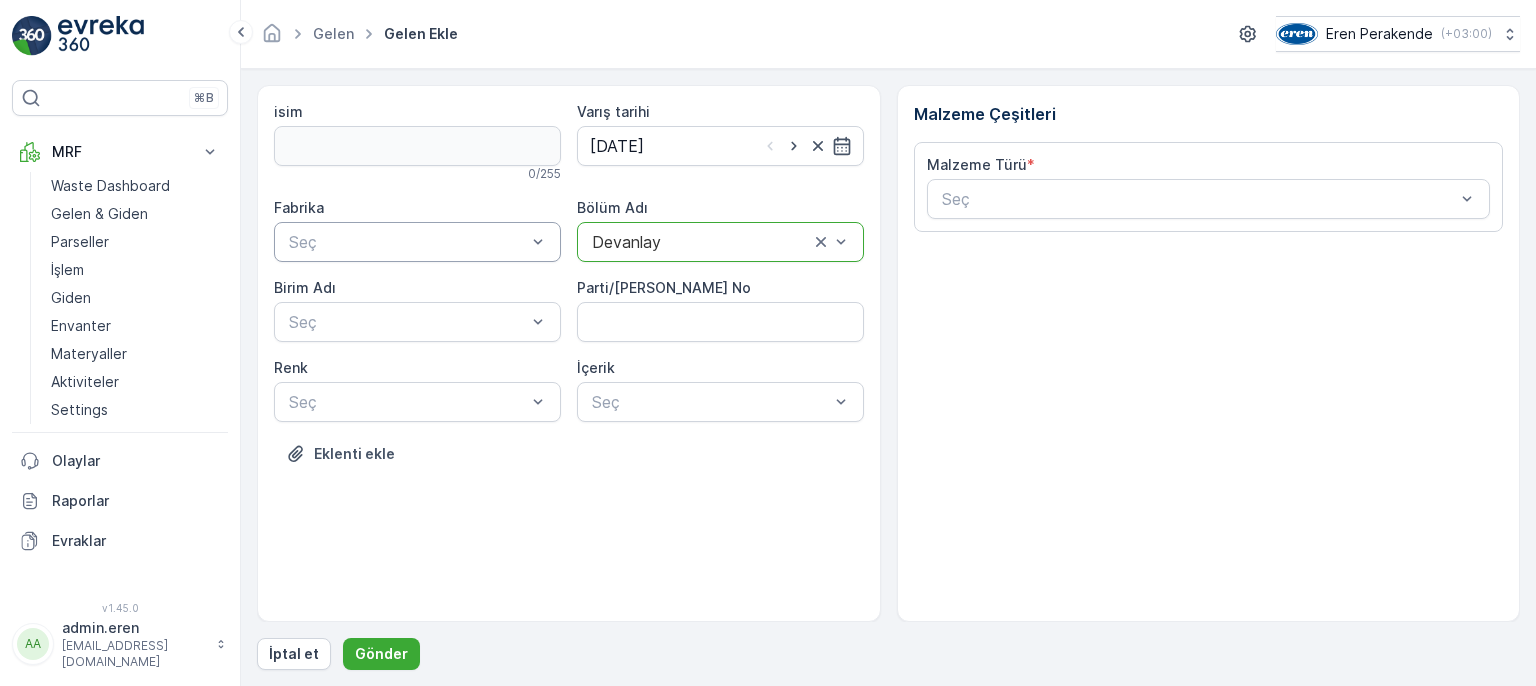 drag, startPoint x: 450, startPoint y: 237, endPoint x: 446, endPoint y: 248, distance: 11.7046995 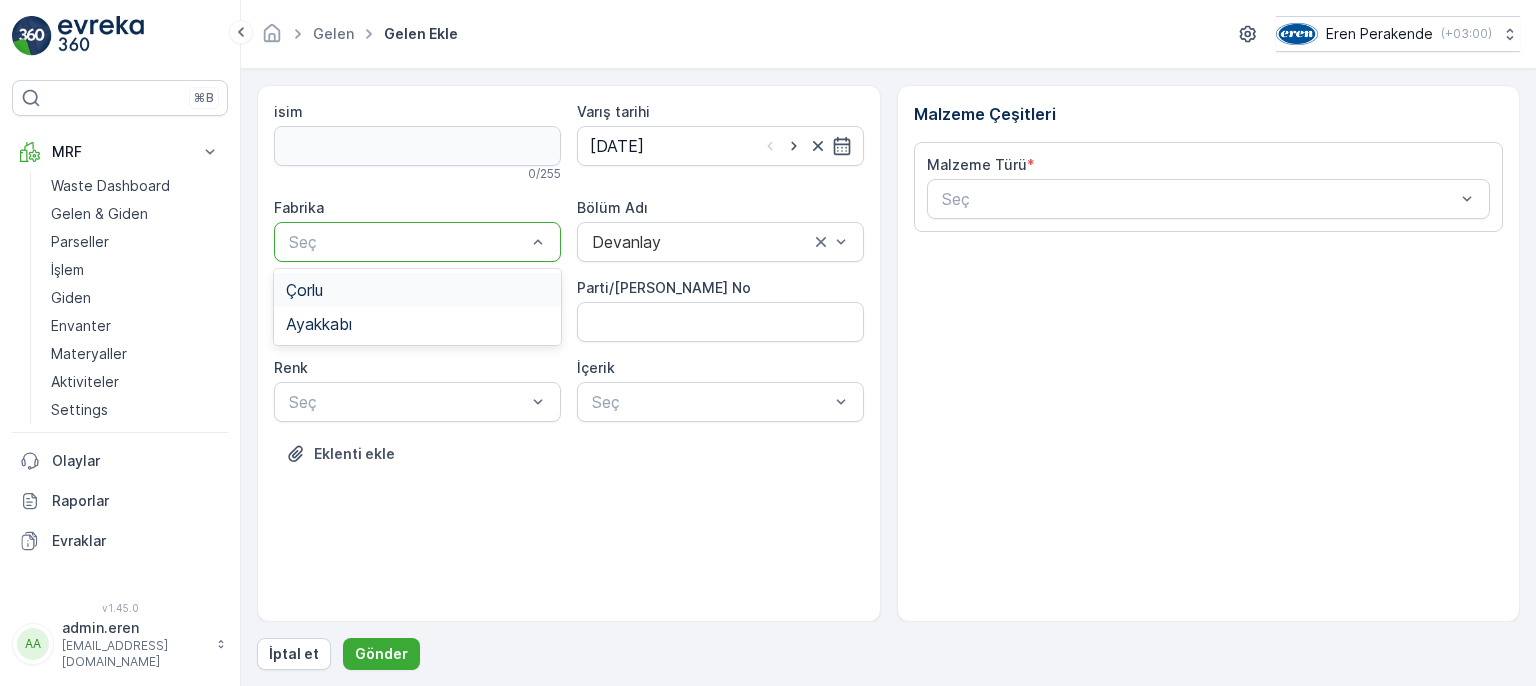 click on "Çorlu" at bounding box center [417, 290] 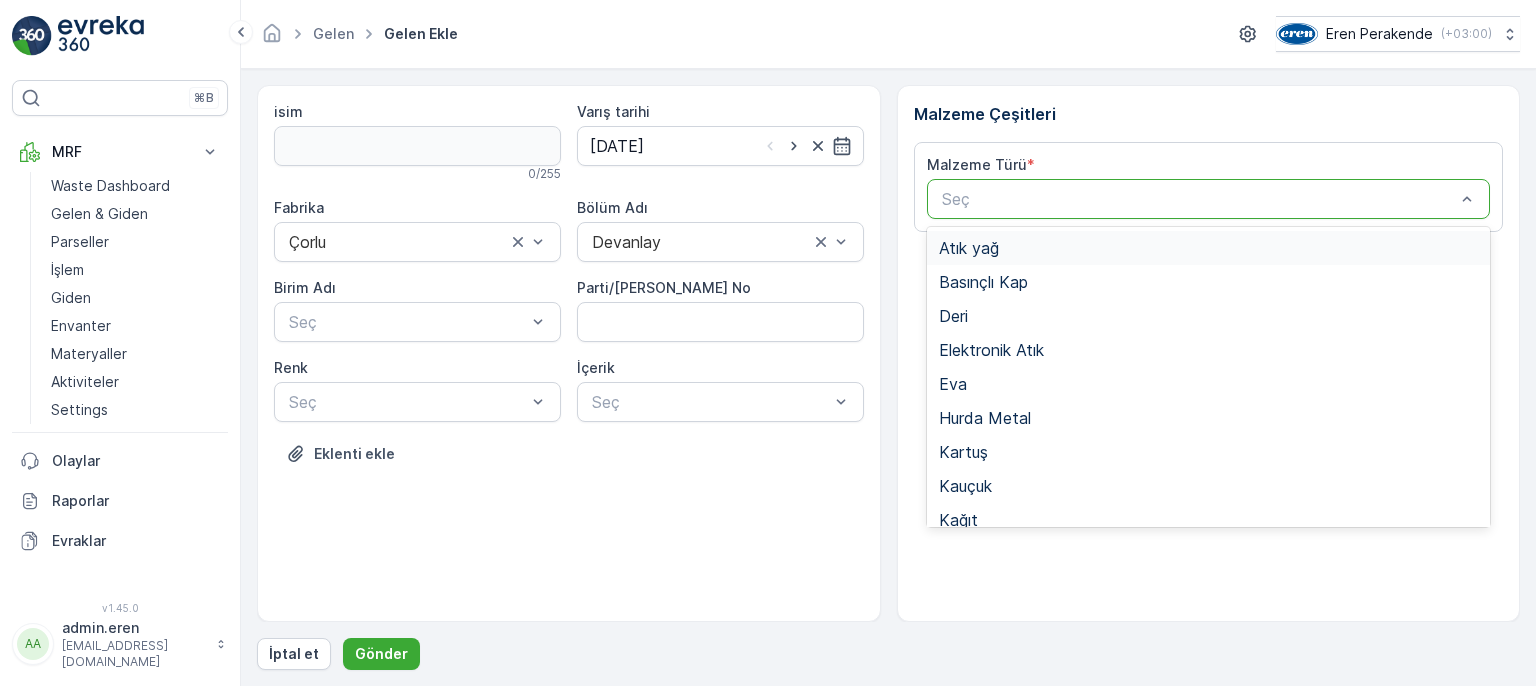click on "Seç" at bounding box center (1209, 199) 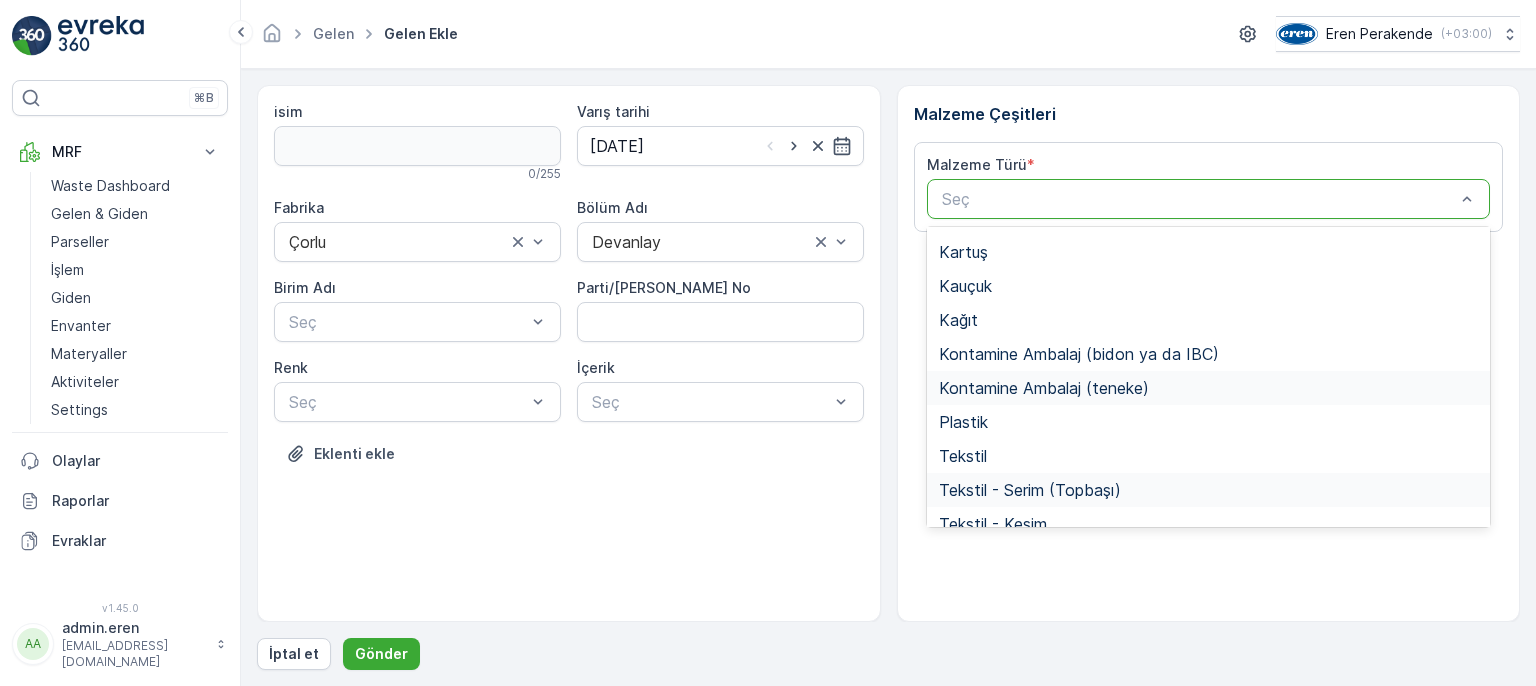 scroll, scrollTop: 300, scrollLeft: 0, axis: vertical 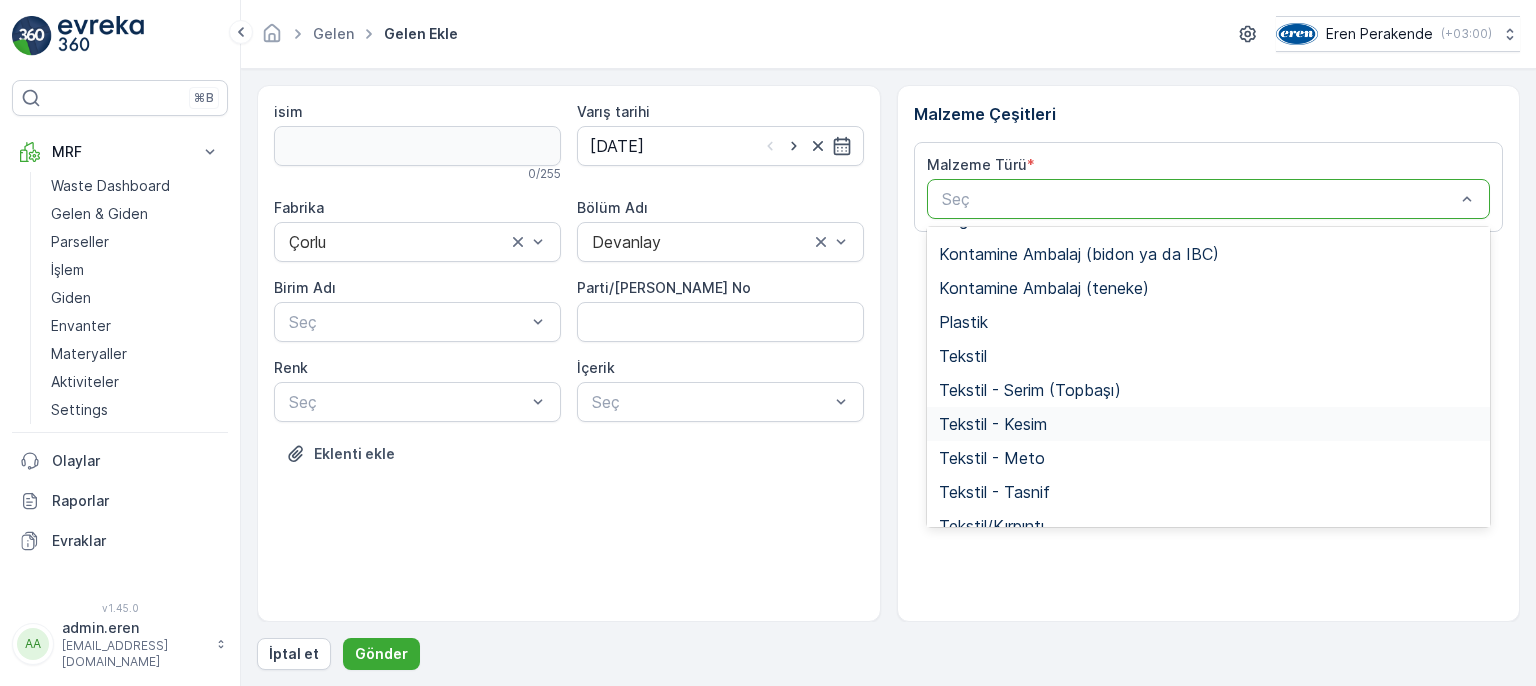 click on "Tekstil - Kesim" at bounding box center (1209, 424) 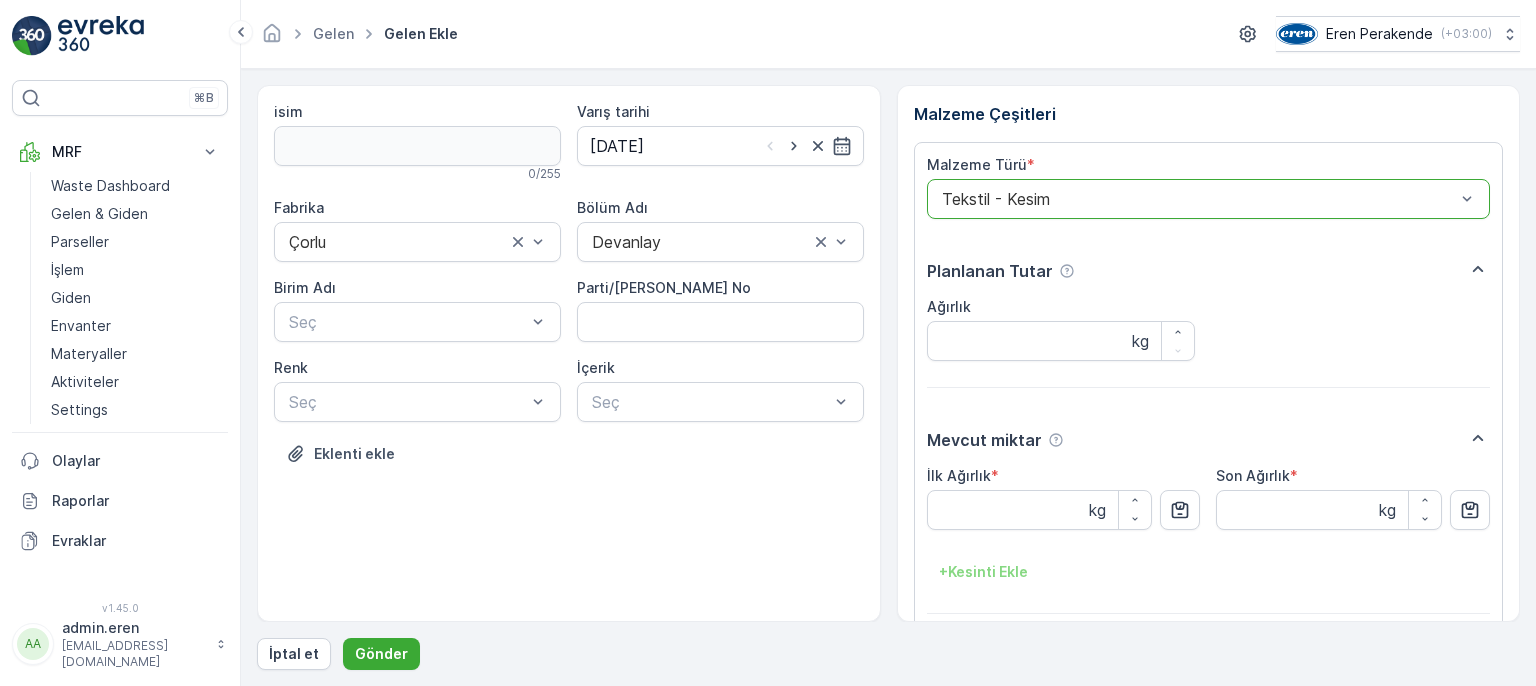 drag, startPoint x: 670, startPoint y: 401, endPoint x: 675, endPoint y: 422, distance: 21.587032 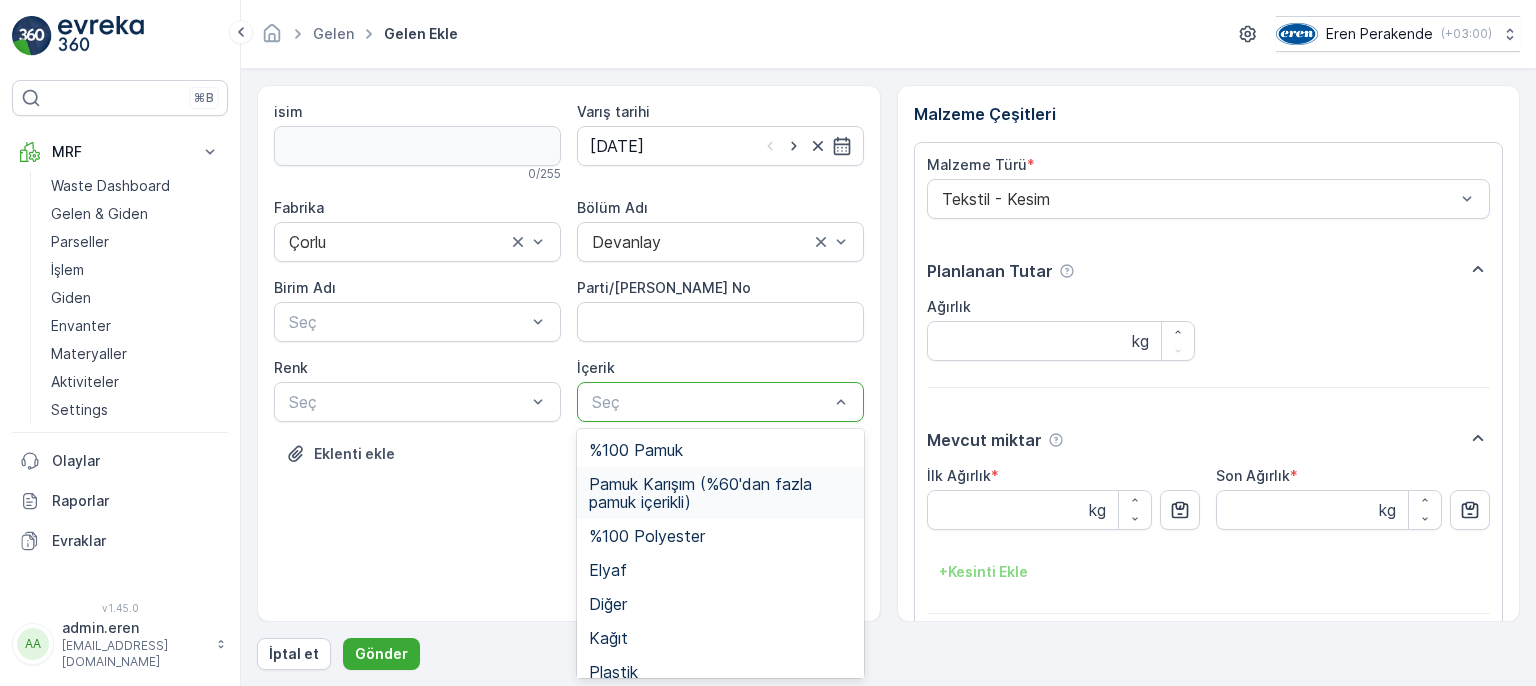 click on "Pamuk Karışım (%60'dan fazla pamuk içerikli)" at bounding box center (720, 493) 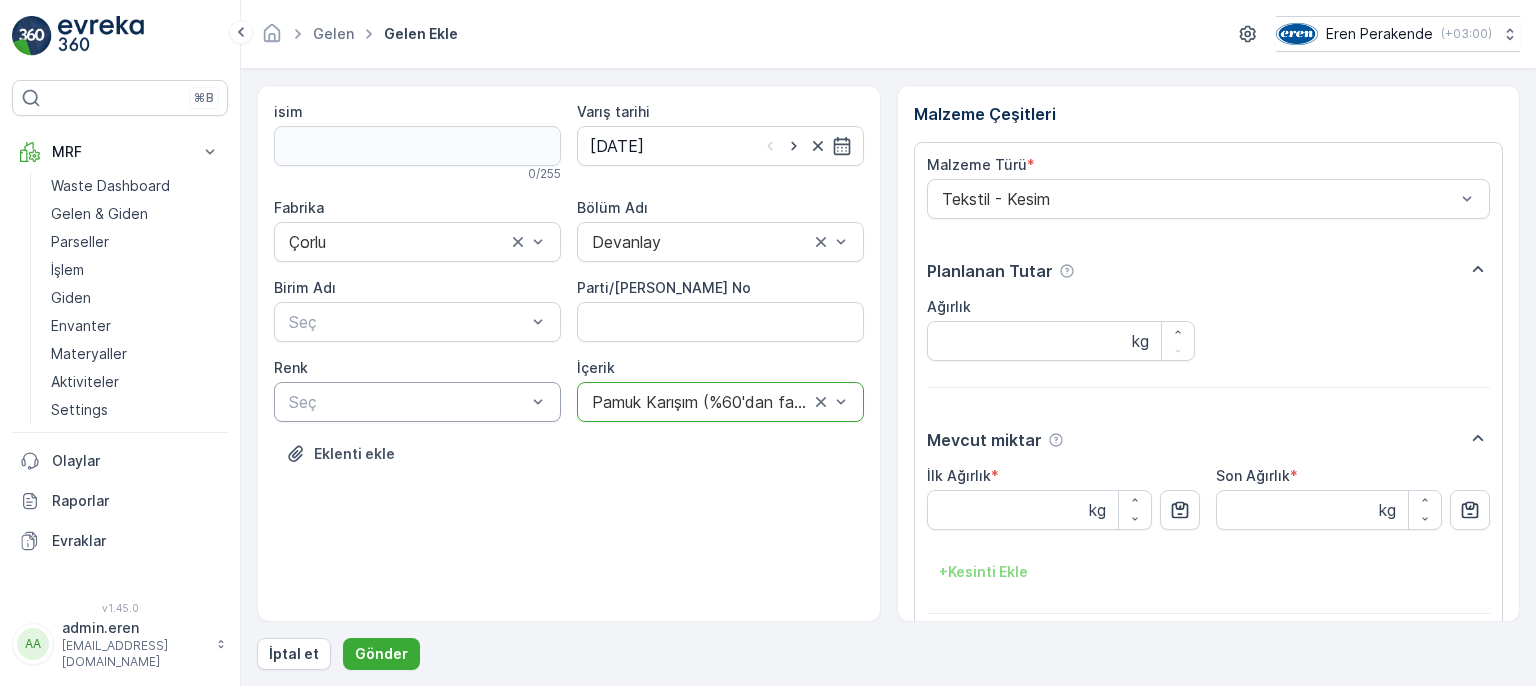 click at bounding box center (407, 402) 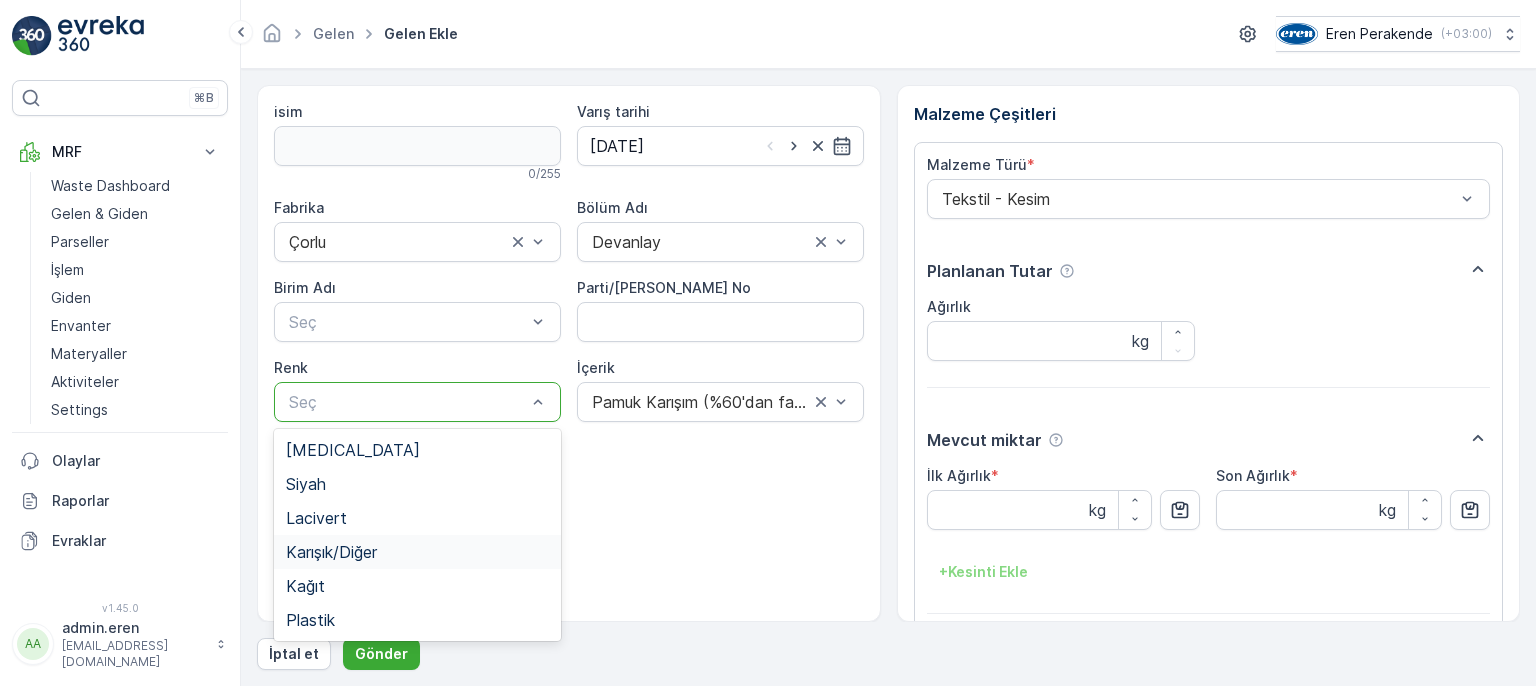 drag, startPoint x: 452, startPoint y: 542, endPoint x: 437, endPoint y: 450, distance: 93.214806 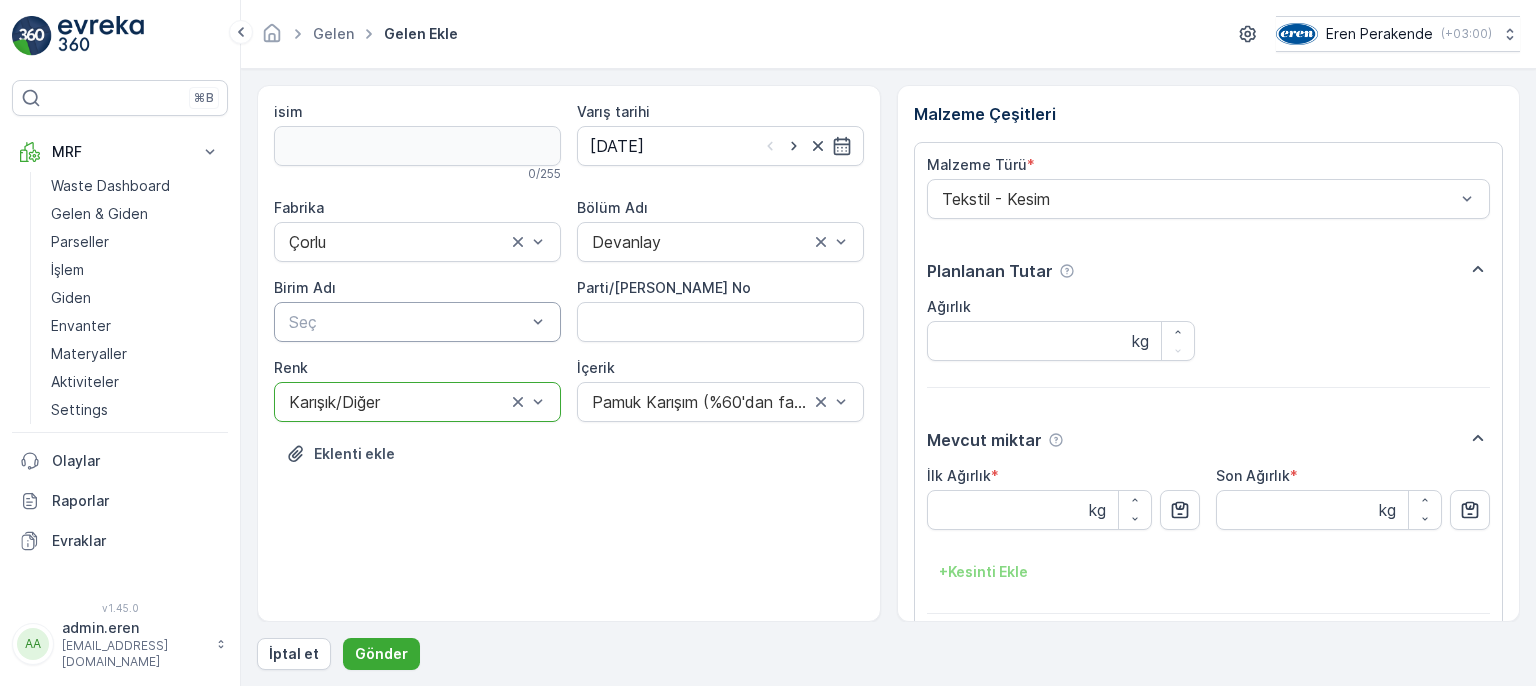 click at bounding box center (407, 322) 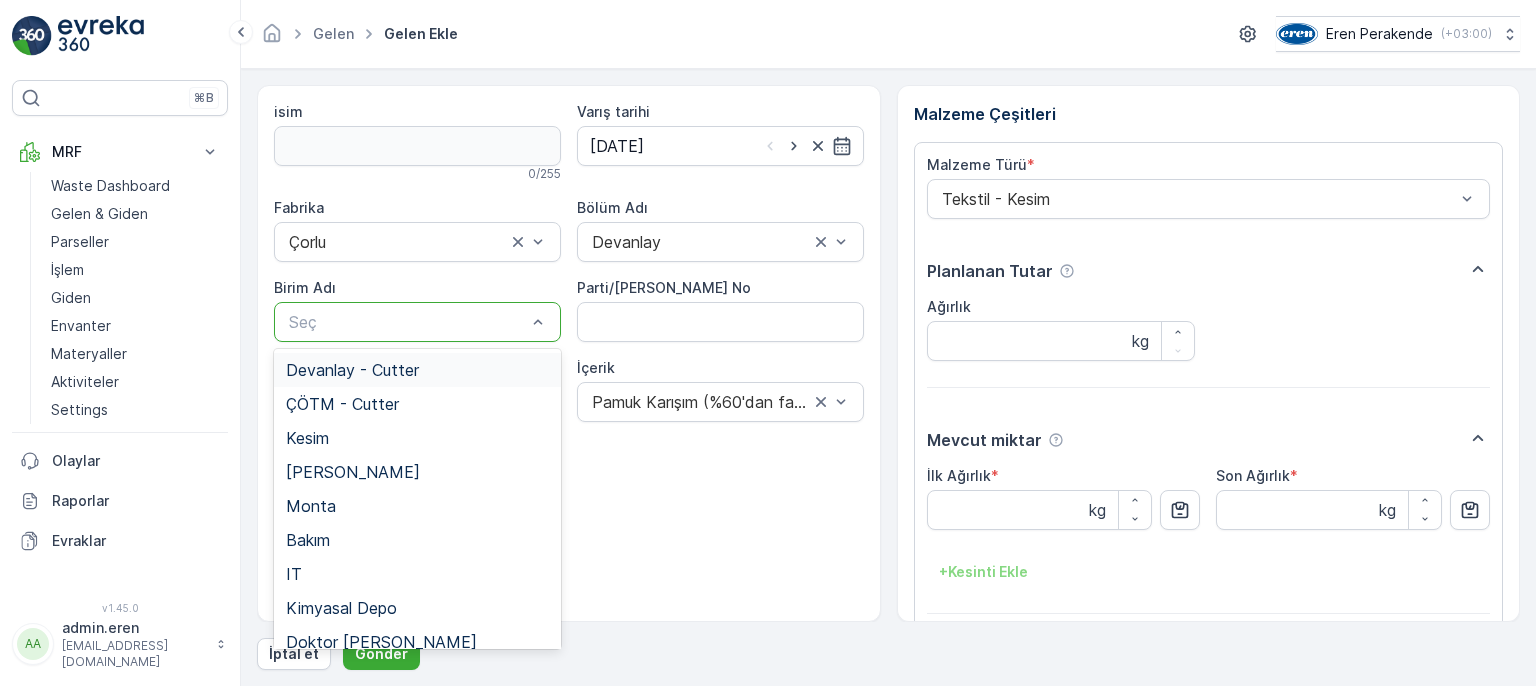 click on "Devanlay  - Cutter" at bounding box center (352, 370) 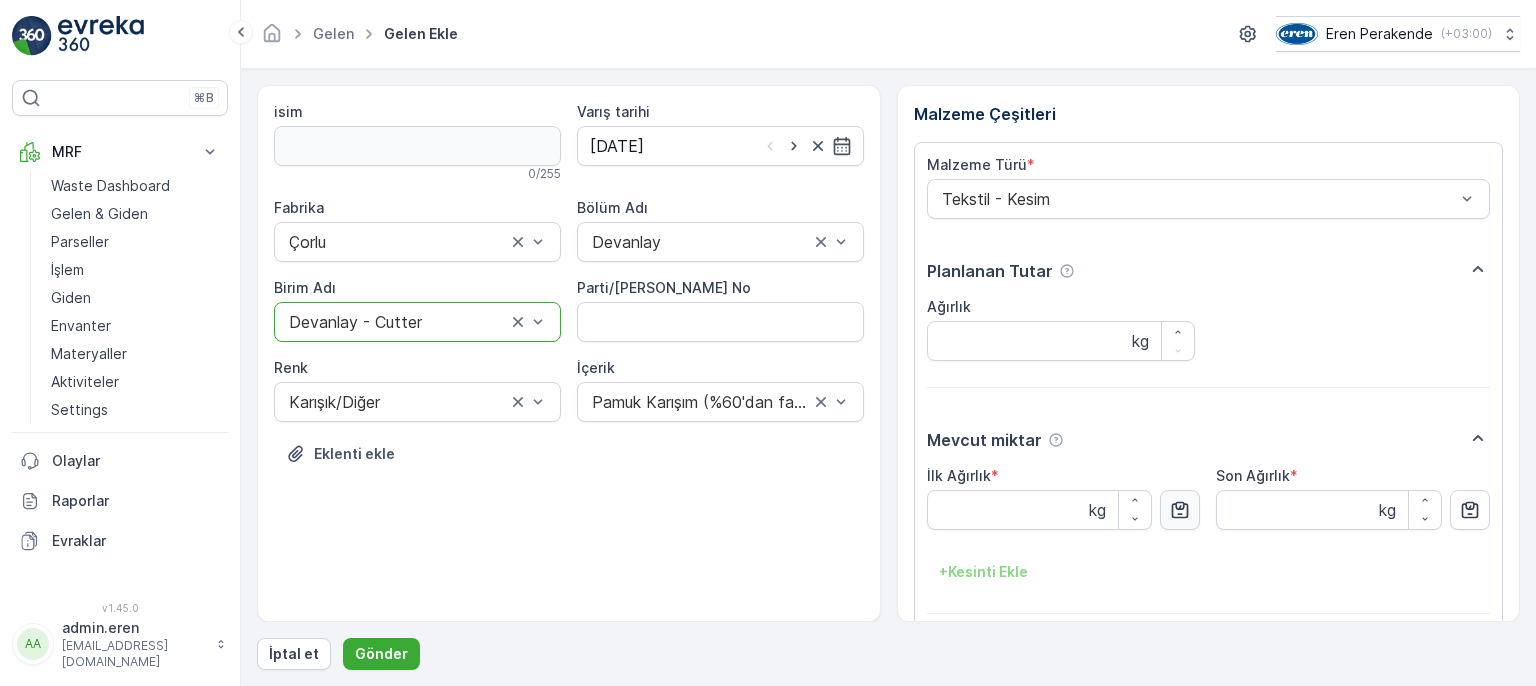 click 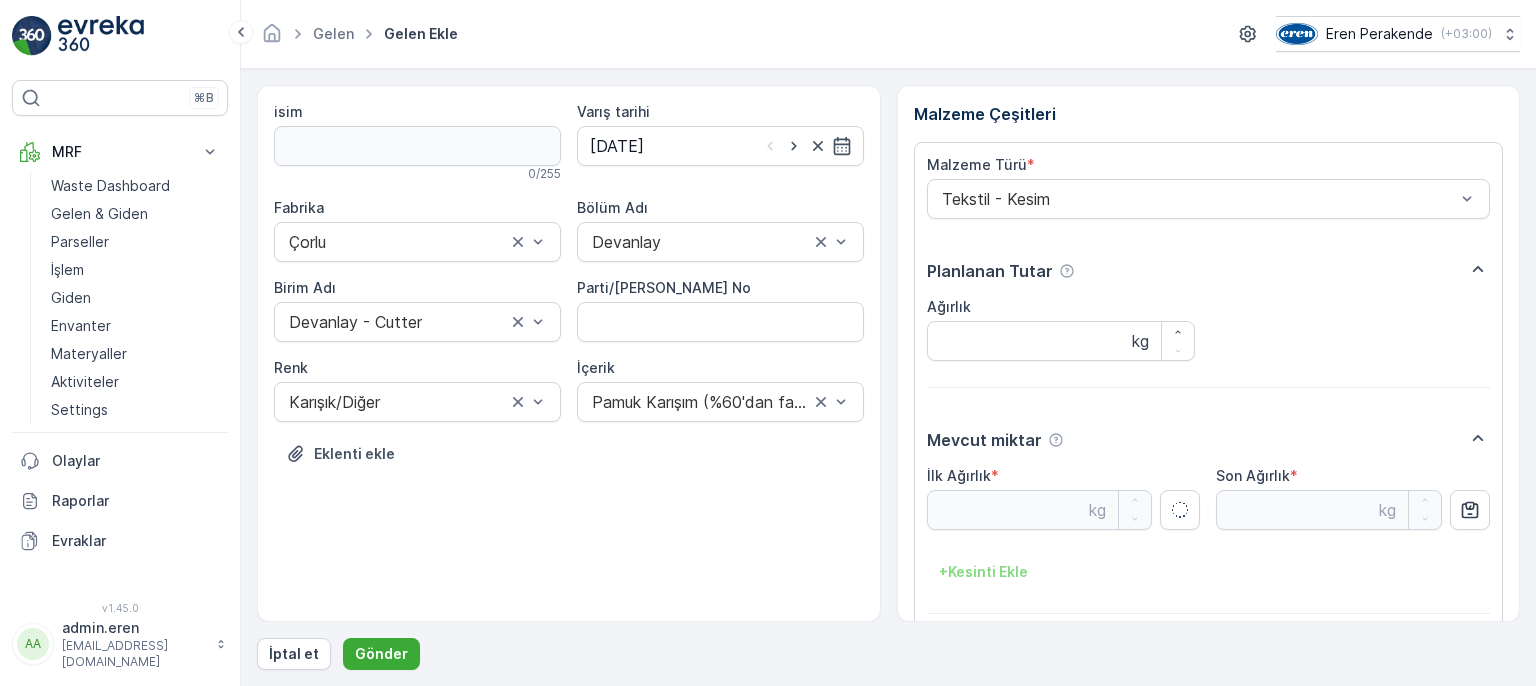 type on "18.27" 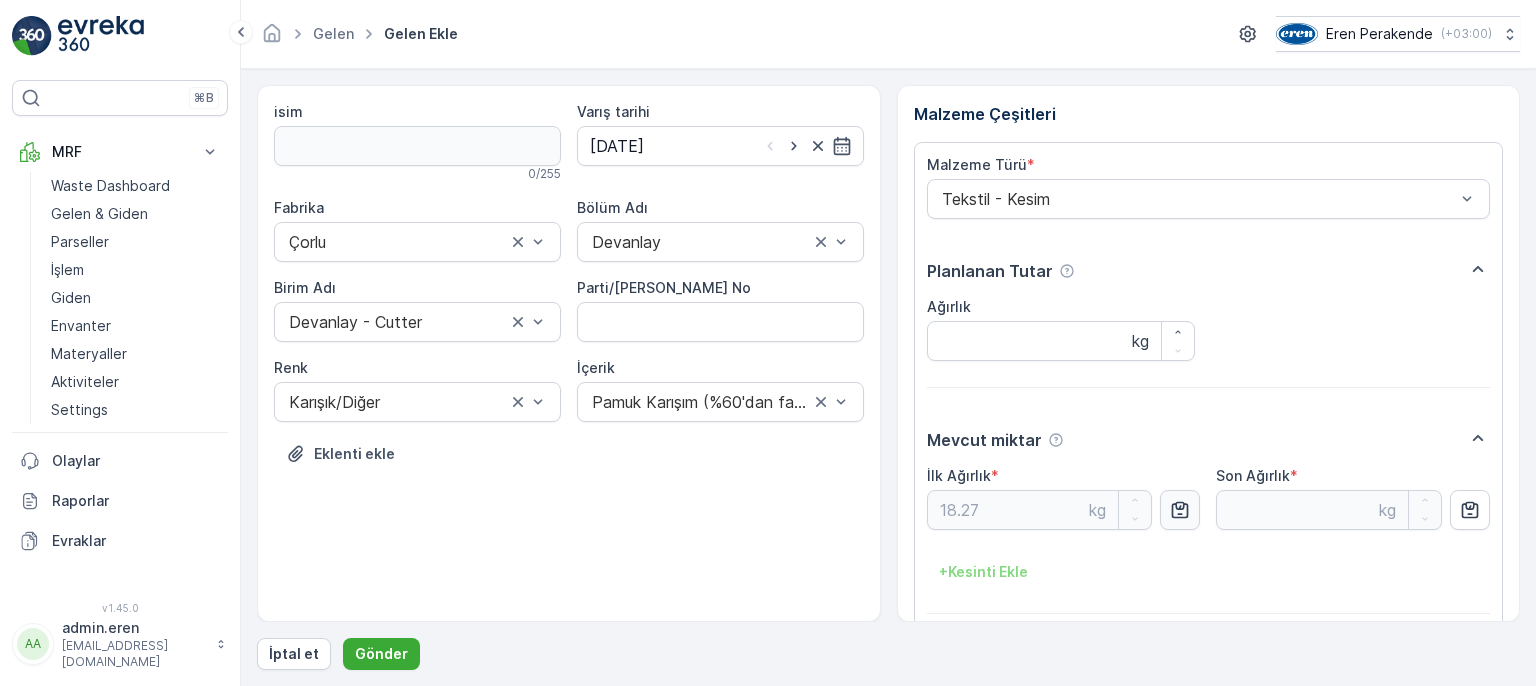 scroll, scrollTop: 84, scrollLeft: 0, axis: vertical 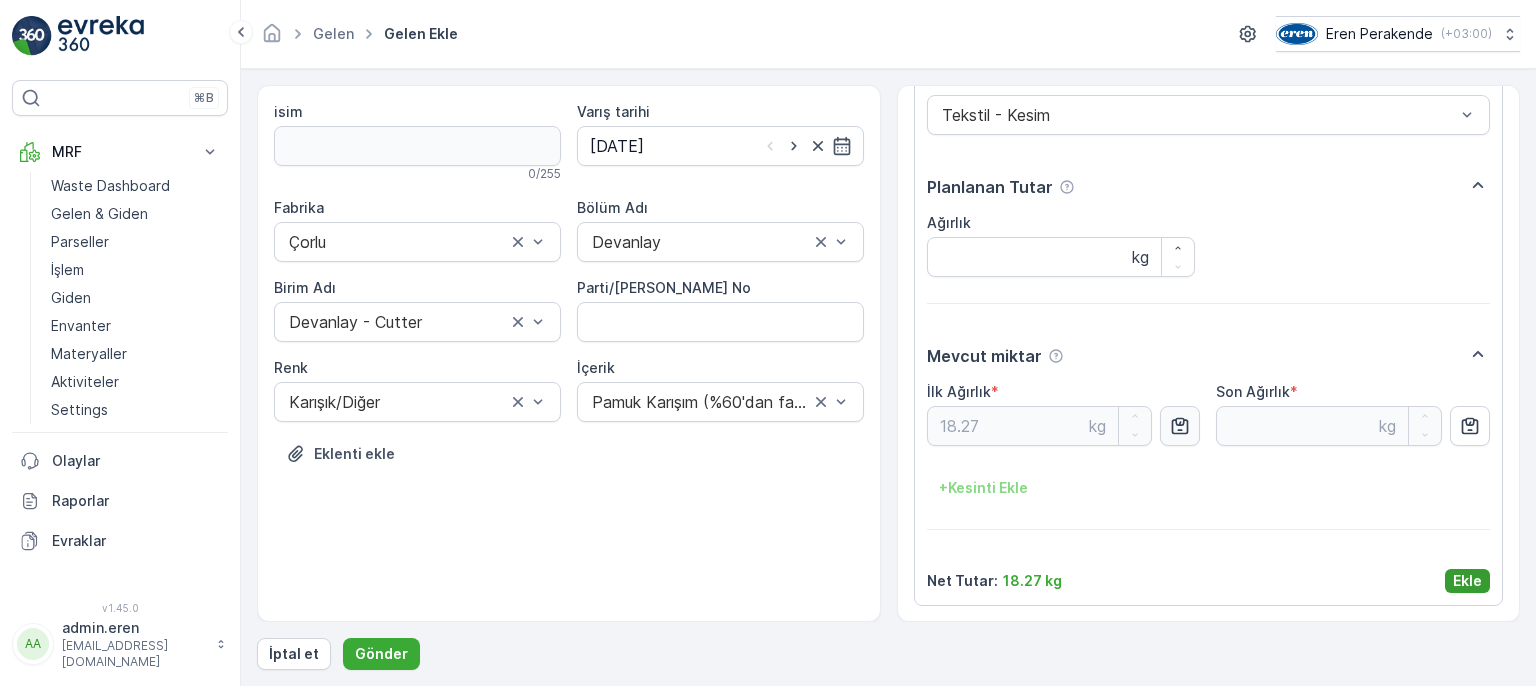 click on "Ekle" at bounding box center [1467, 581] 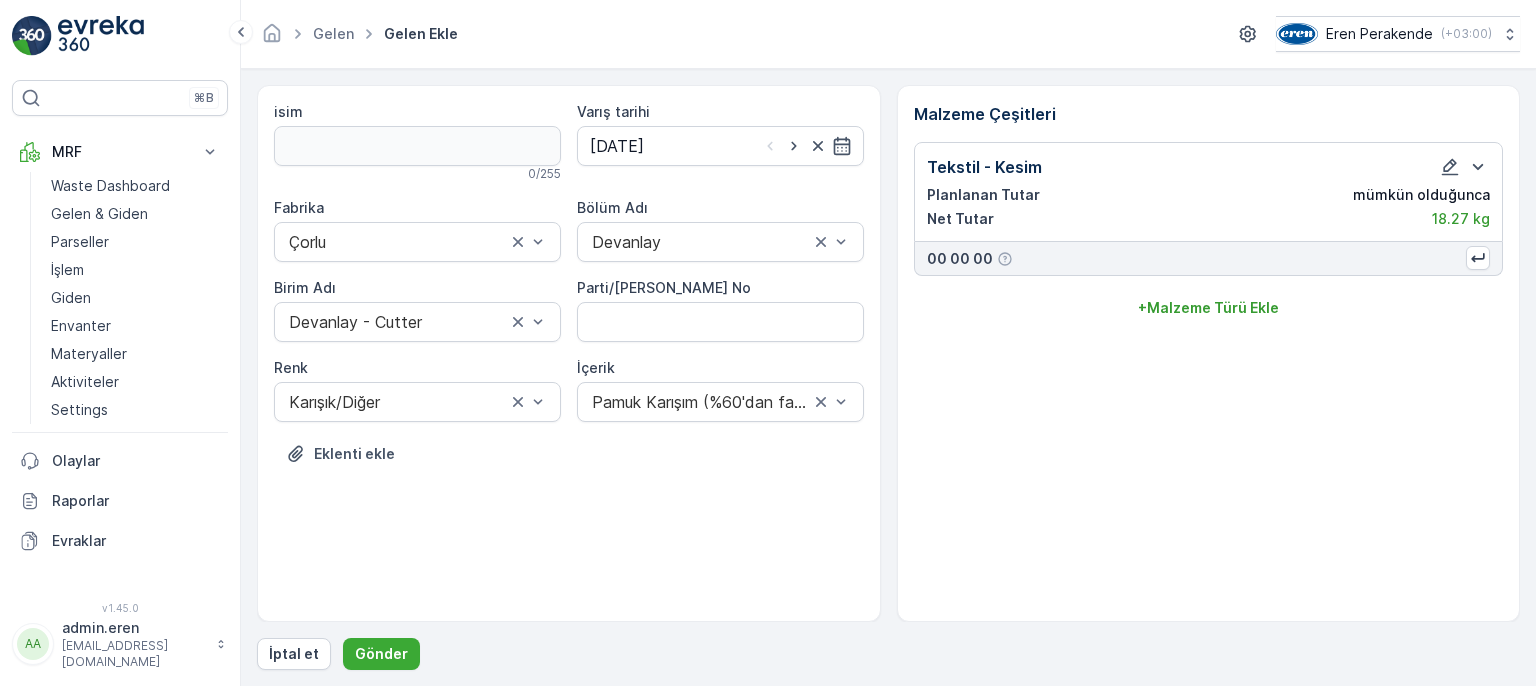 scroll, scrollTop: 0, scrollLeft: 0, axis: both 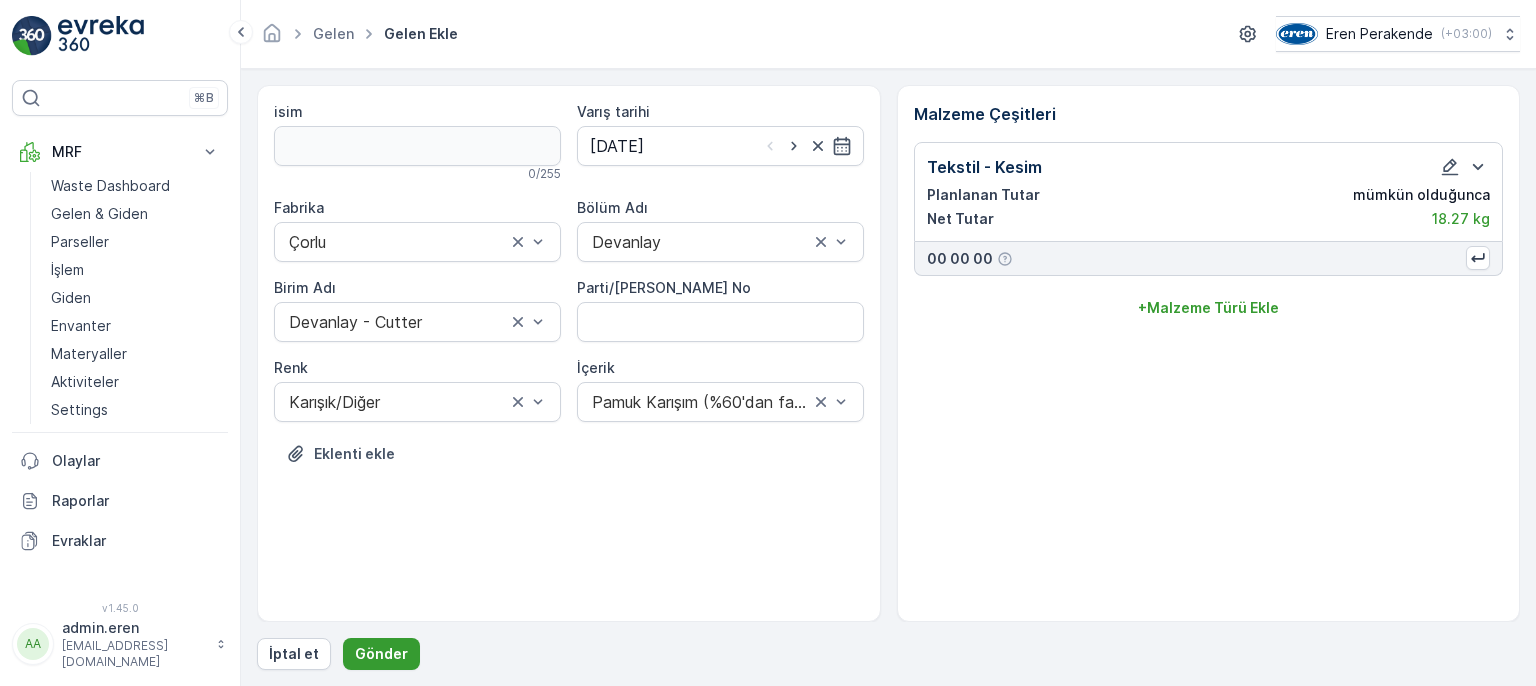 click on "Gönder" at bounding box center [381, 654] 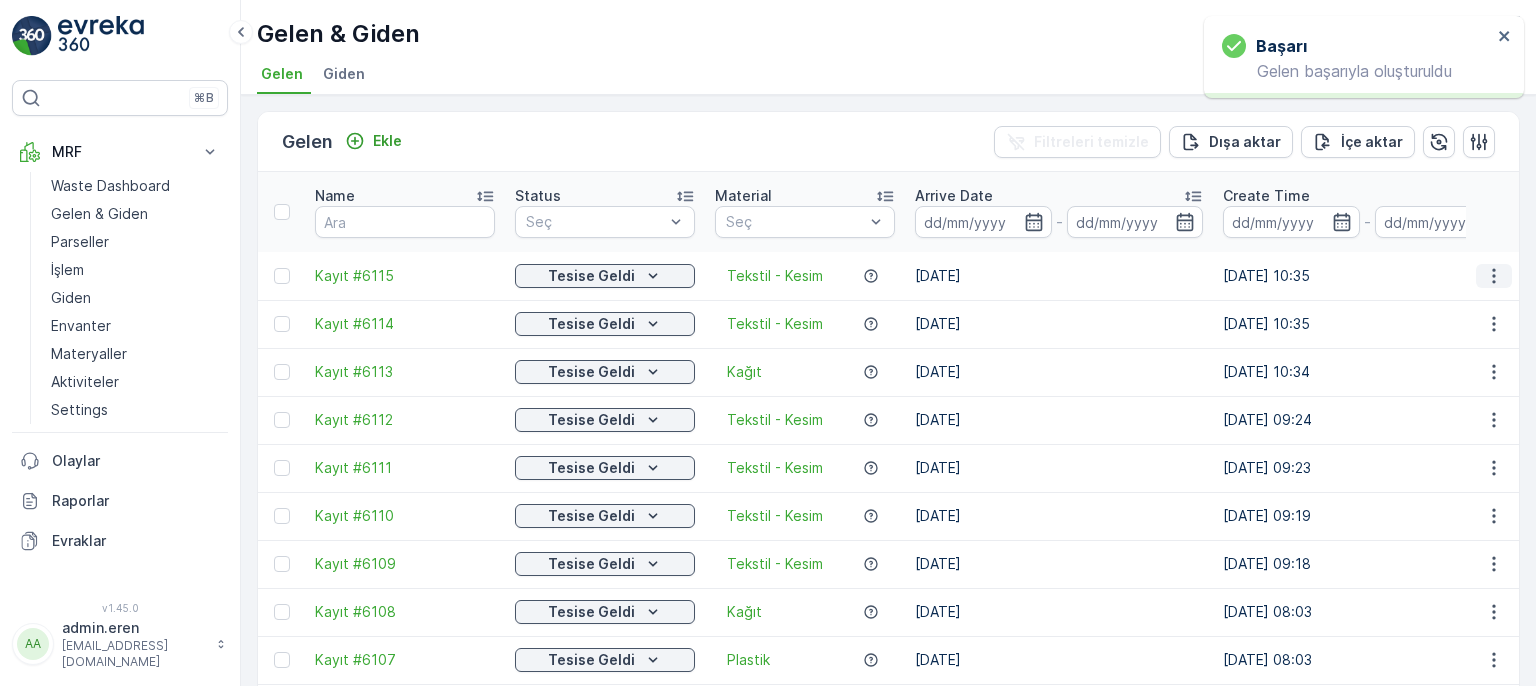 click 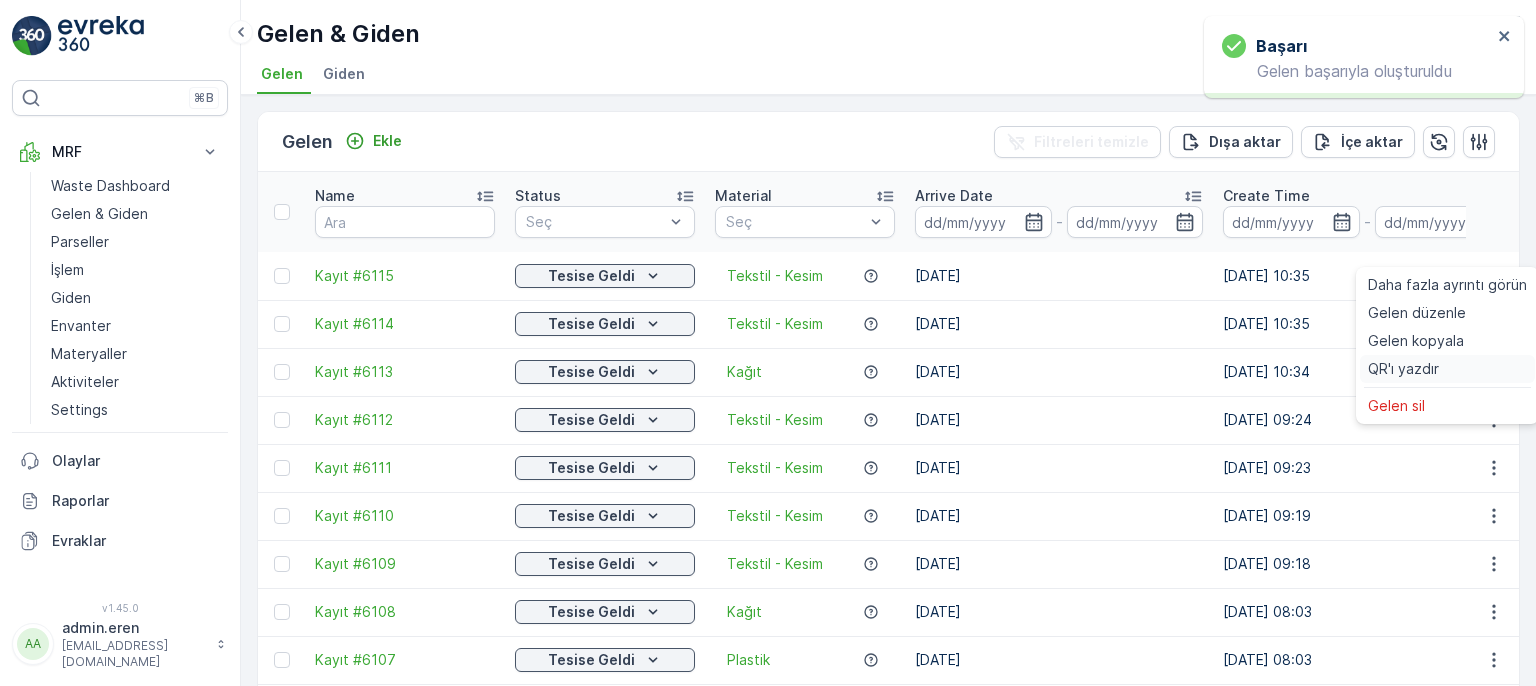 click on "QR'ı yazdır" at bounding box center [1447, 369] 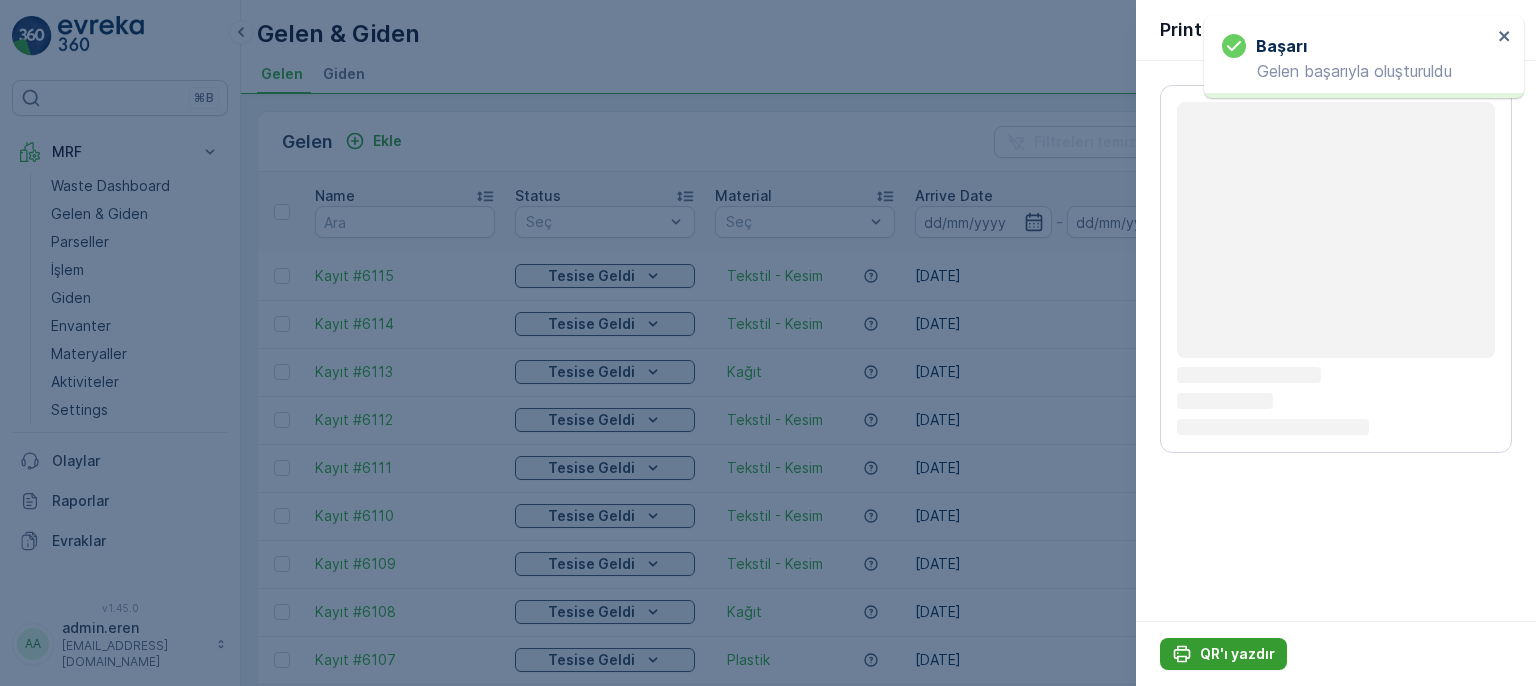 click on "QR'ı yazdır" at bounding box center [1237, 654] 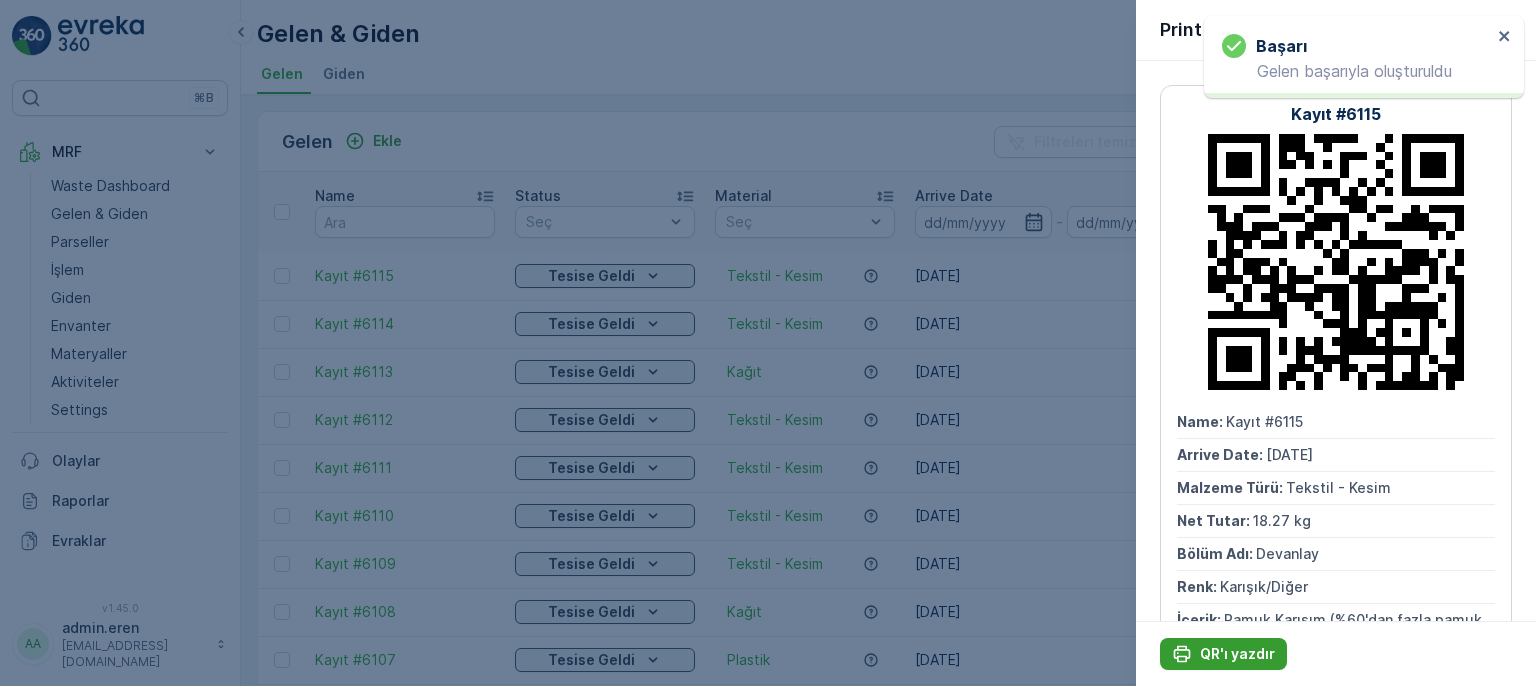 click on "QR'ı yazdır" at bounding box center [1237, 654] 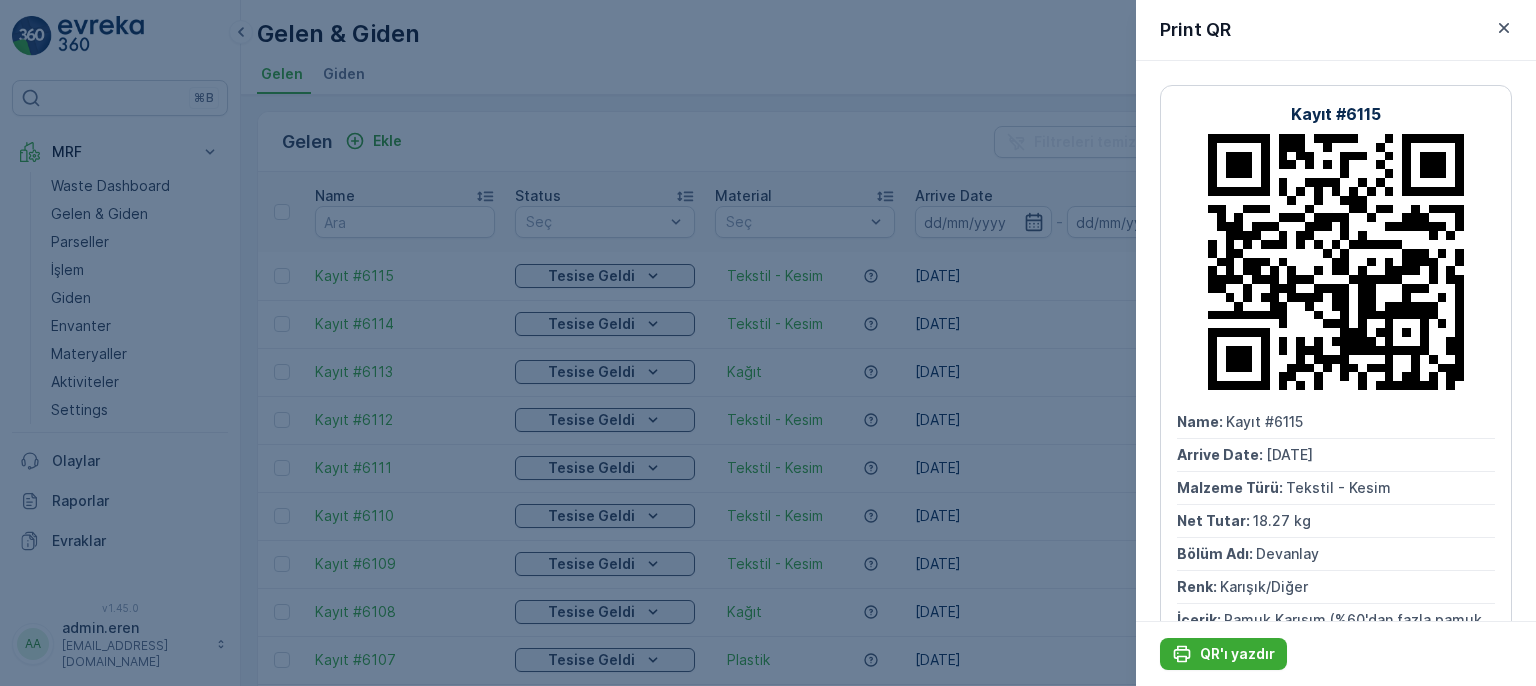 drag, startPoint x: 592, startPoint y: 129, endPoint x: 403, endPoint y: 167, distance: 192.78226 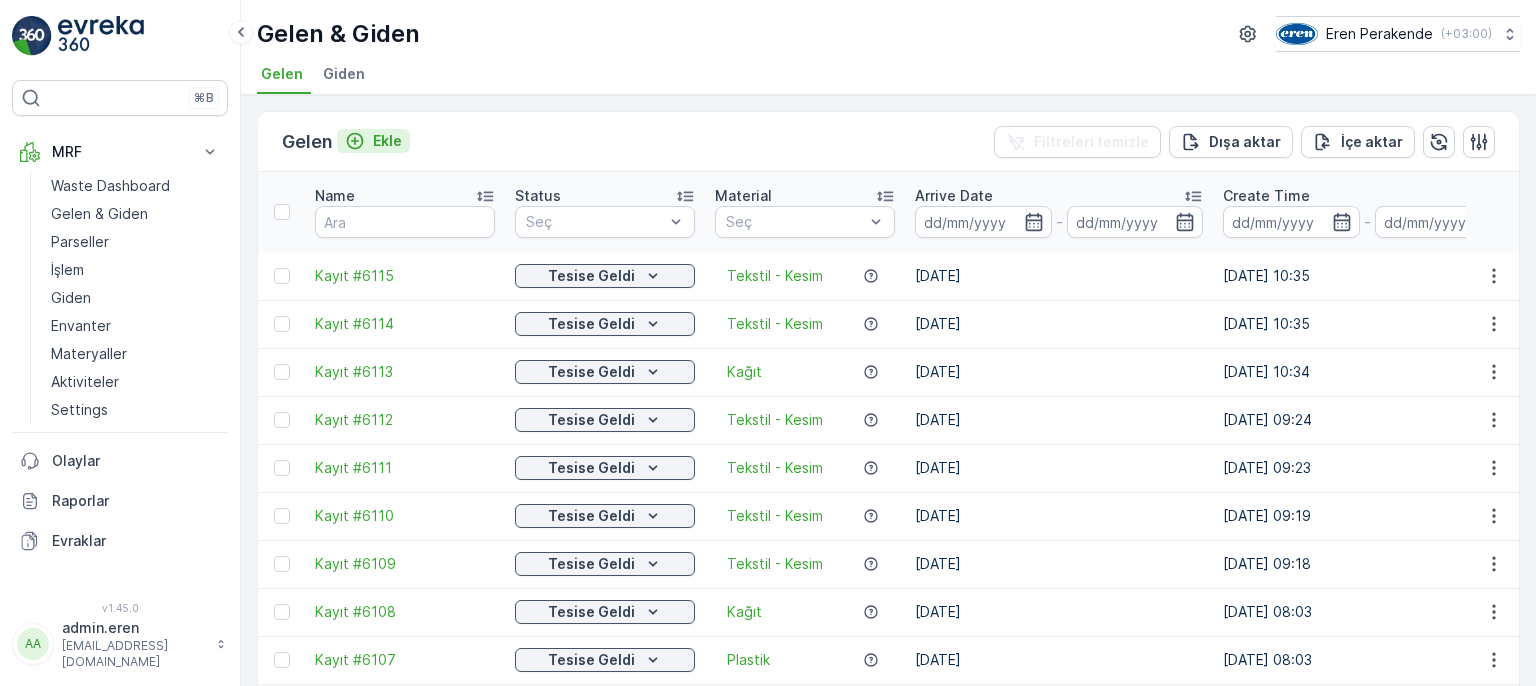 click on "Ekle" at bounding box center (373, 141) 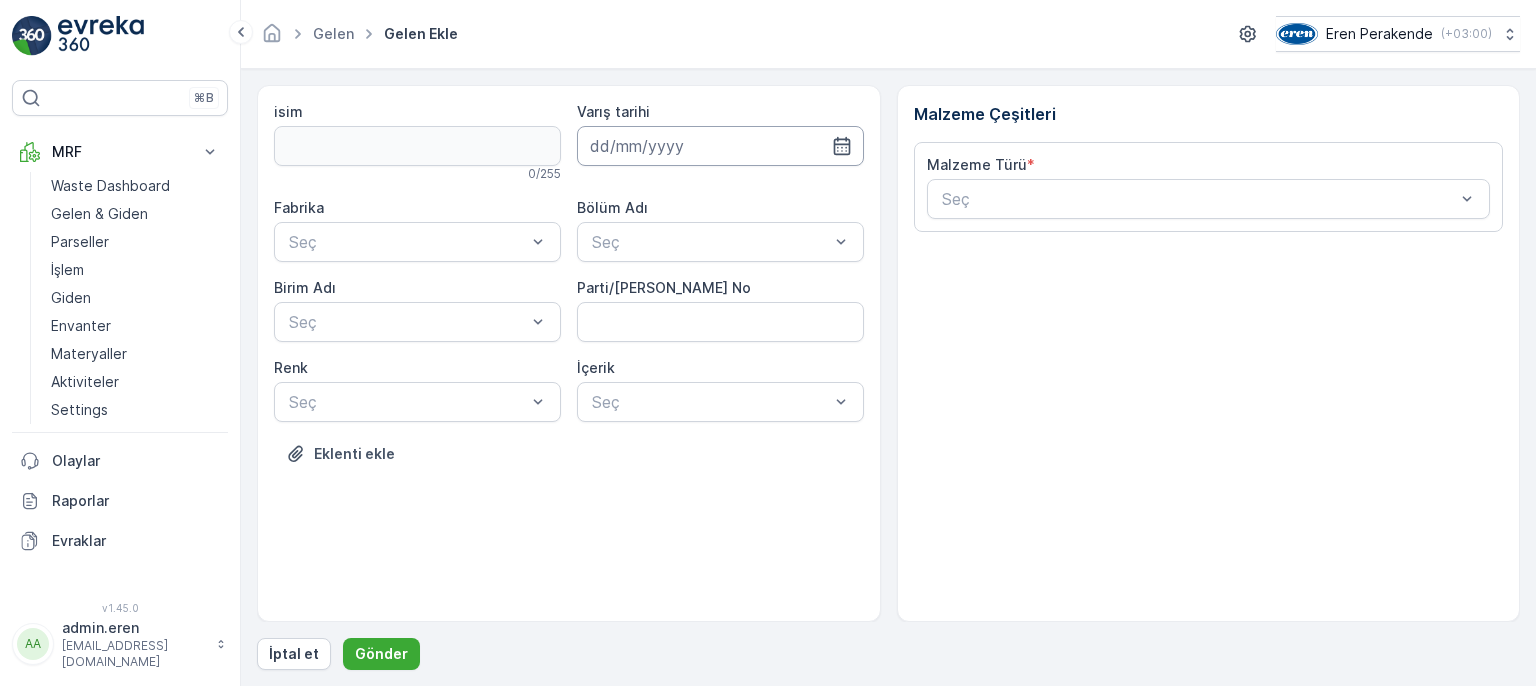 drag, startPoint x: 747, startPoint y: 132, endPoint x: 741, endPoint y: 160, distance: 28.635643 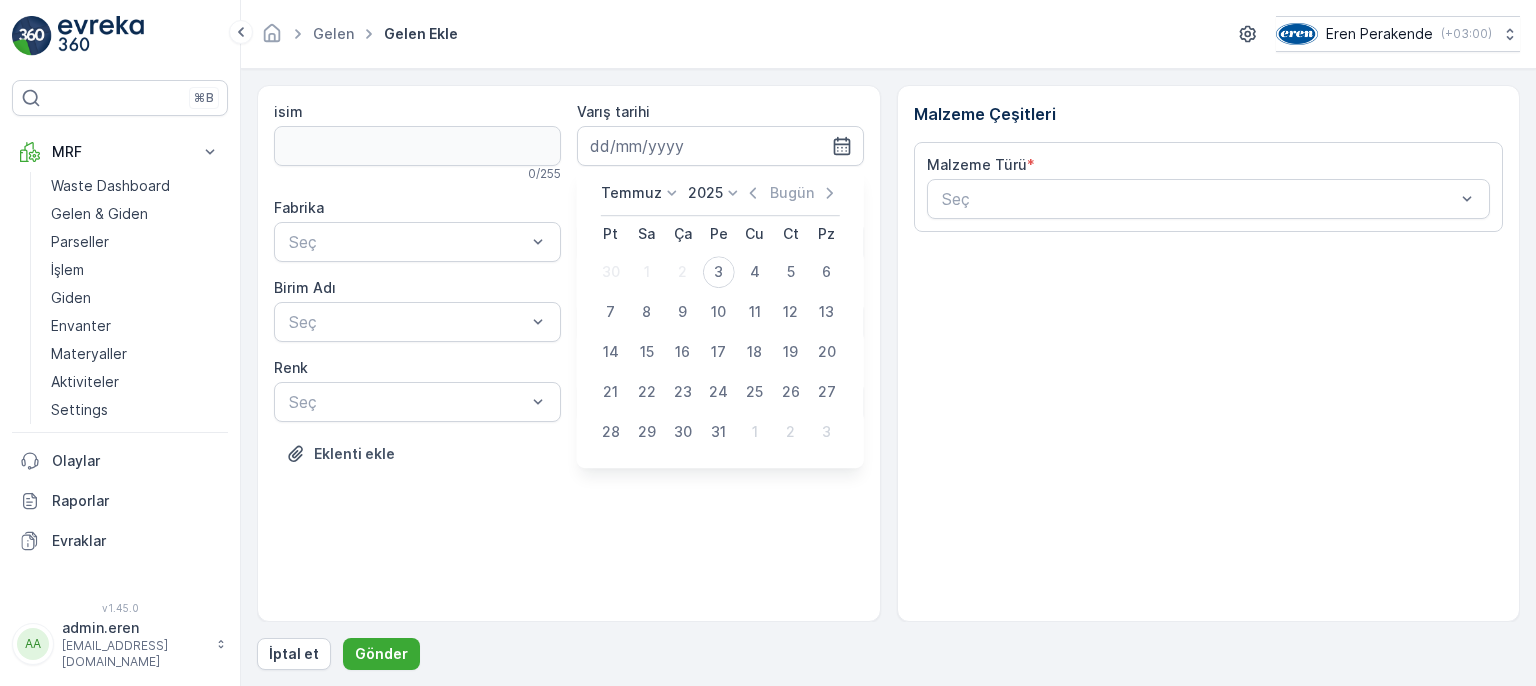 click on "3" at bounding box center [719, 272] 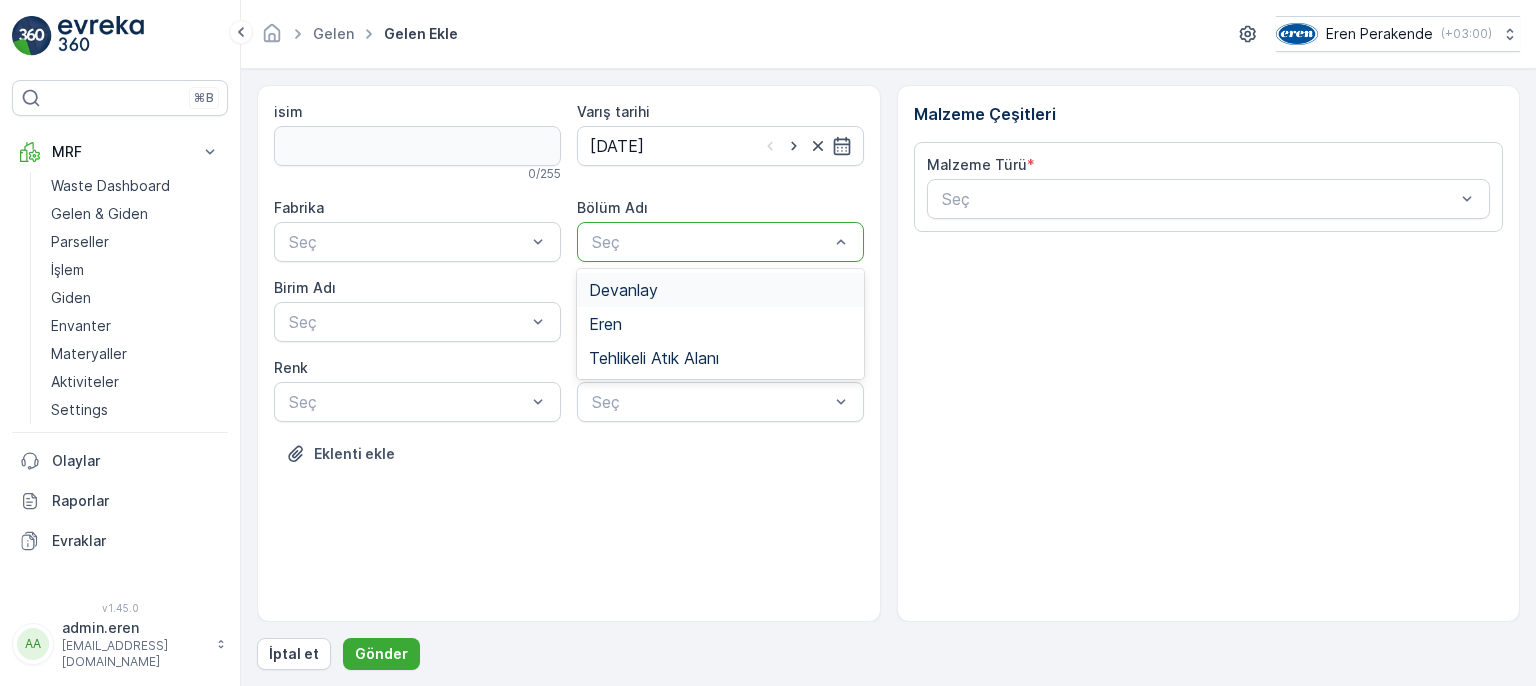 drag, startPoint x: 705, startPoint y: 256, endPoint x: 695, endPoint y: 293, distance: 38.327538 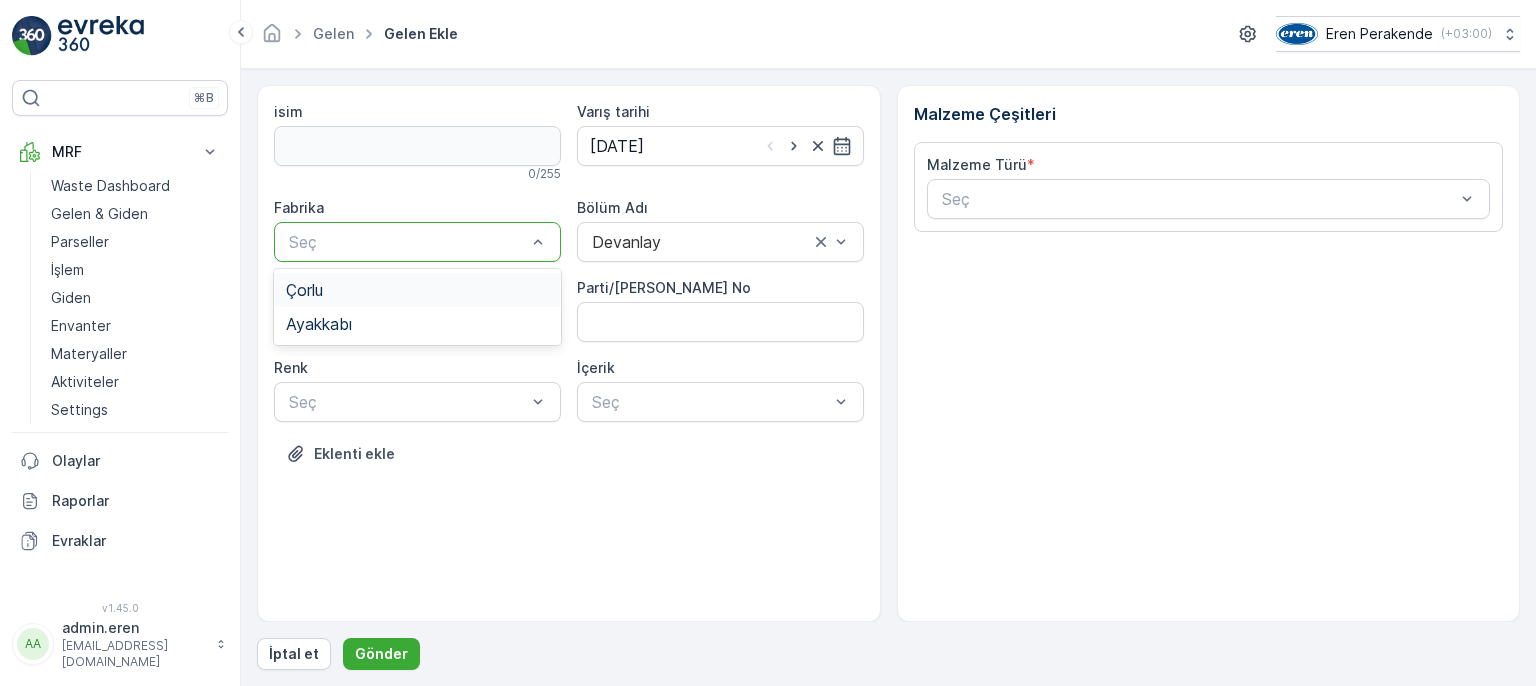 click at bounding box center [407, 242] 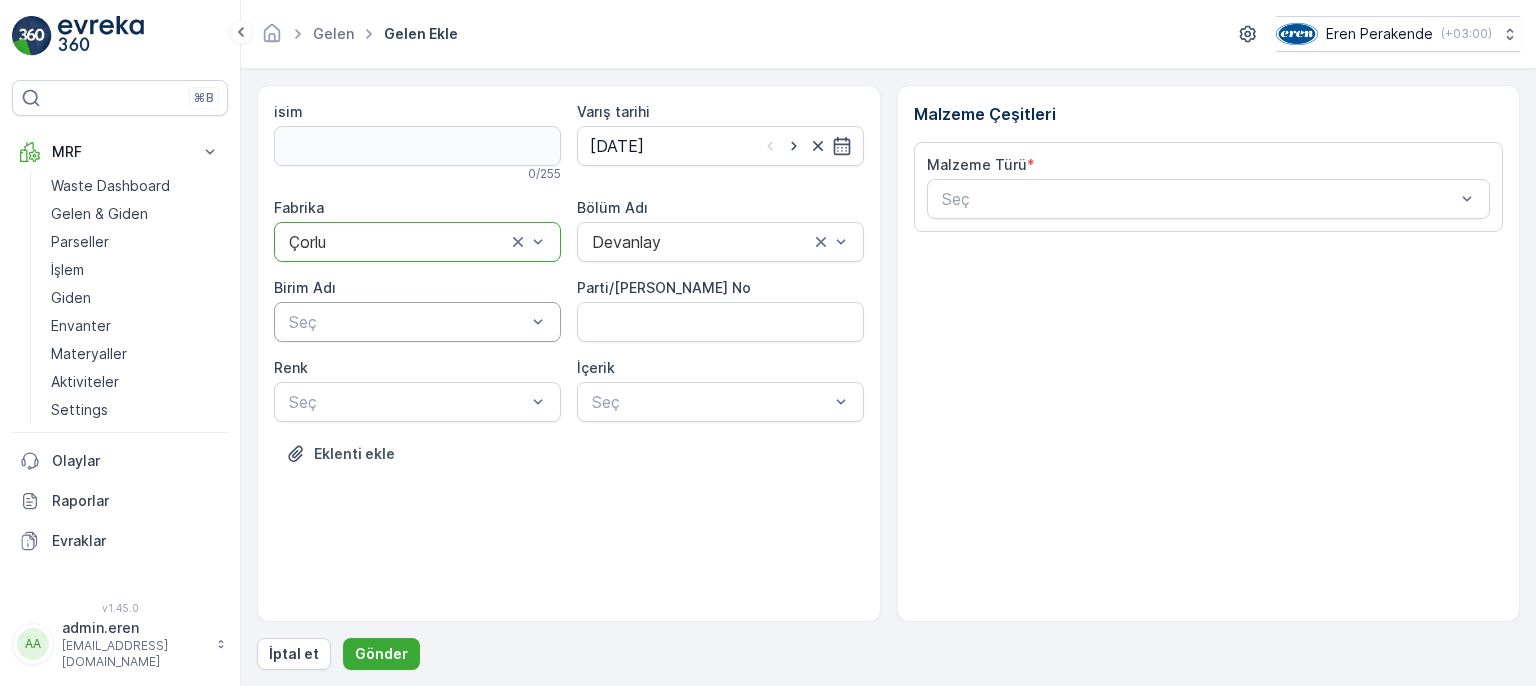 click on "Seç" at bounding box center (417, 322) 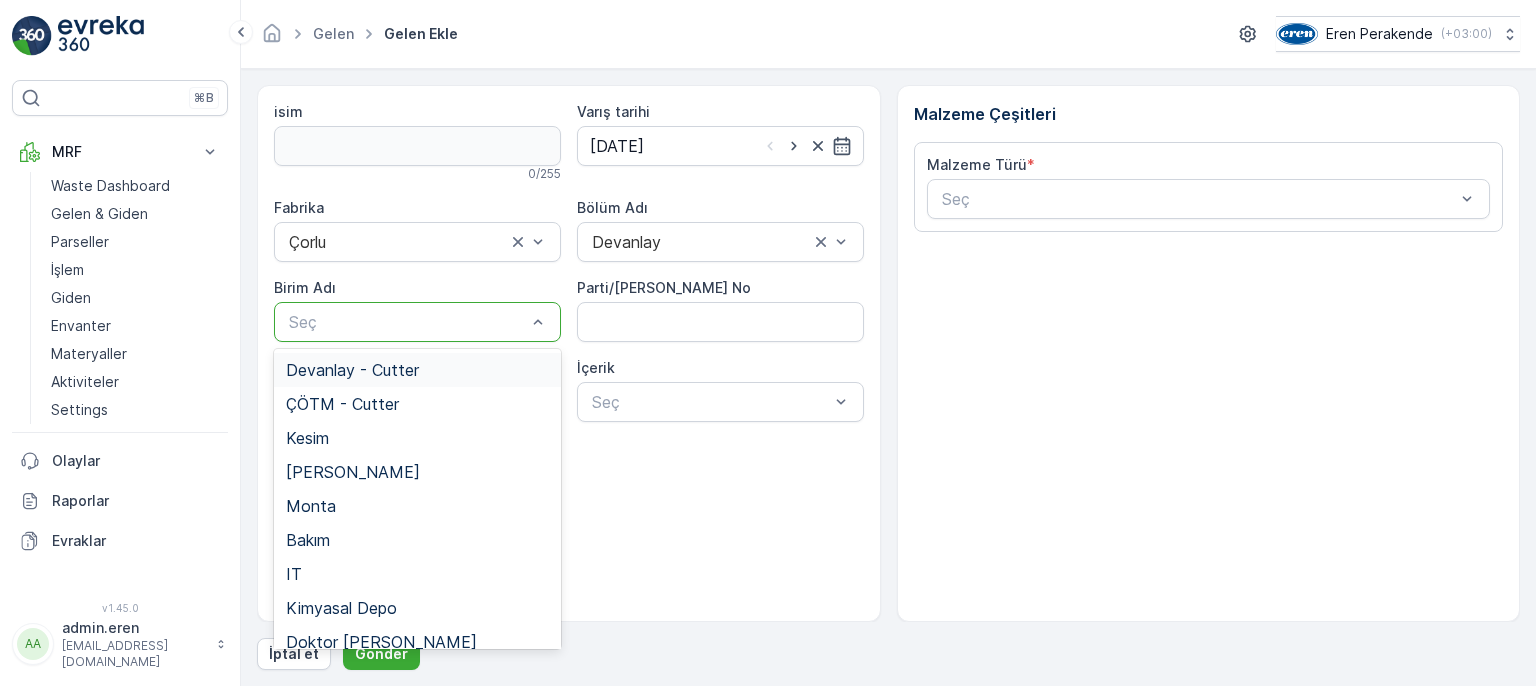 click on "Devanlay  - Cutter" at bounding box center [417, 370] 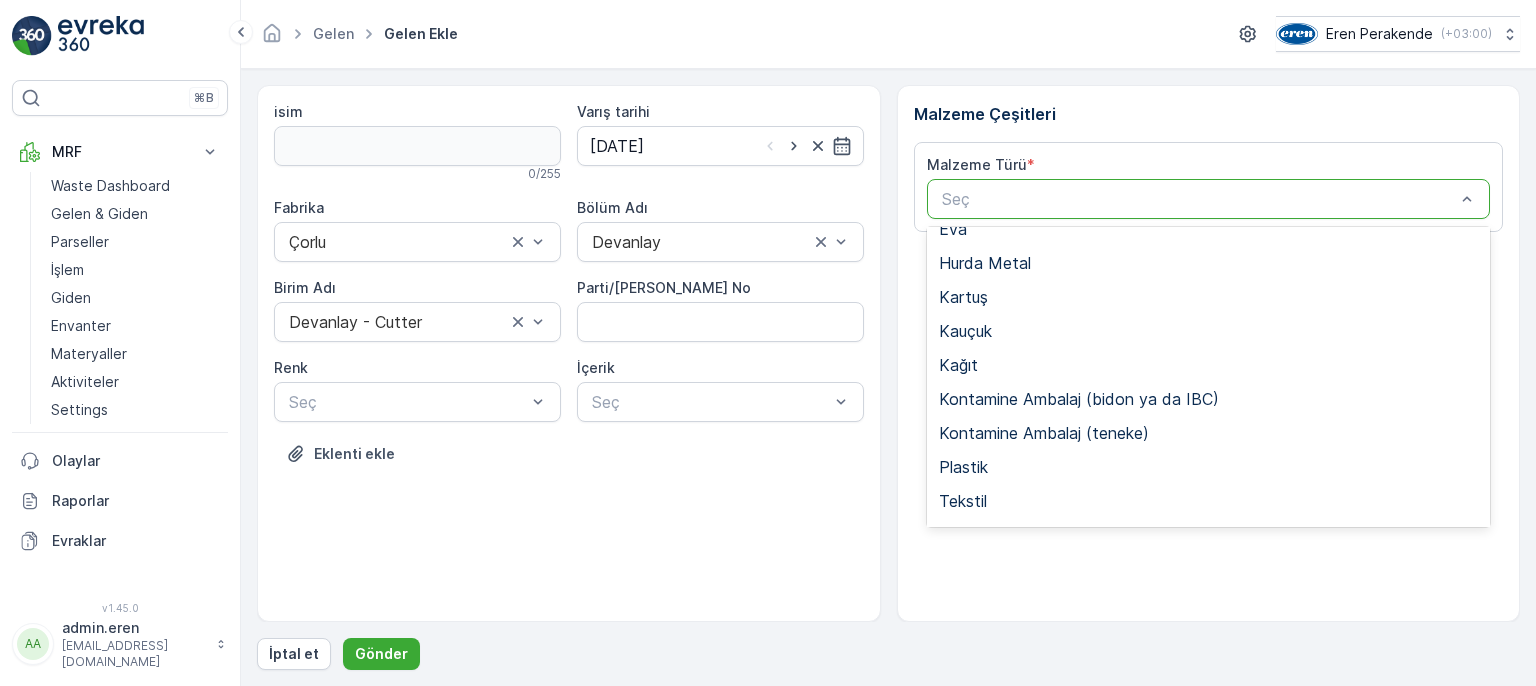 scroll, scrollTop: 300, scrollLeft: 0, axis: vertical 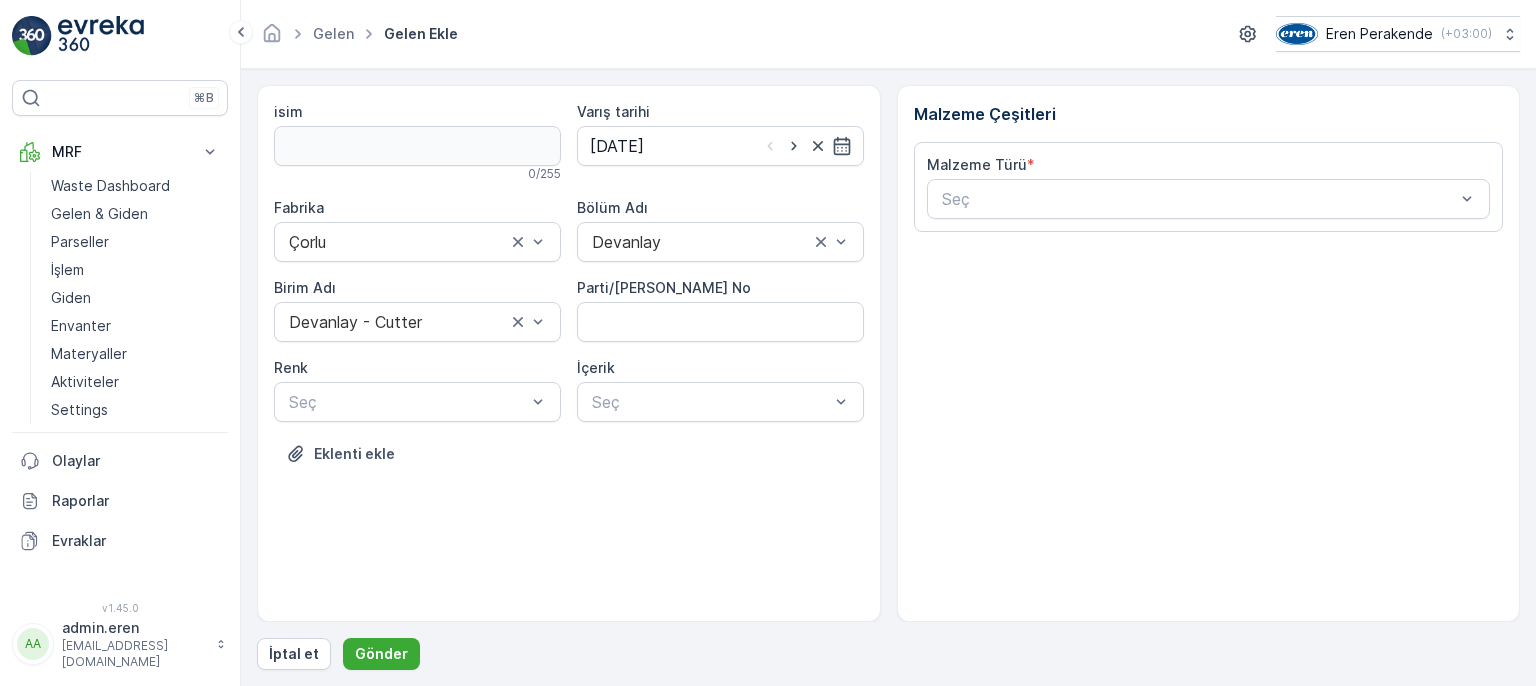 click on "isim 0  /  255 Varış tarihi [DATE] Fabrika Çorlu Bölüm Adı Devanlay Birim Adı Devanlay  - Cutter Parti/Kesim Föyü No Renk Seç İçerik Seç Eklenti ekle" at bounding box center [569, 353] 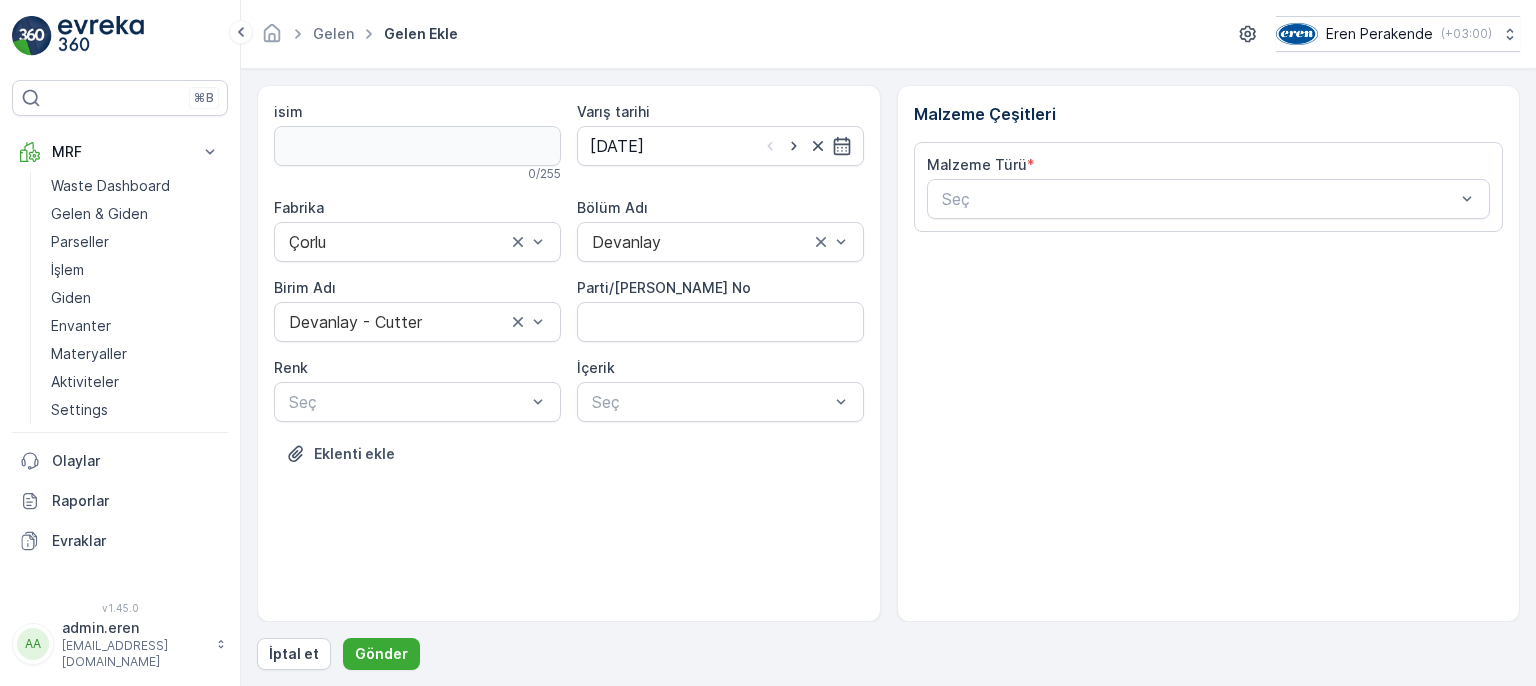 click on "Parti/[PERSON_NAME] No" at bounding box center [664, 288] 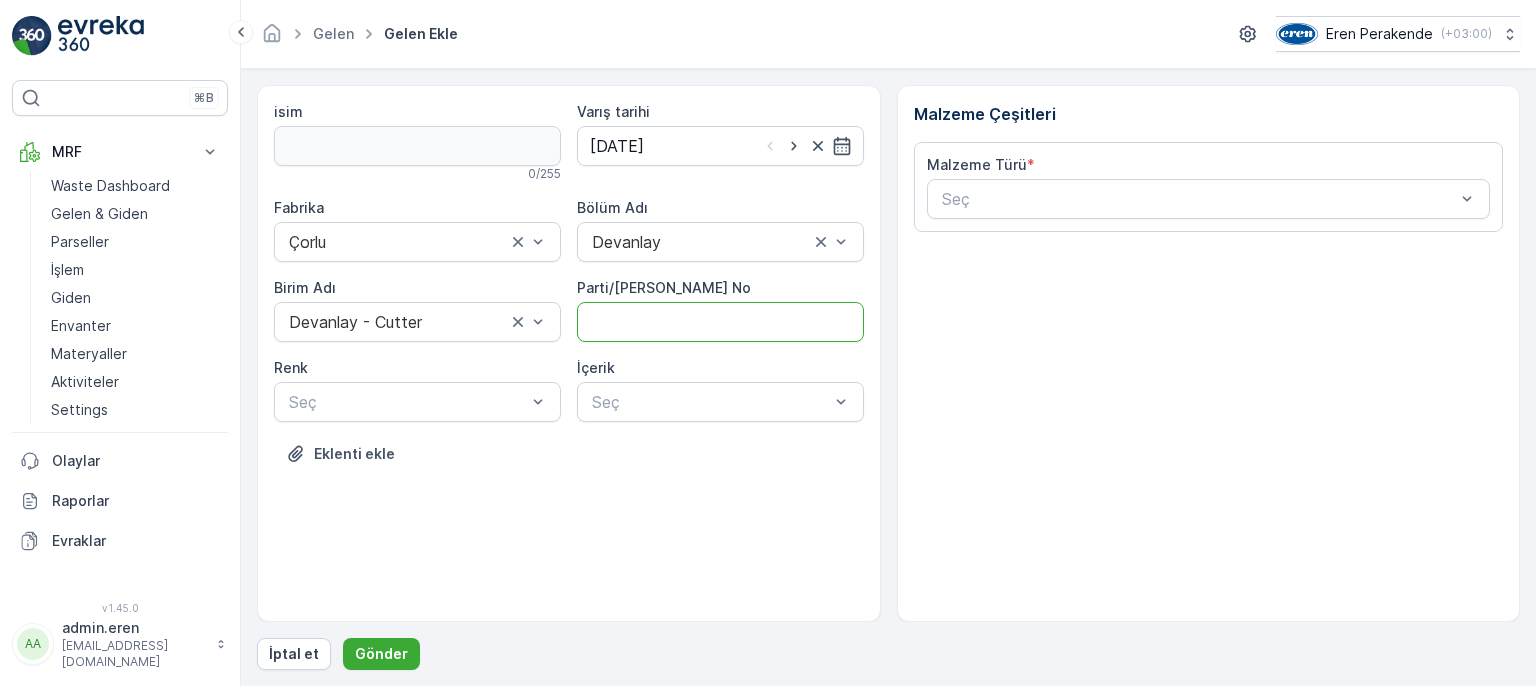 click on "Parti/[PERSON_NAME] No" at bounding box center [720, 322] 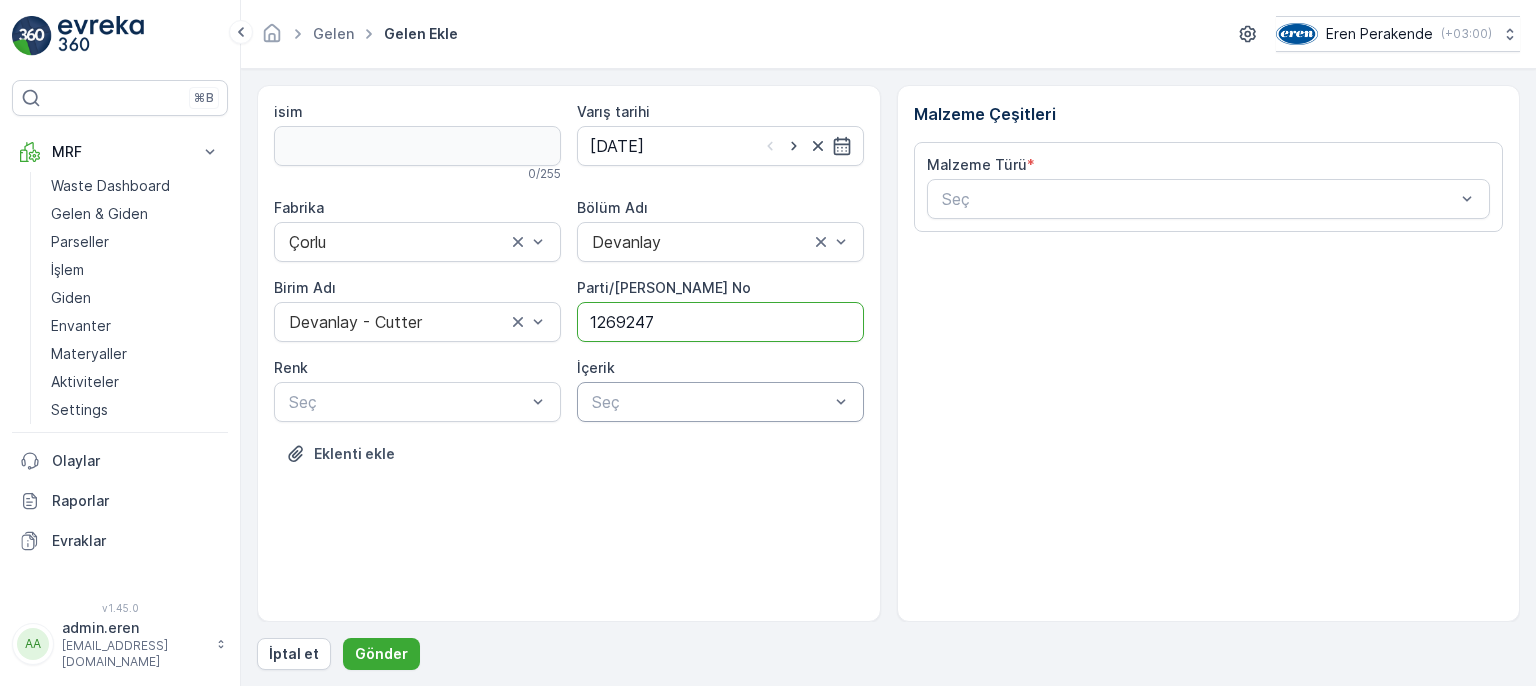 type on "1269247" 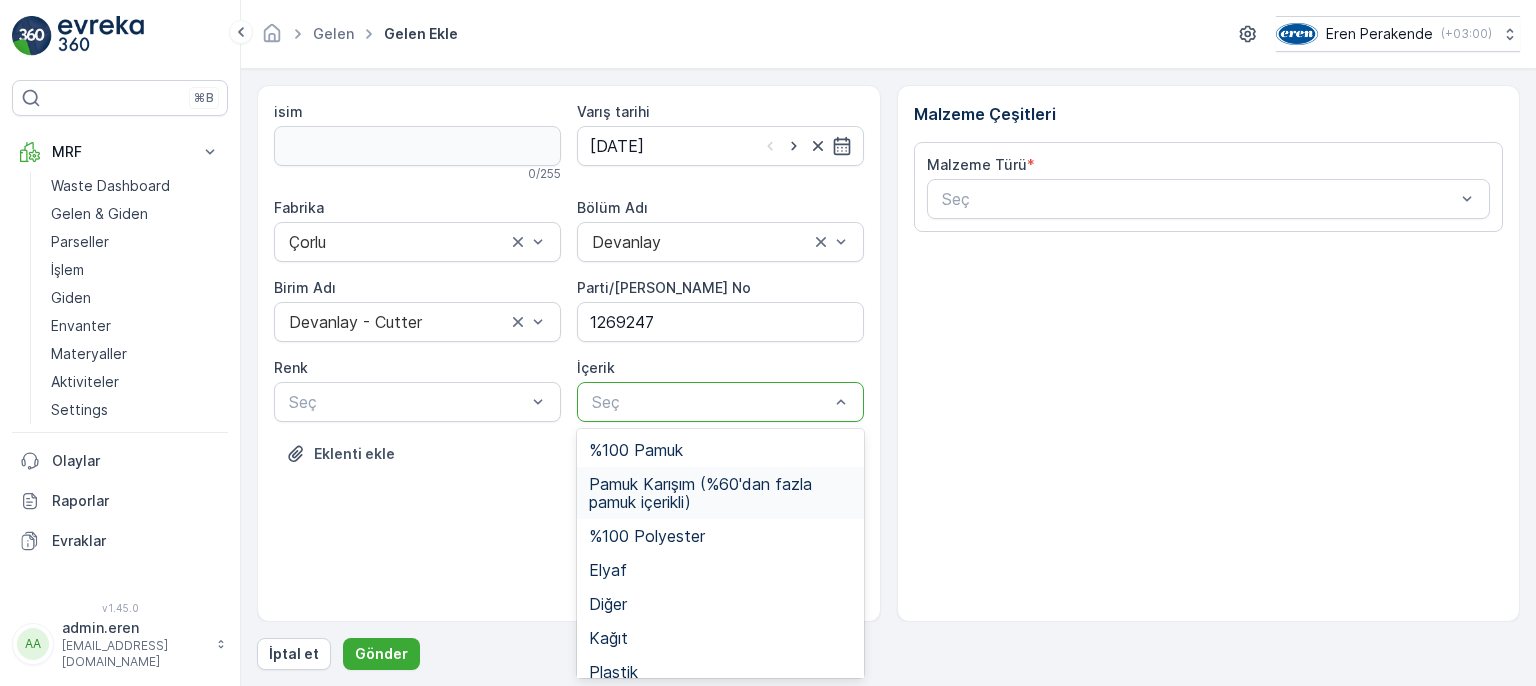 click on "Pamuk Karışım (%60'dan fazla pamuk içerikli)" at bounding box center (720, 493) 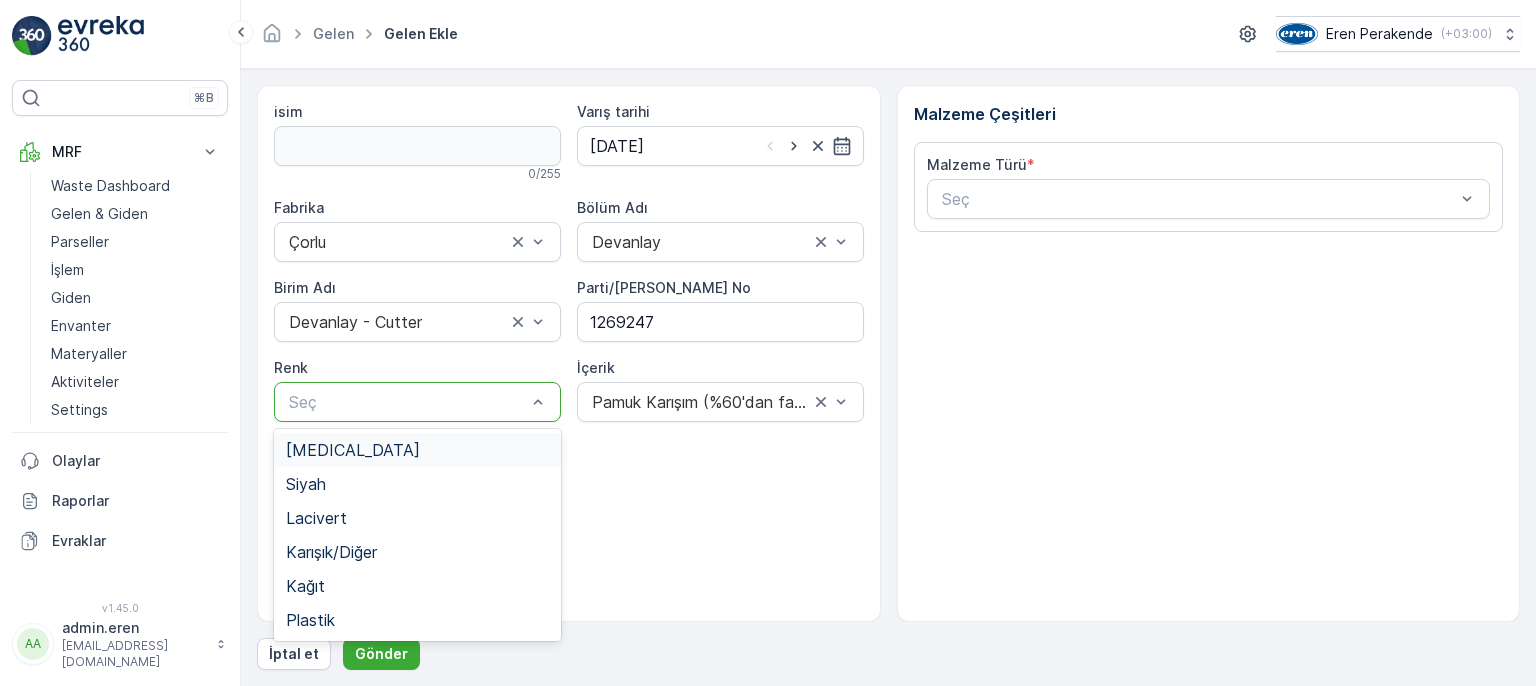 click at bounding box center [407, 402] 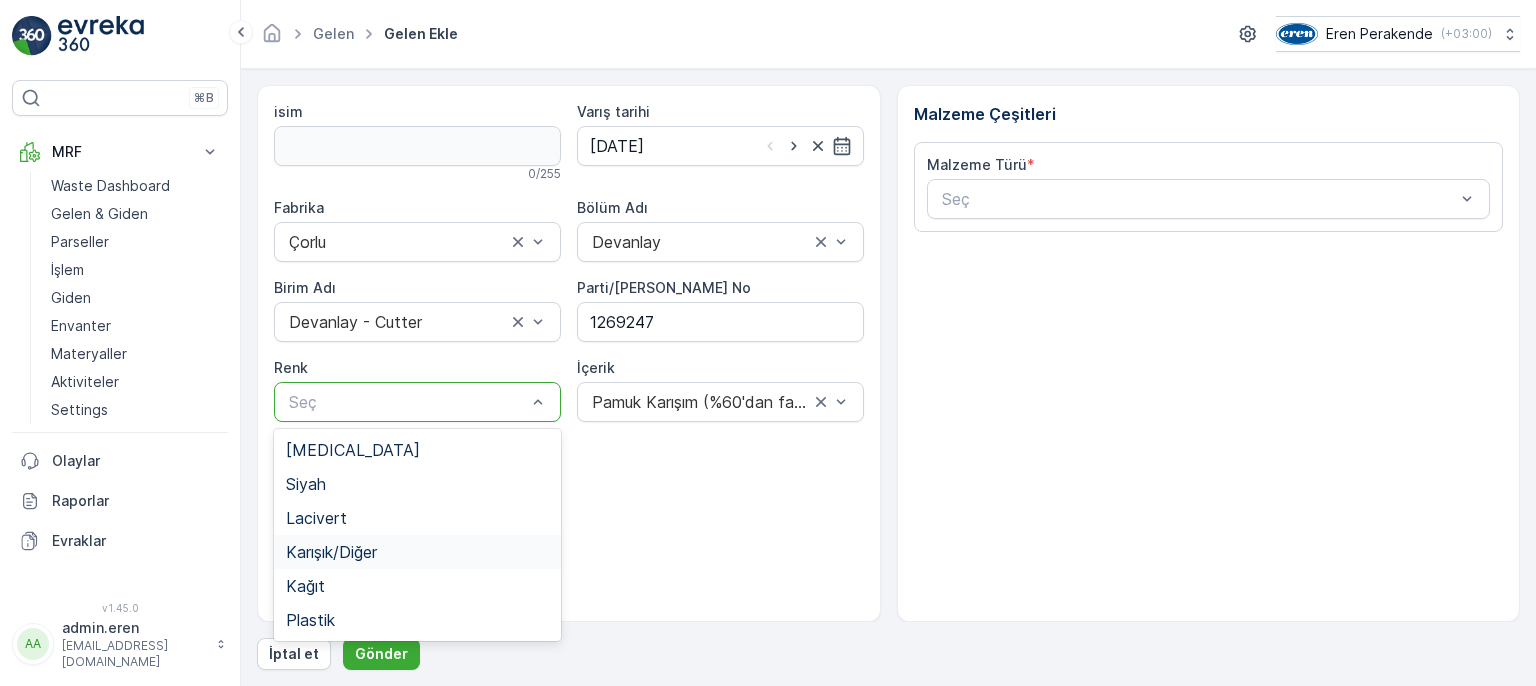 click on "Karışık/Diğer" at bounding box center (417, 552) 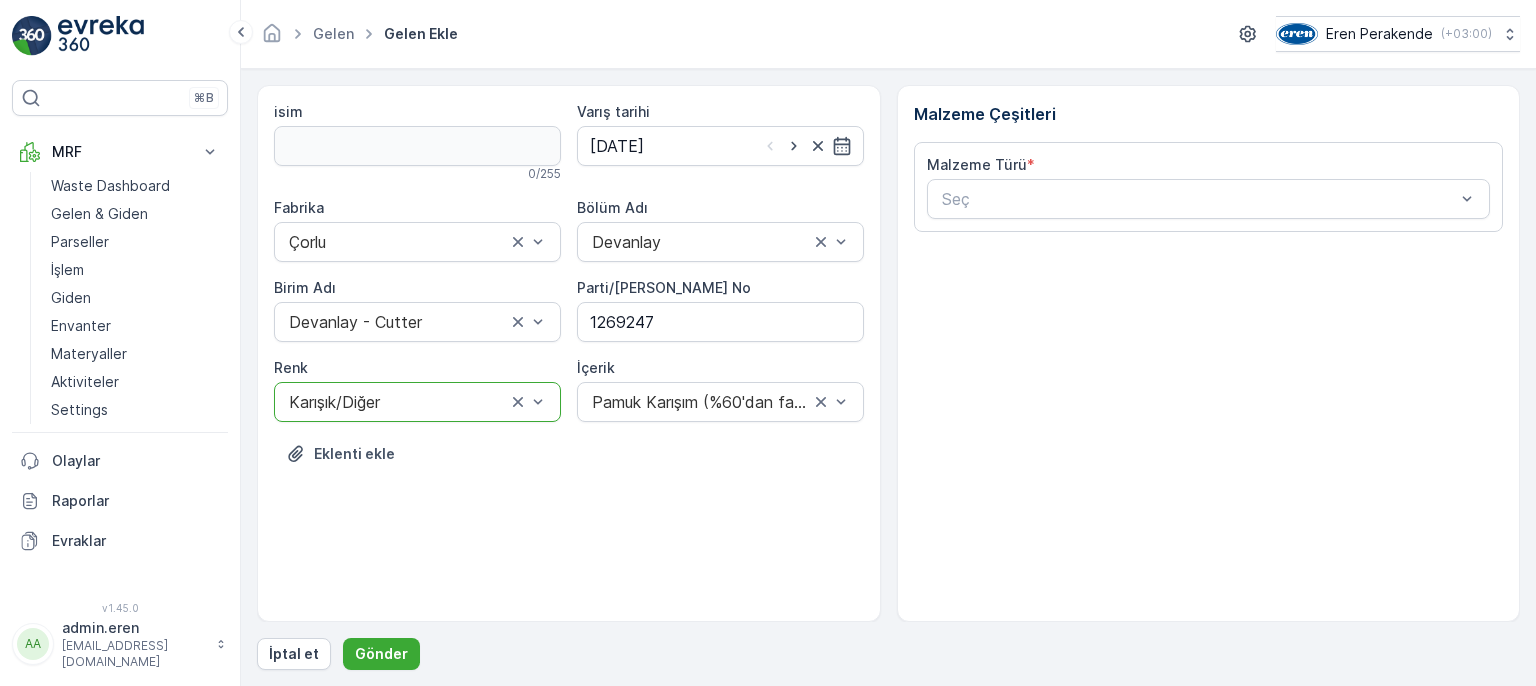 drag, startPoint x: 1100, startPoint y: 141, endPoint x: 1100, endPoint y: 163, distance: 22 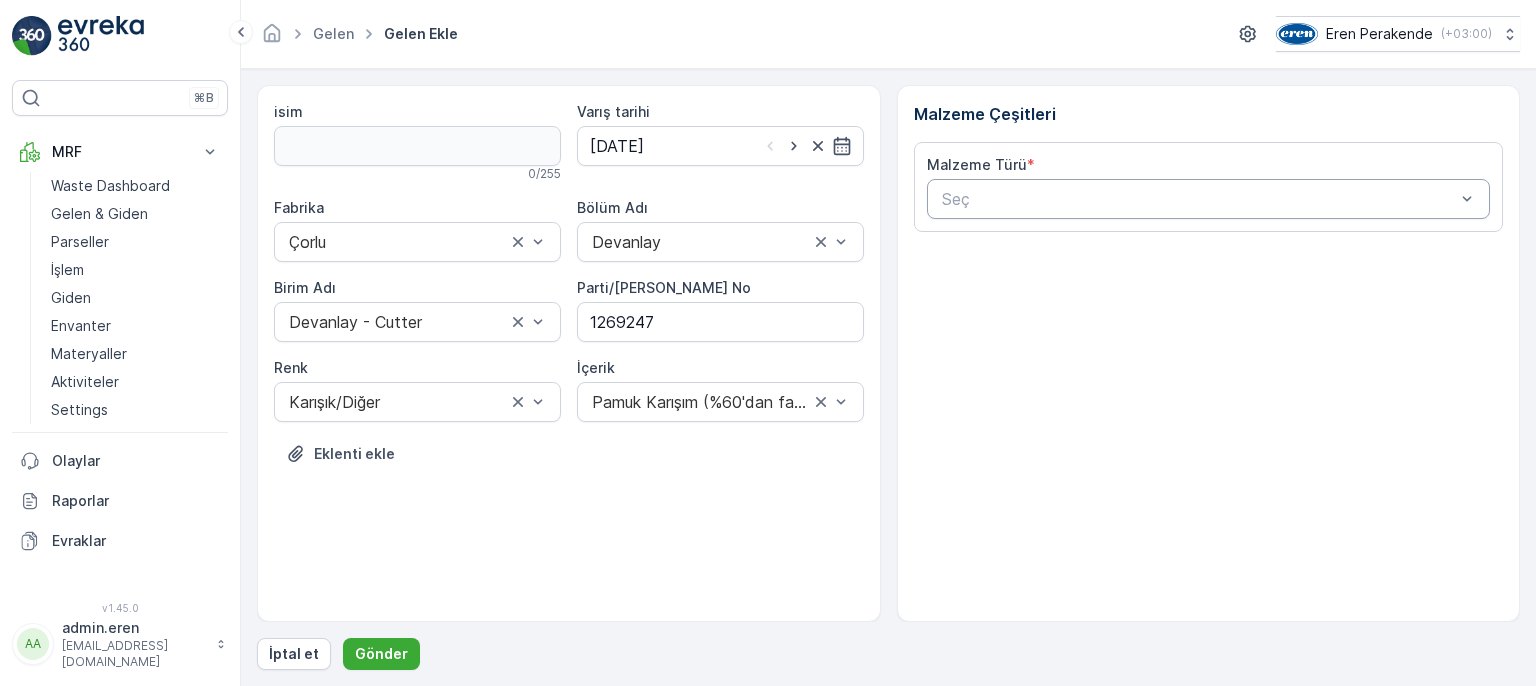 click on "Seç" at bounding box center [1209, 199] 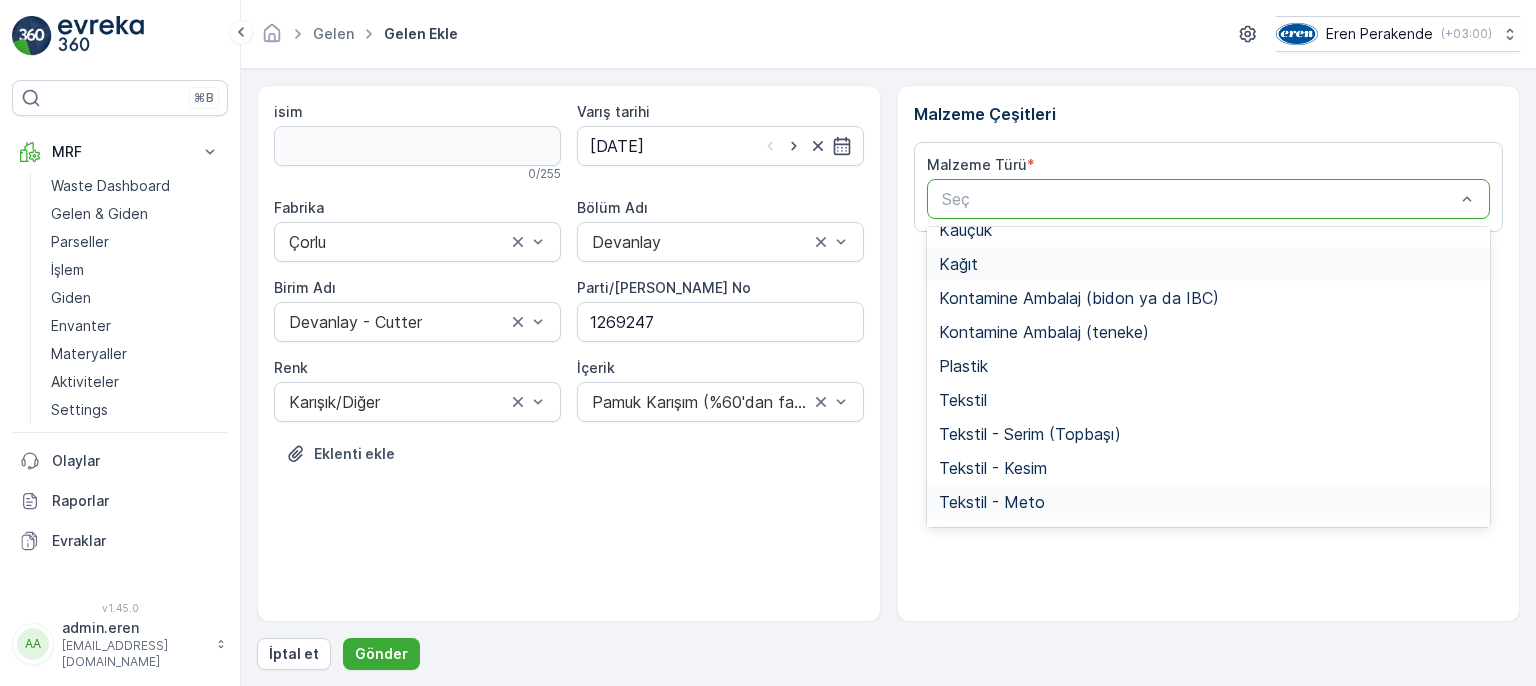 scroll, scrollTop: 388, scrollLeft: 0, axis: vertical 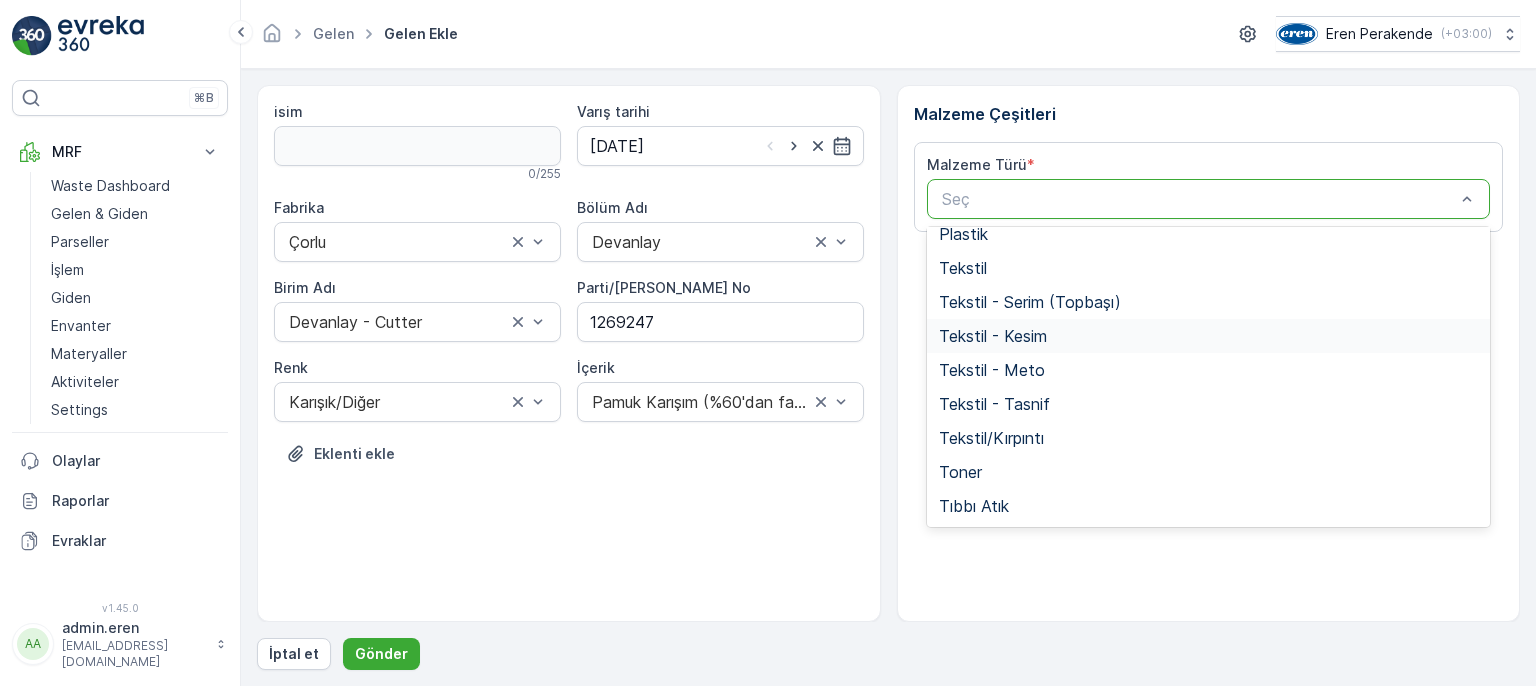 click on "Tekstil - Kesim" at bounding box center (1209, 336) 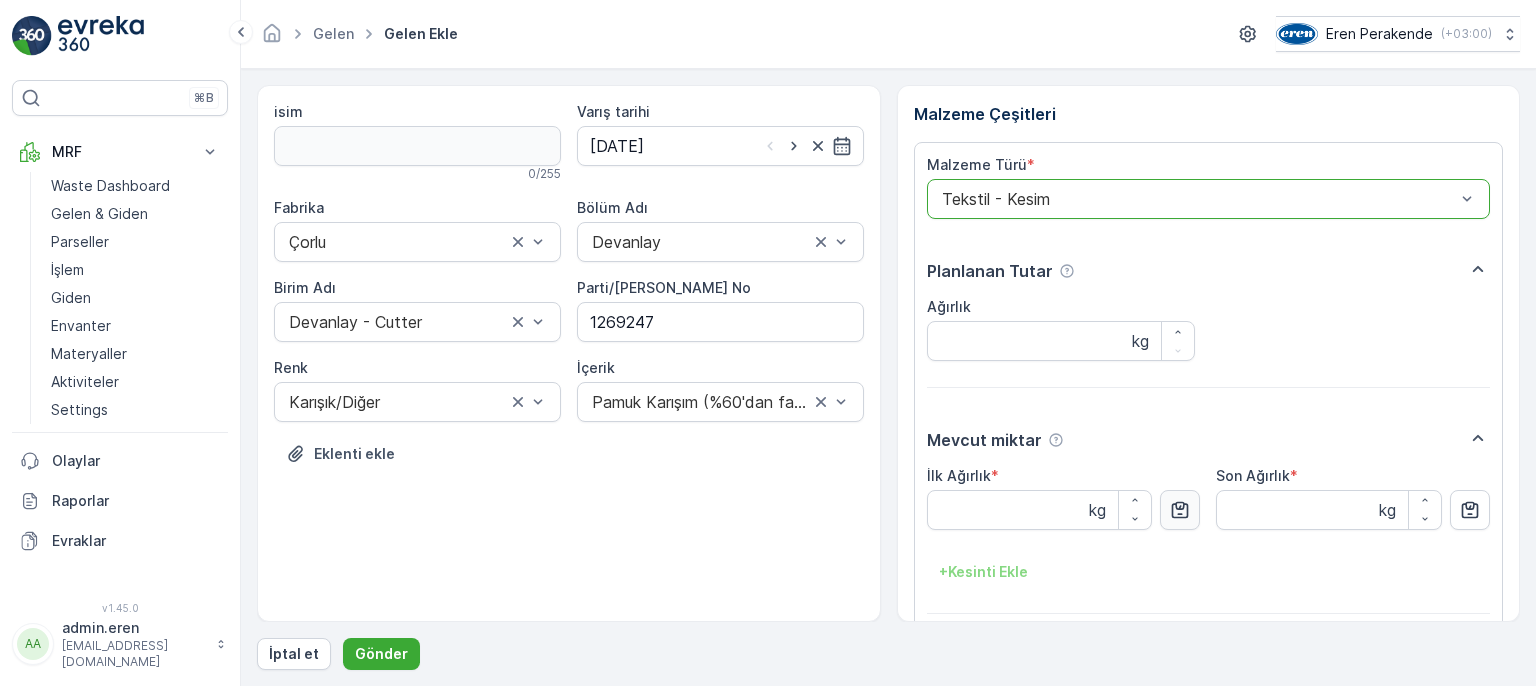 click 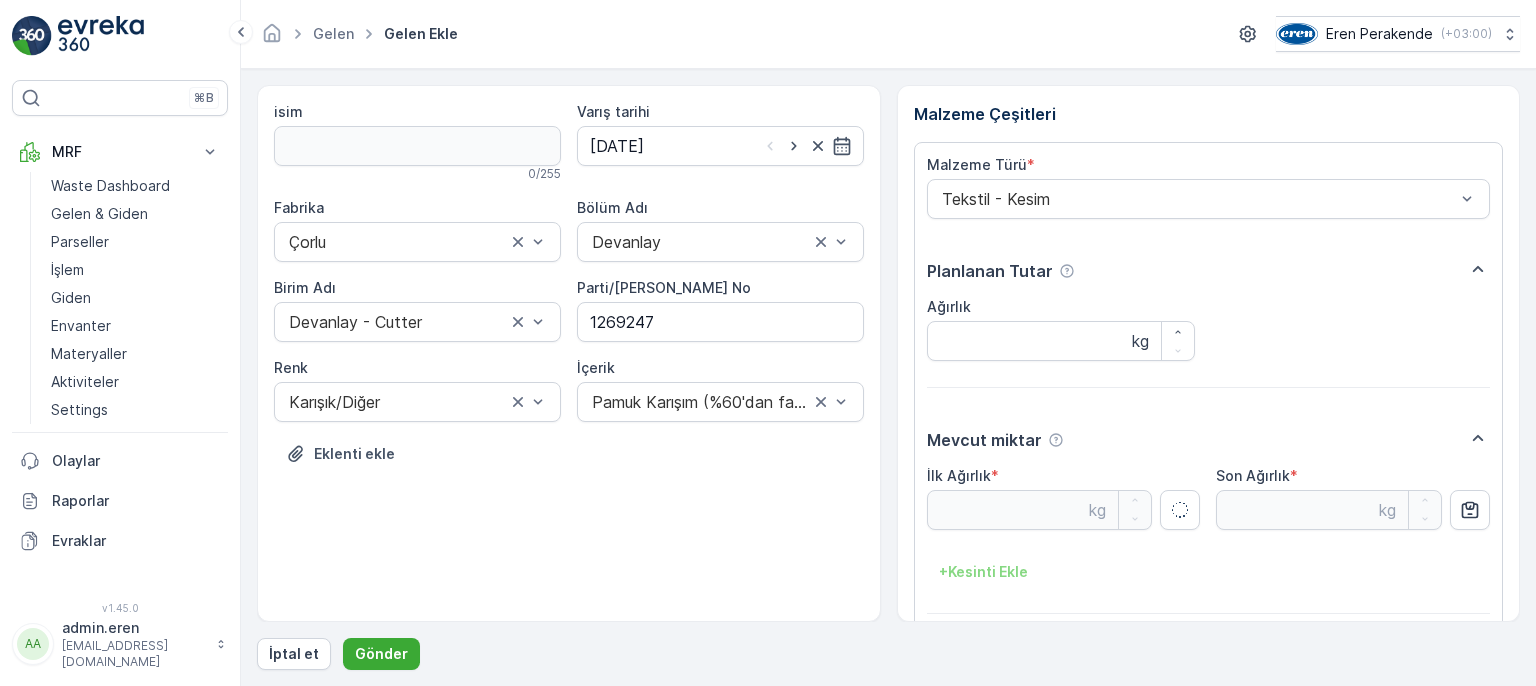 type on "2.98" 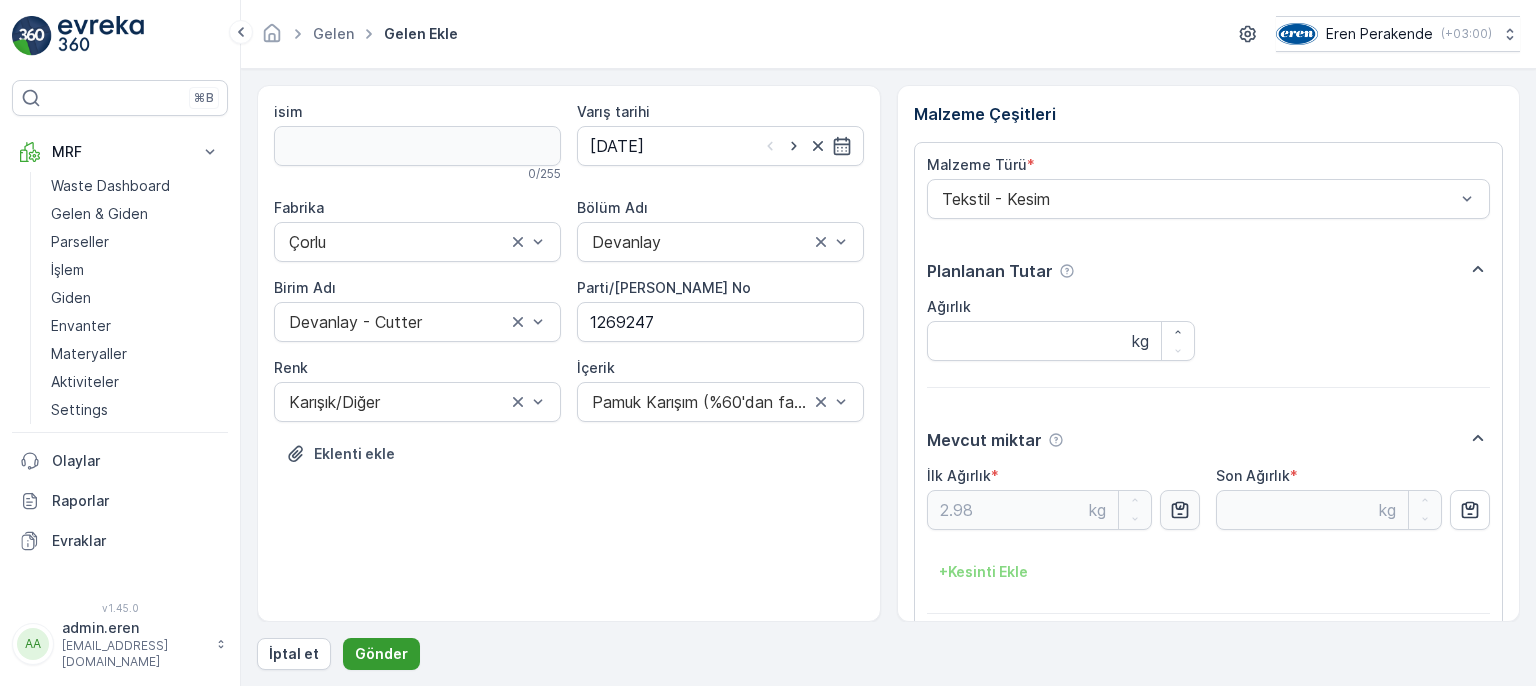 click on "Gönder" at bounding box center [381, 654] 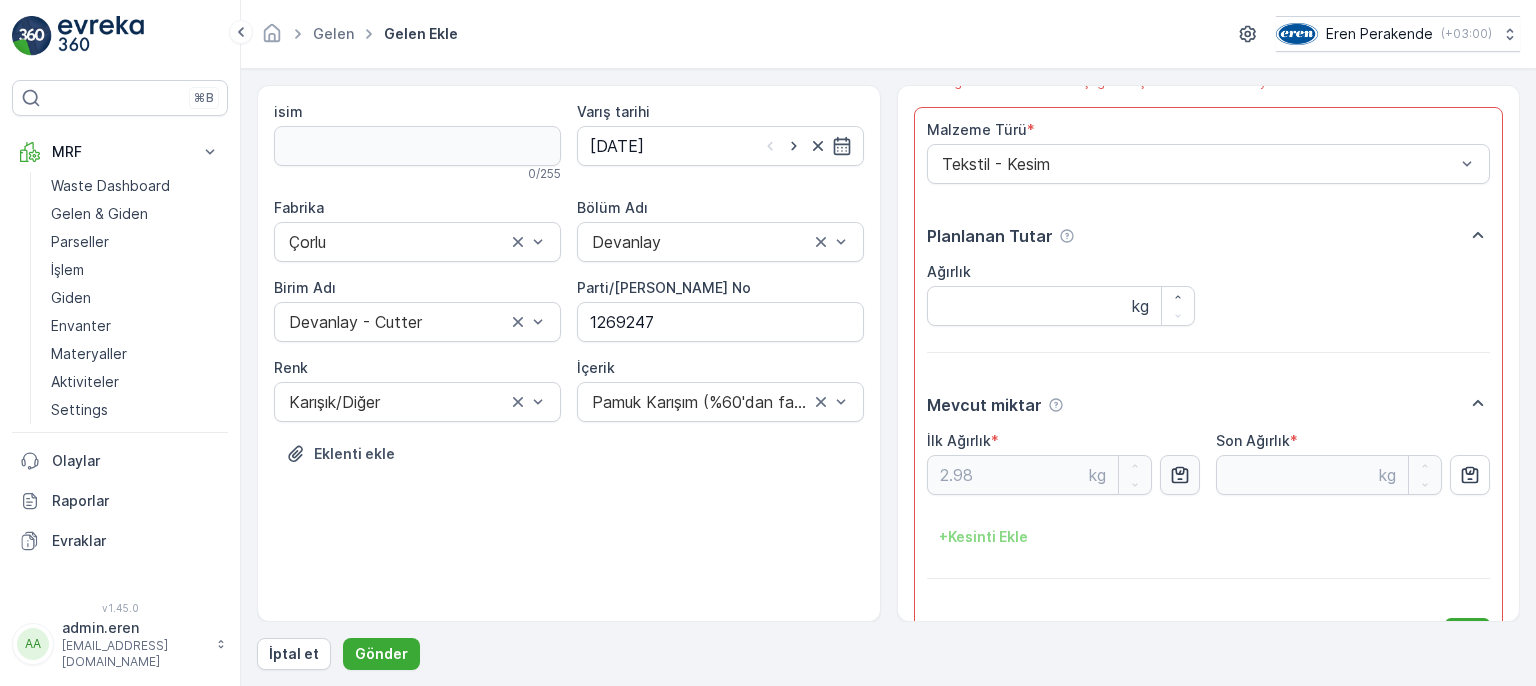 scroll, scrollTop: 104, scrollLeft: 0, axis: vertical 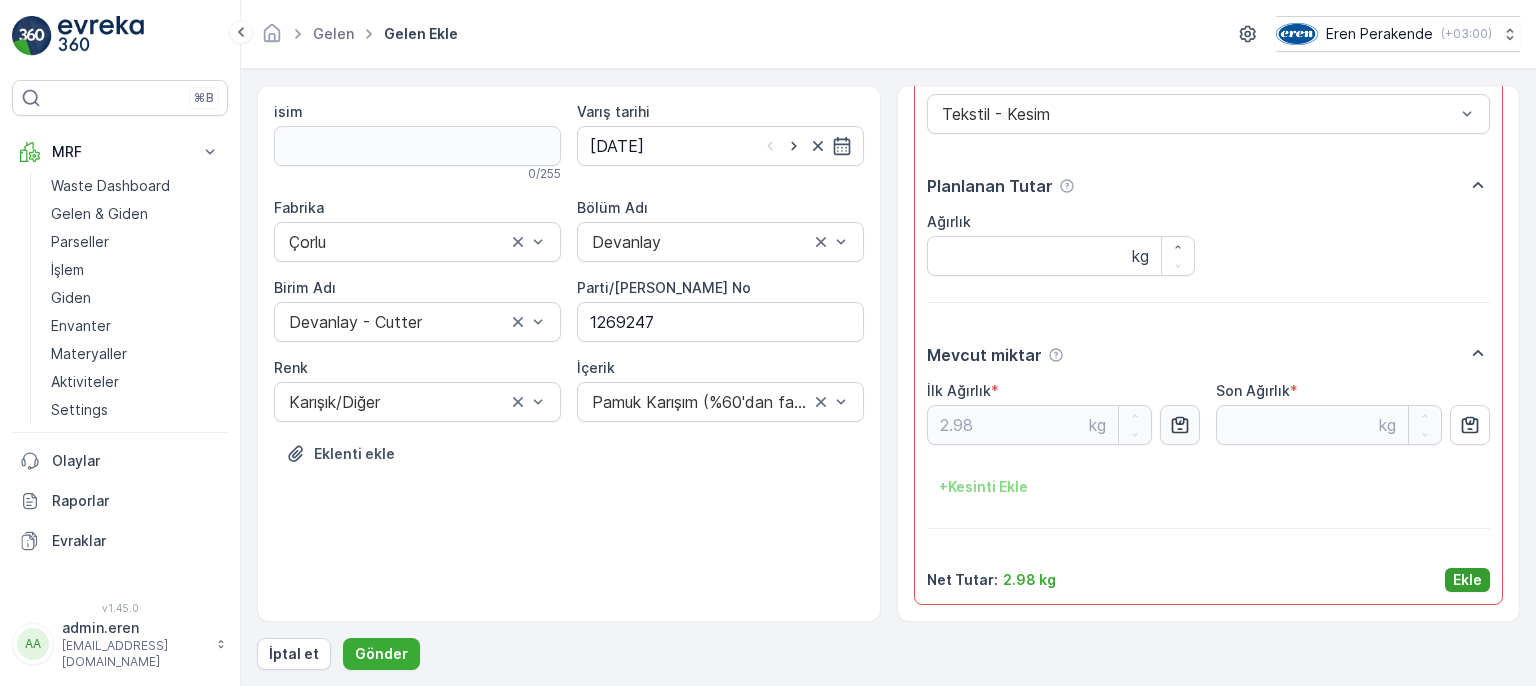 click on "Ekle" at bounding box center [1467, 580] 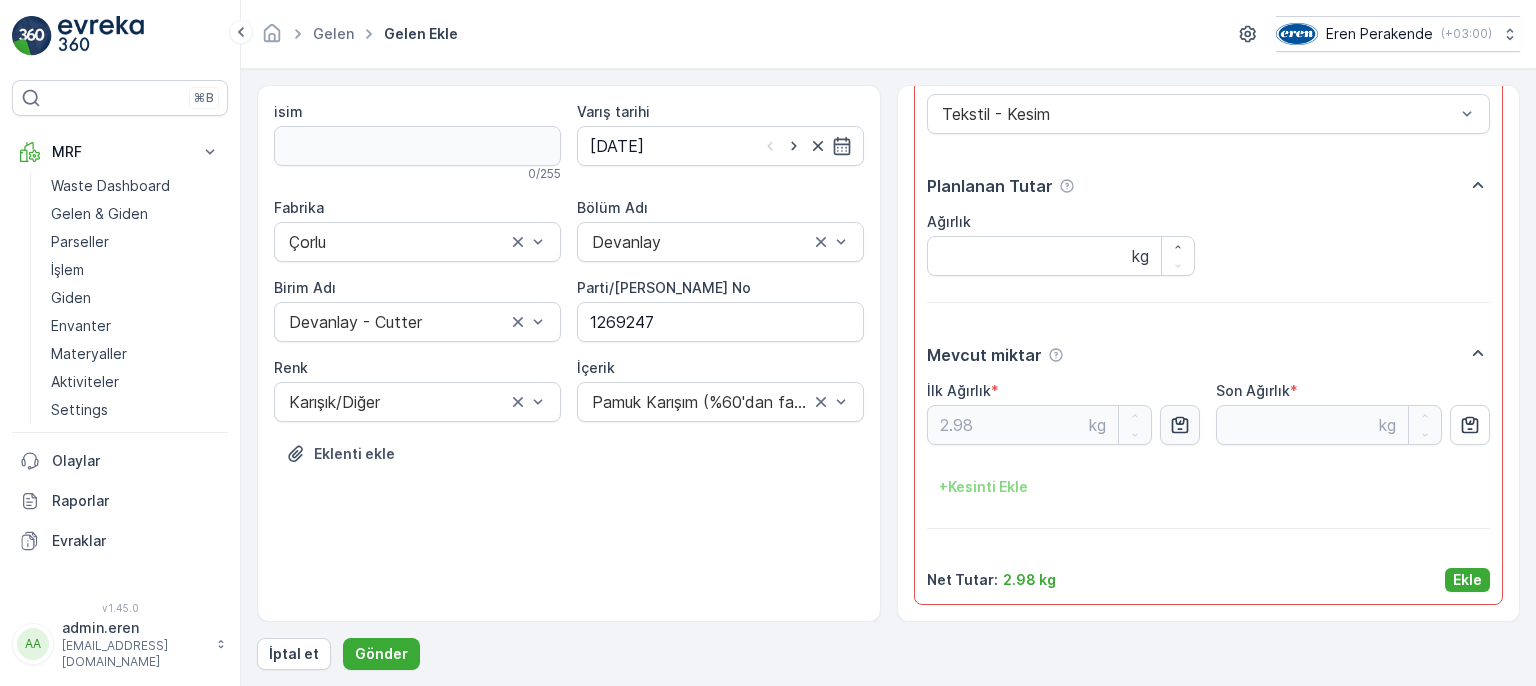 scroll, scrollTop: 0, scrollLeft: 0, axis: both 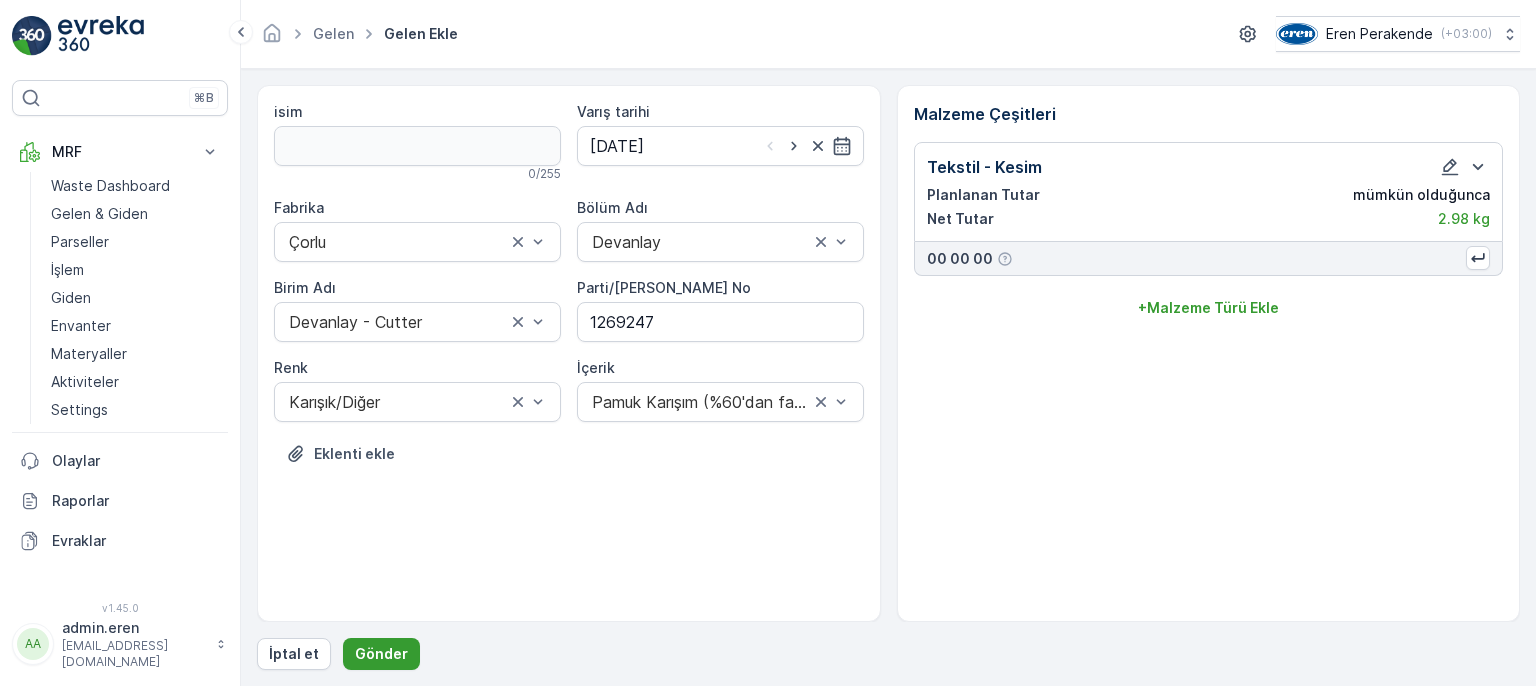 click on "Gönder" at bounding box center (381, 654) 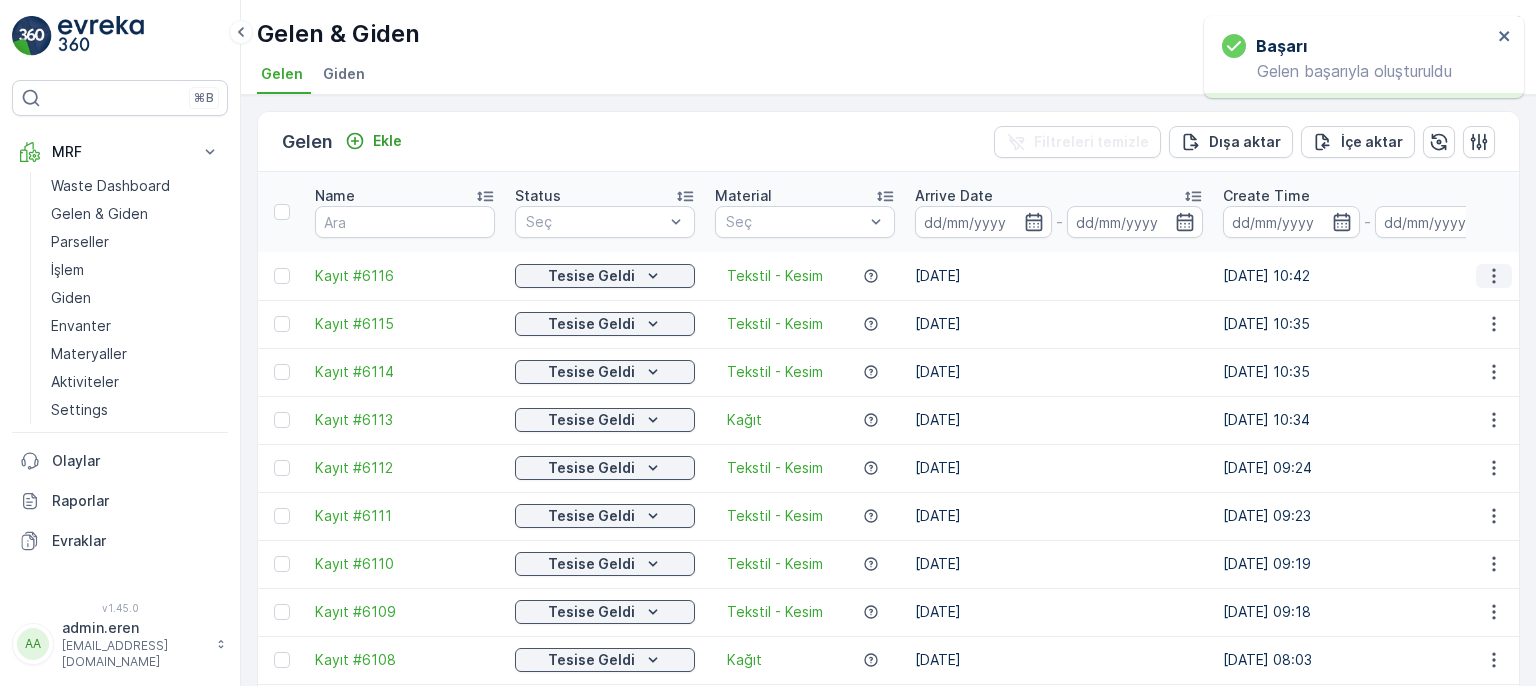 click 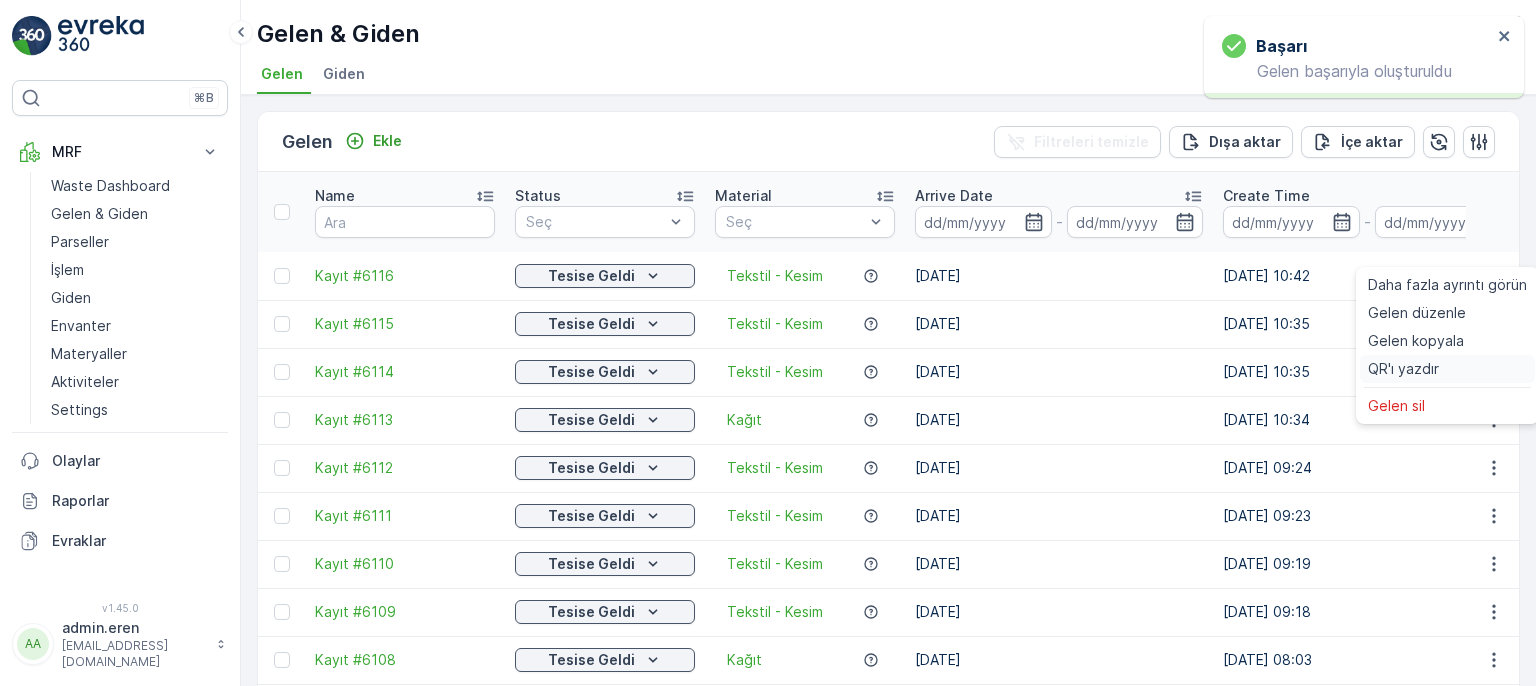 click on "QR'ı yazdır" at bounding box center (1403, 369) 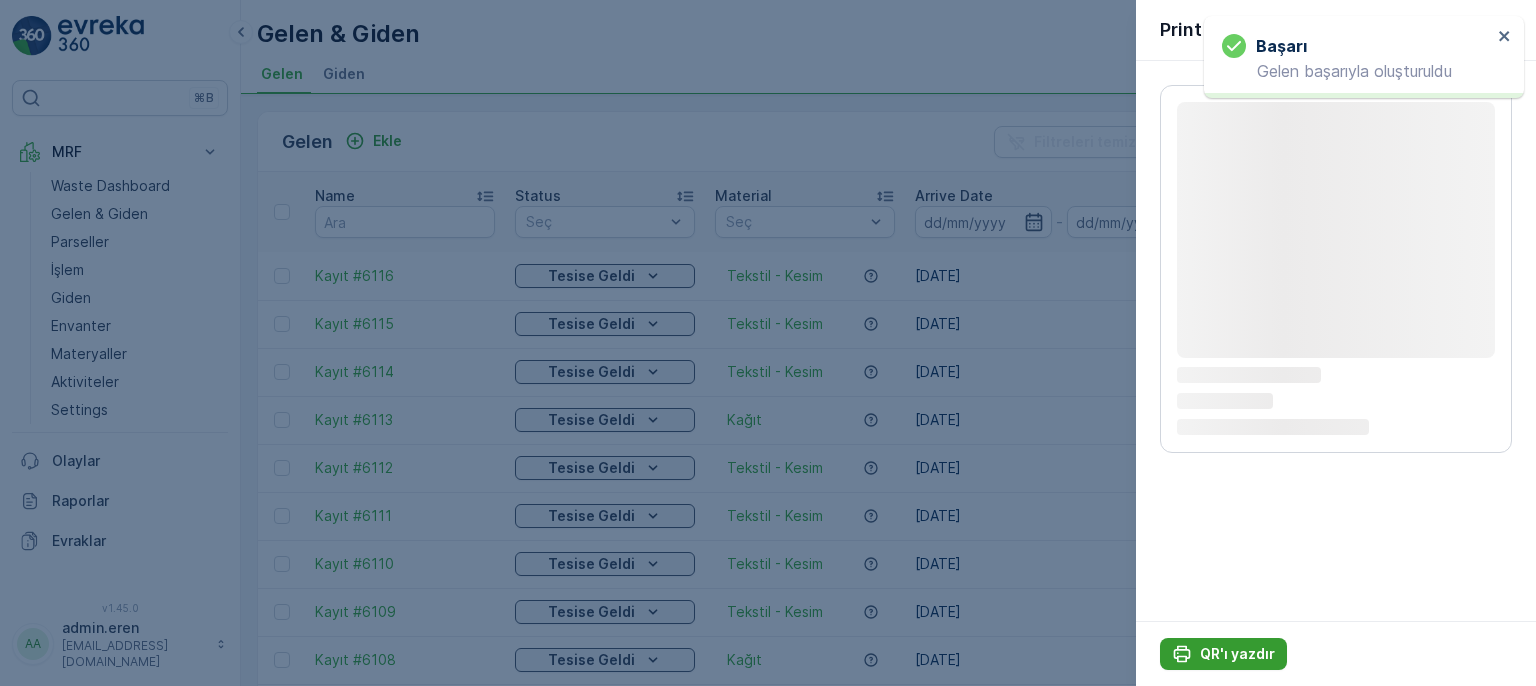 click on "QR'ı yazdır" at bounding box center (1237, 654) 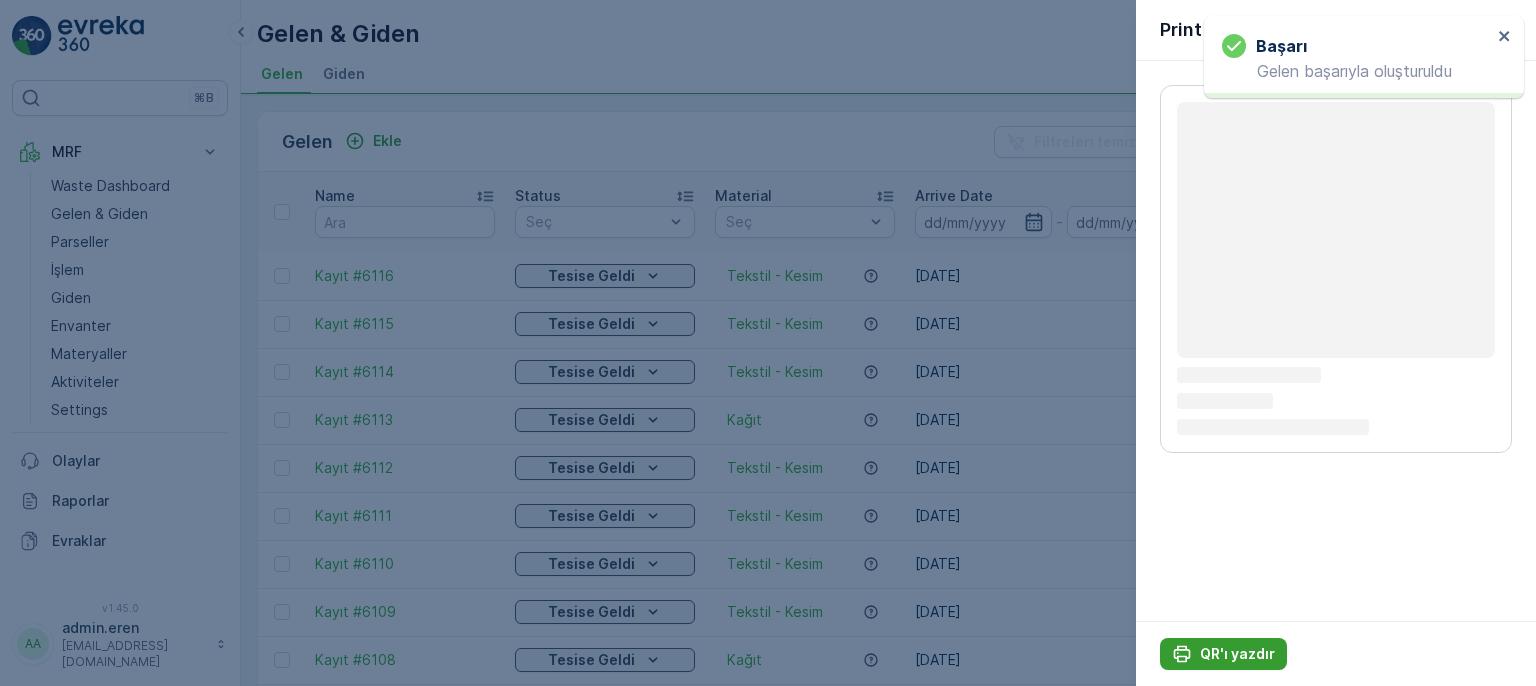 click on "QR'ı yazdır" at bounding box center [1237, 654] 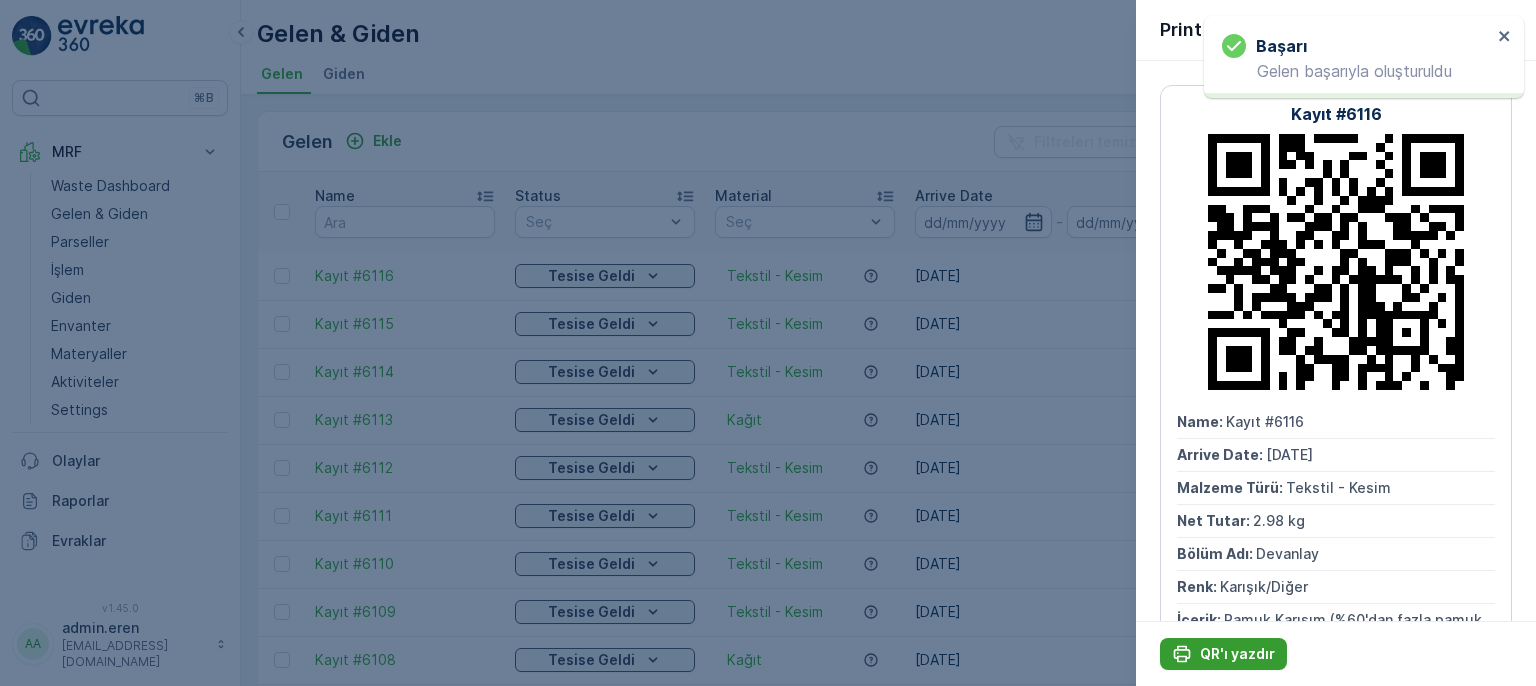 click on "QR'ı yazdır" at bounding box center [1237, 654] 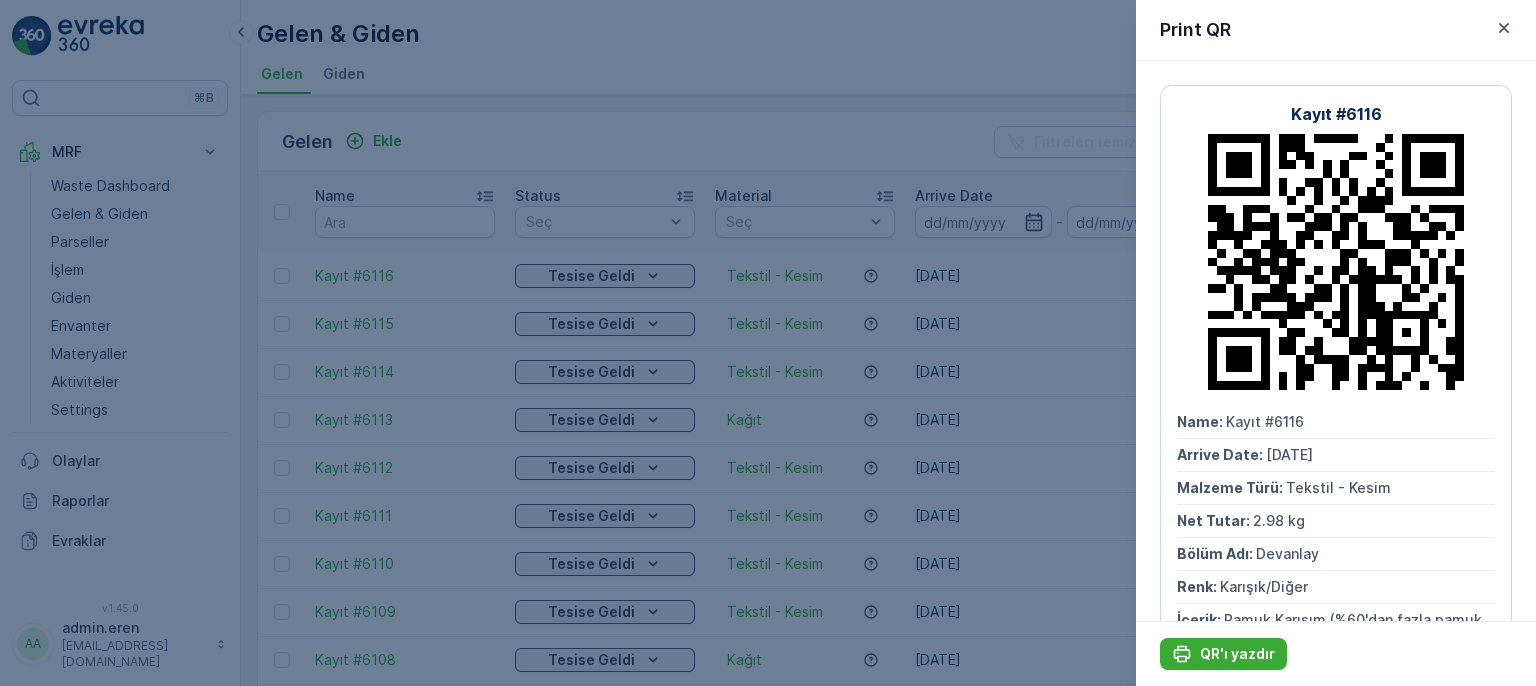 click at bounding box center (768, 343) 